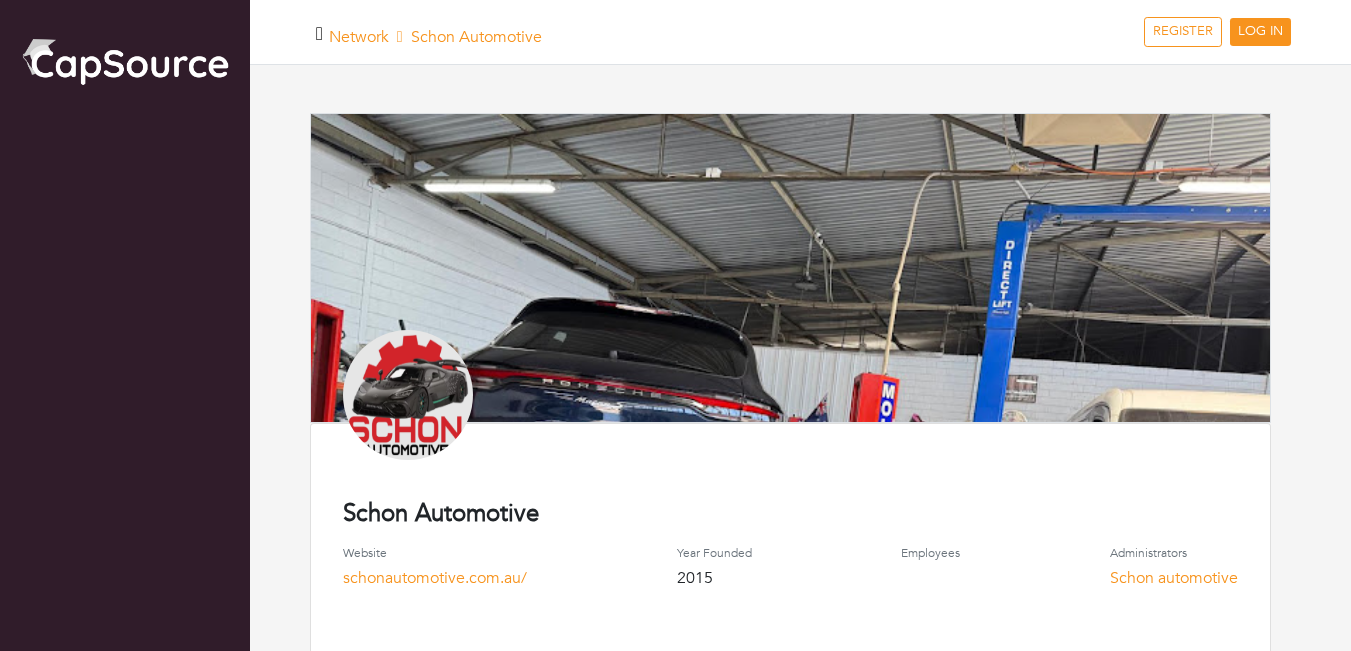 scroll, scrollTop: 0, scrollLeft: 0, axis: both 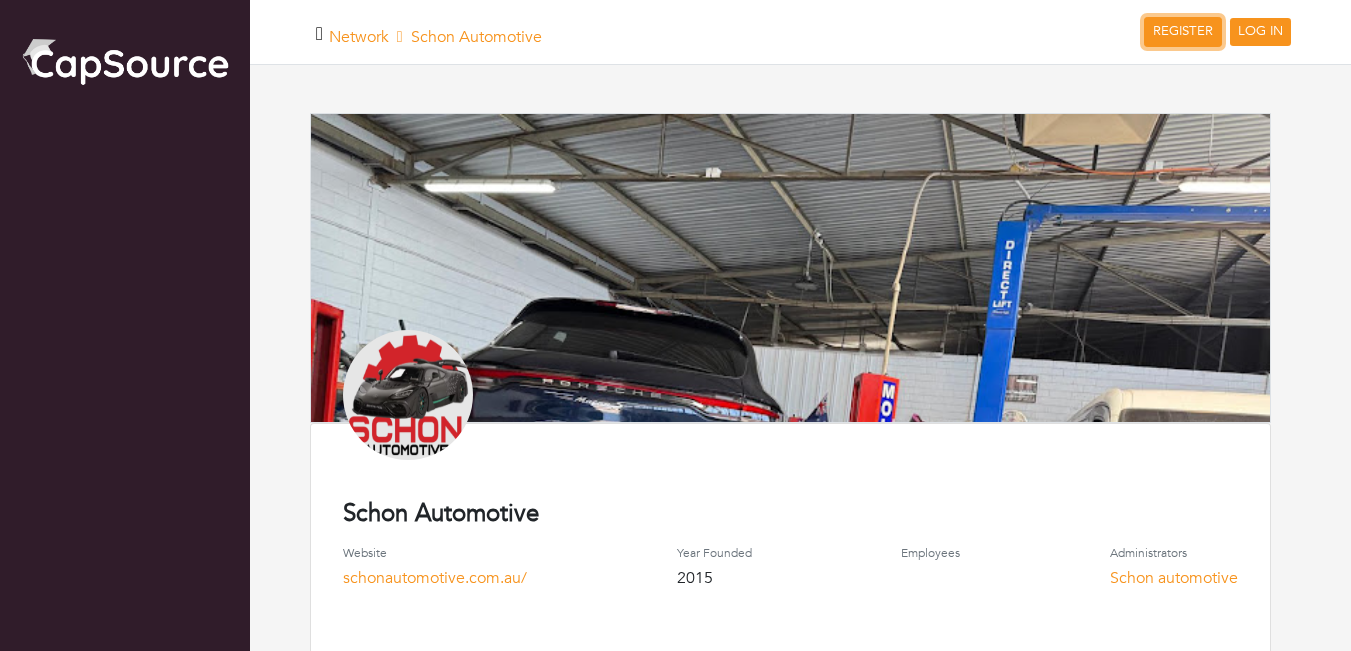 click on "REGISTER" at bounding box center (1183, 32) 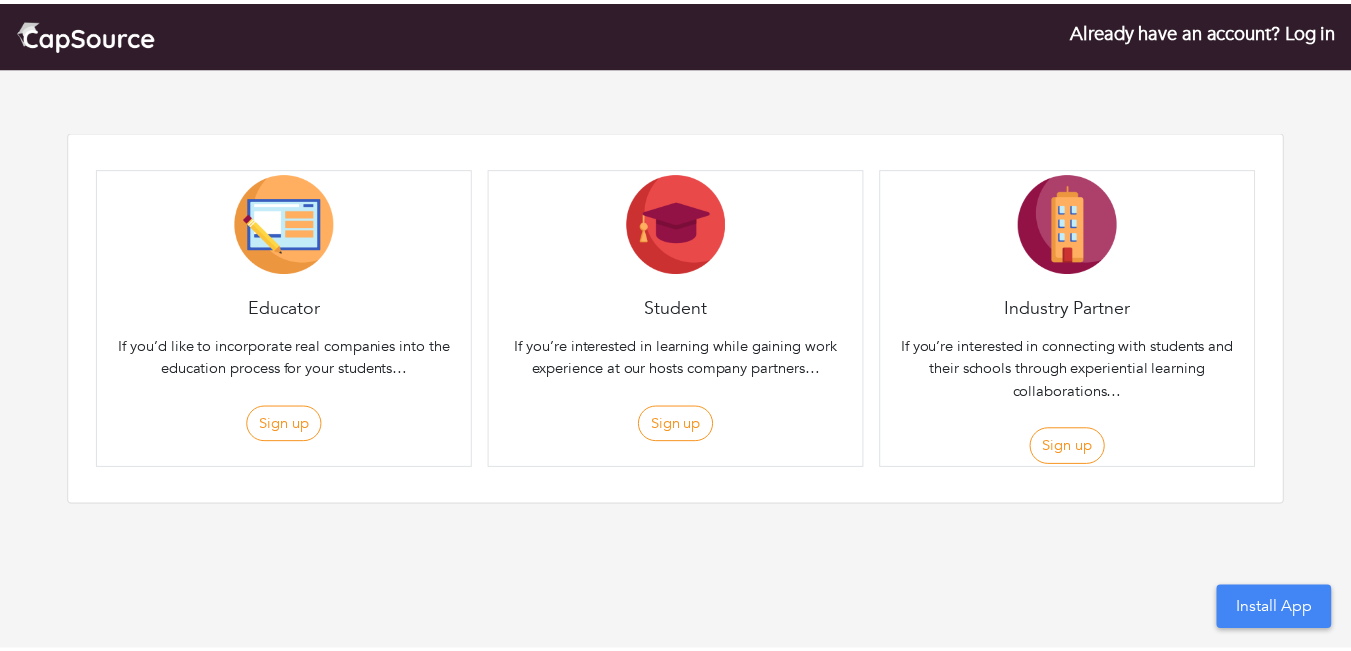 scroll, scrollTop: 0, scrollLeft: 0, axis: both 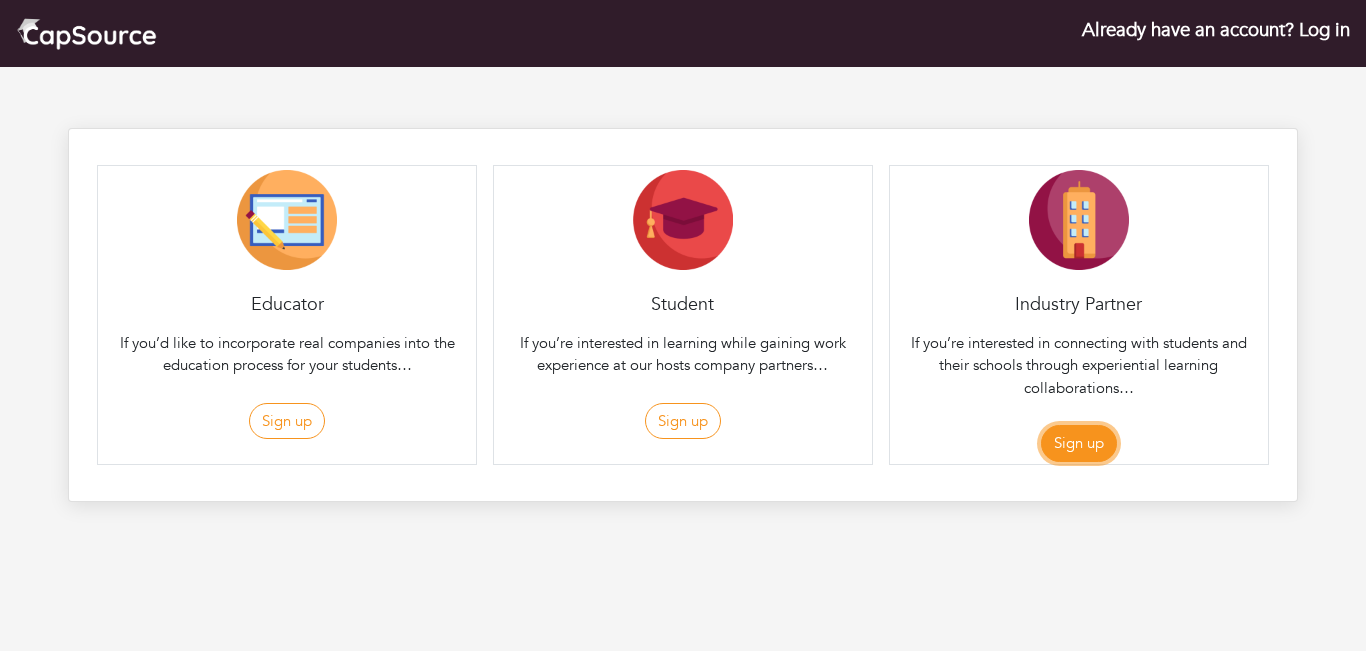 click on "Sign up" at bounding box center [1079, 443] 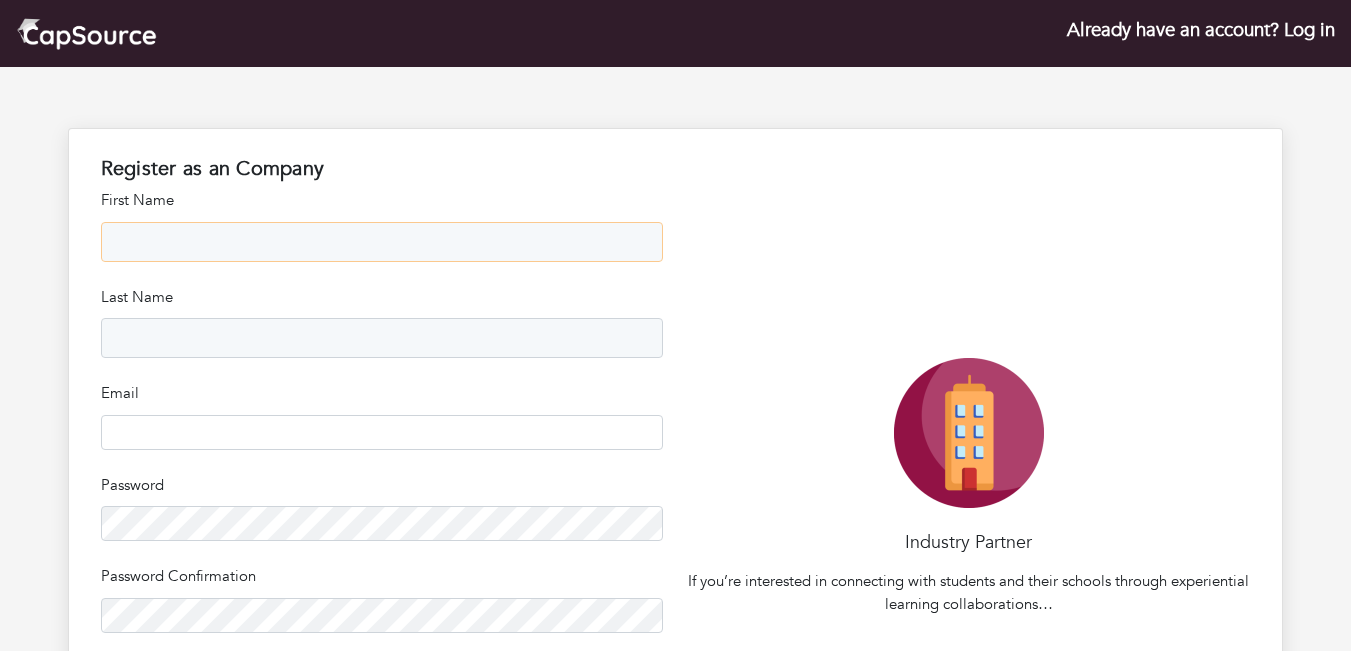 click at bounding box center (382, 242) 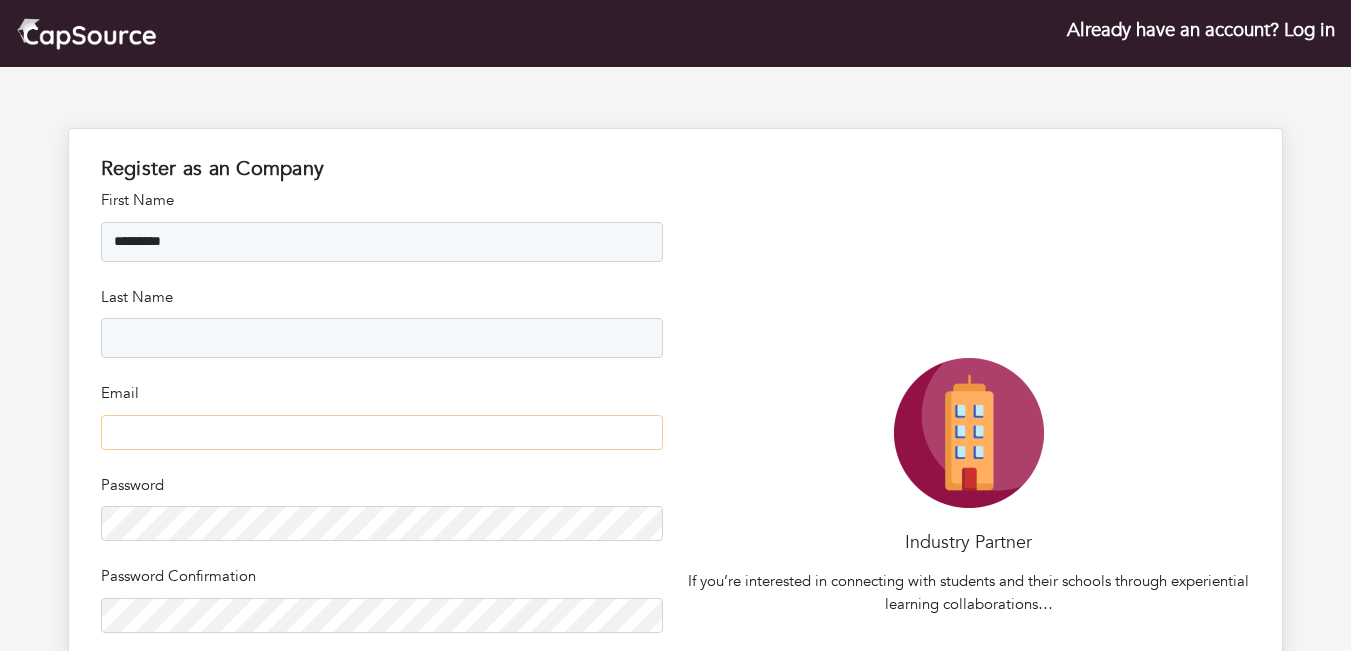type on "**********" 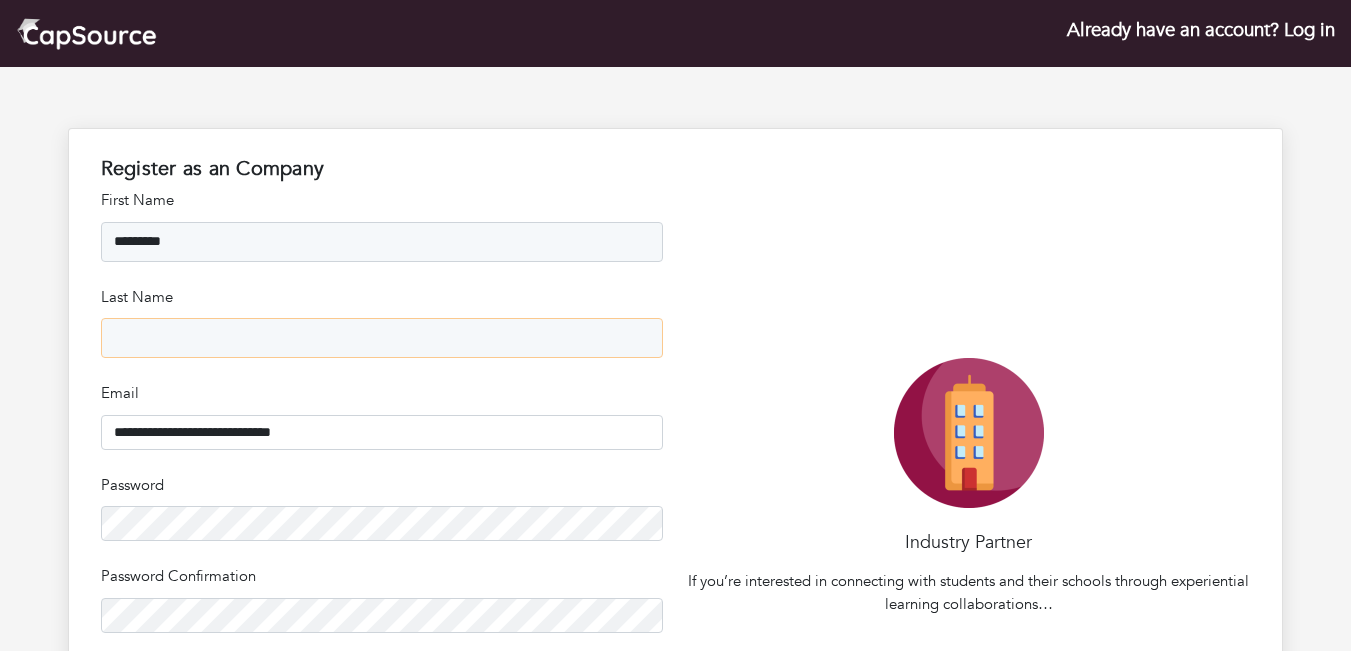 click at bounding box center [382, 338] 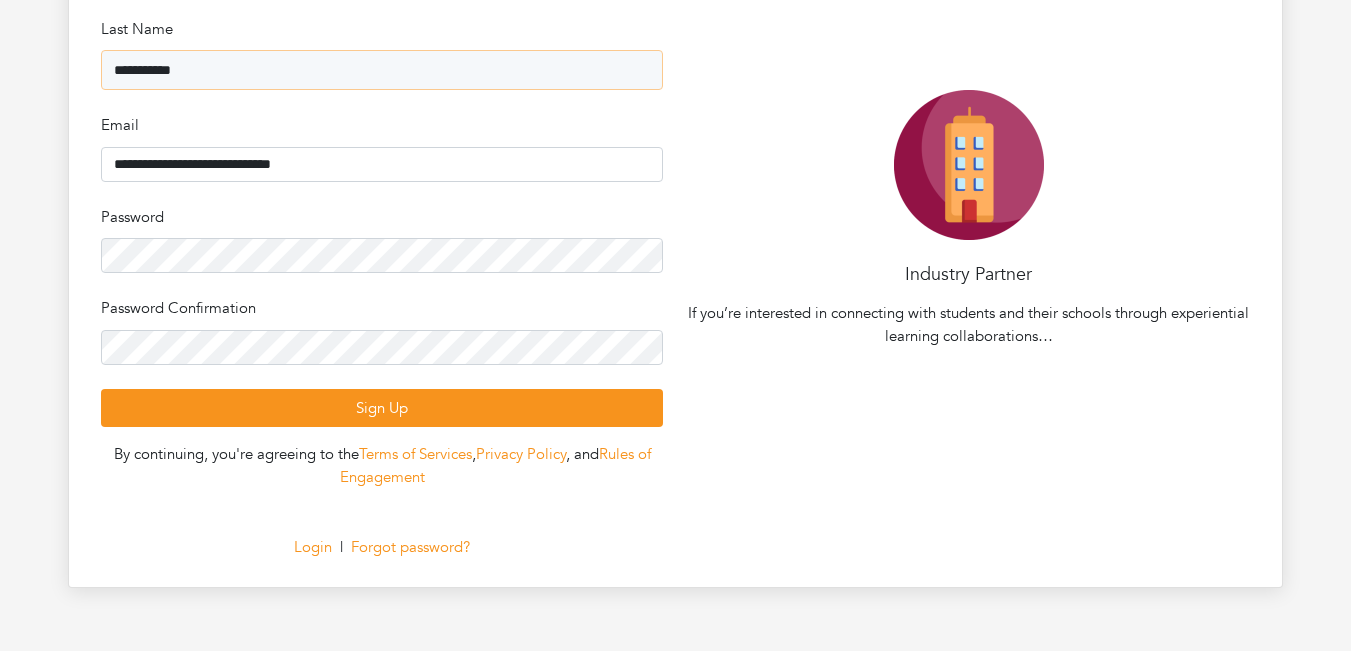 scroll, scrollTop: 272, scrollLeft: 0, axis: vertical 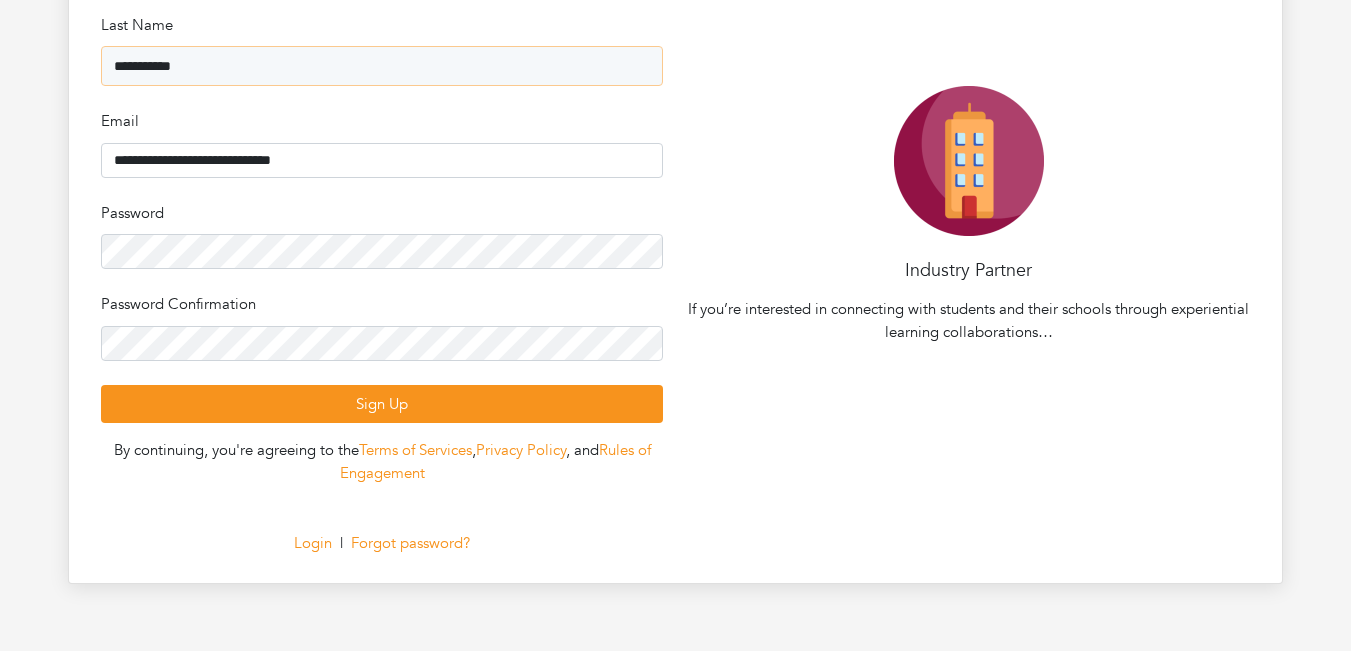 type on "**********" 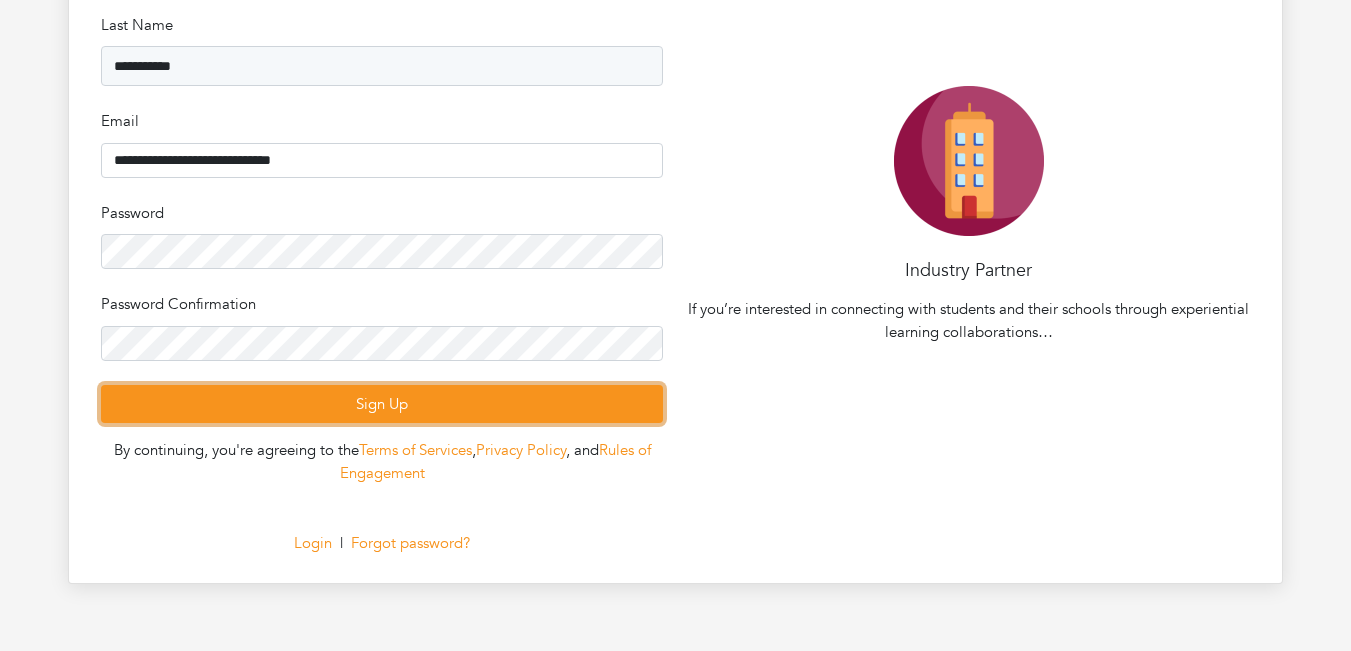 click on "Sign Up" at bounding box center (382, 404) 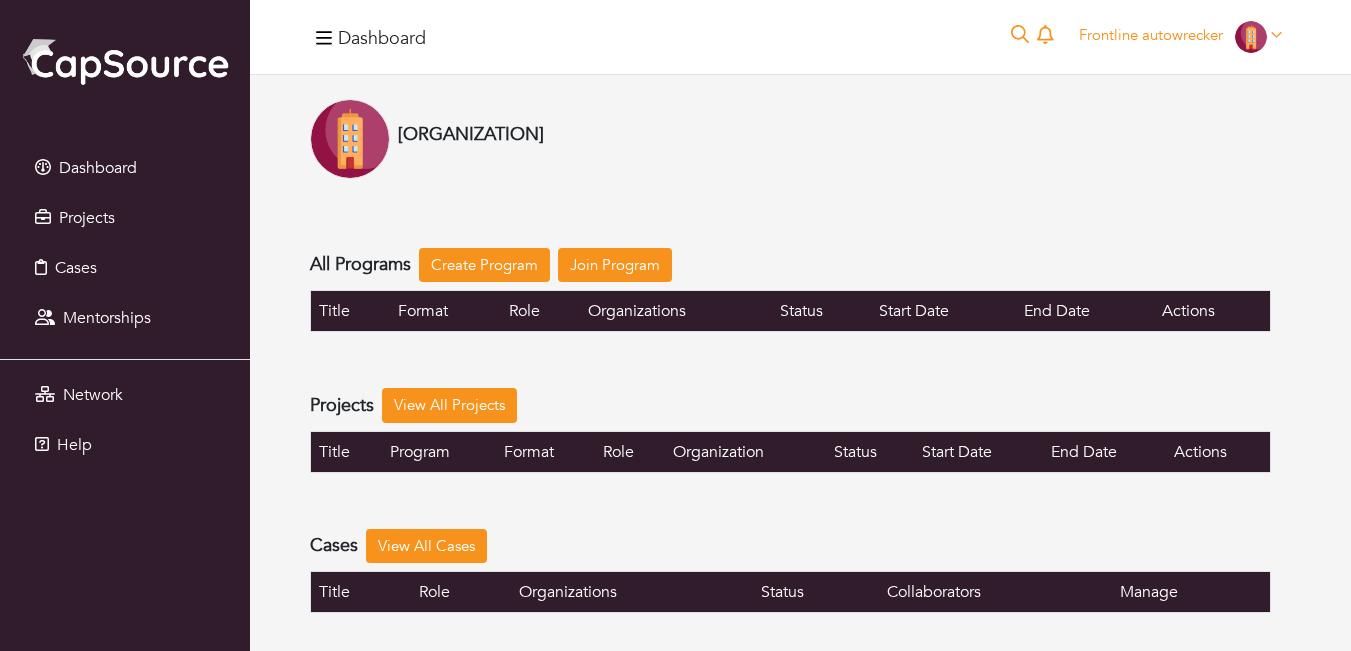 scroll, scrollTop: 0, scrollLeft: 0, axis: both 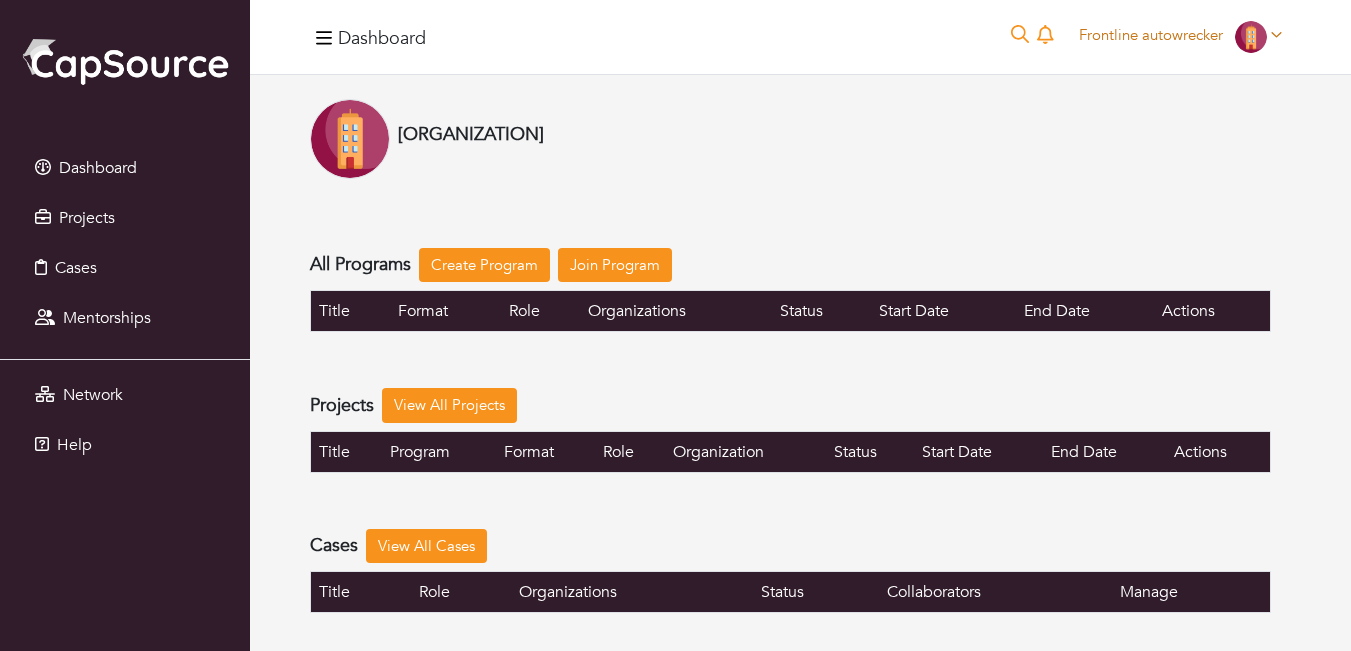 click at bounding box center [1251, 37] 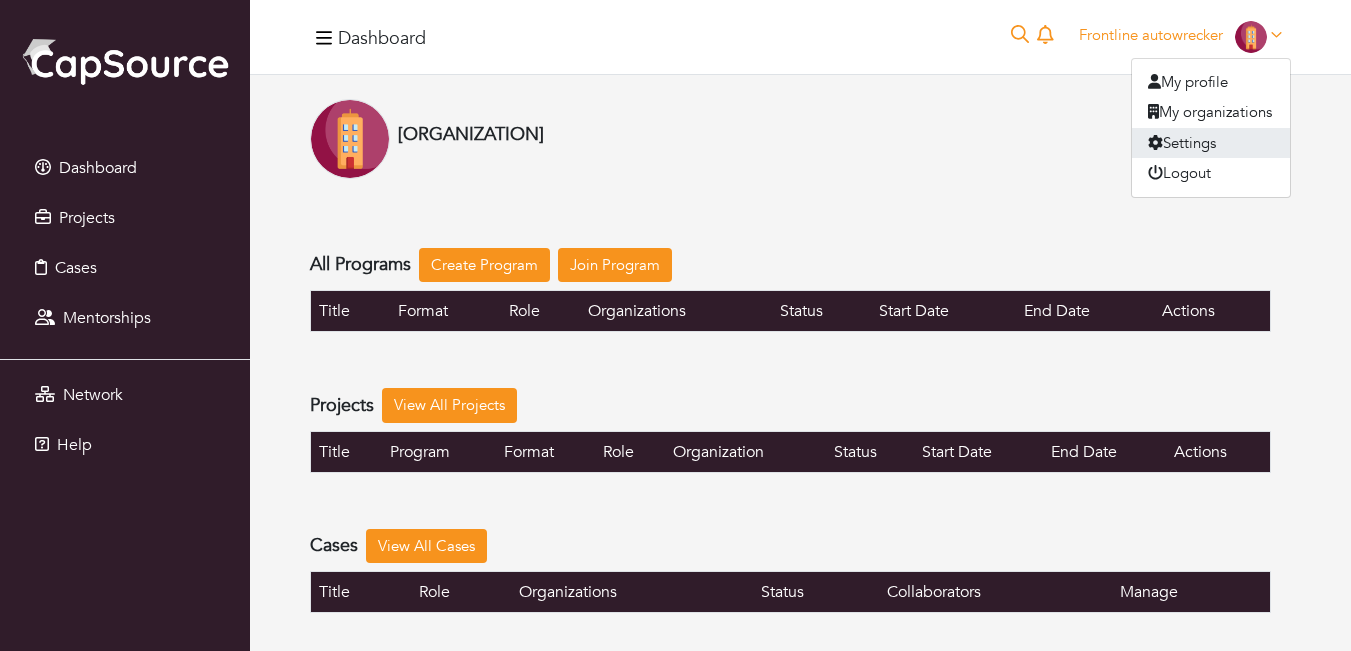 click on "Settings" at bounding box center (1211, 143) 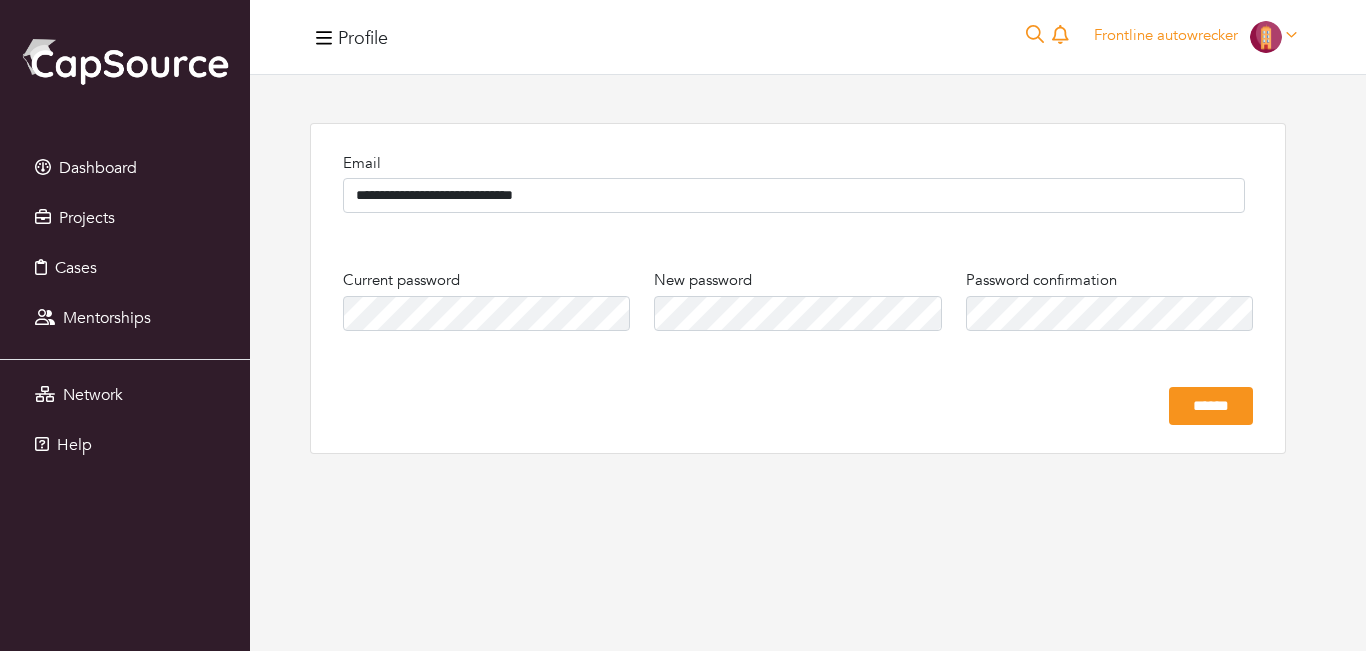 click on "Frontline autowrecker
Frontline autowrecker
My profile
My organizations
Settings
Logout" at bounding box center [1195, 37] 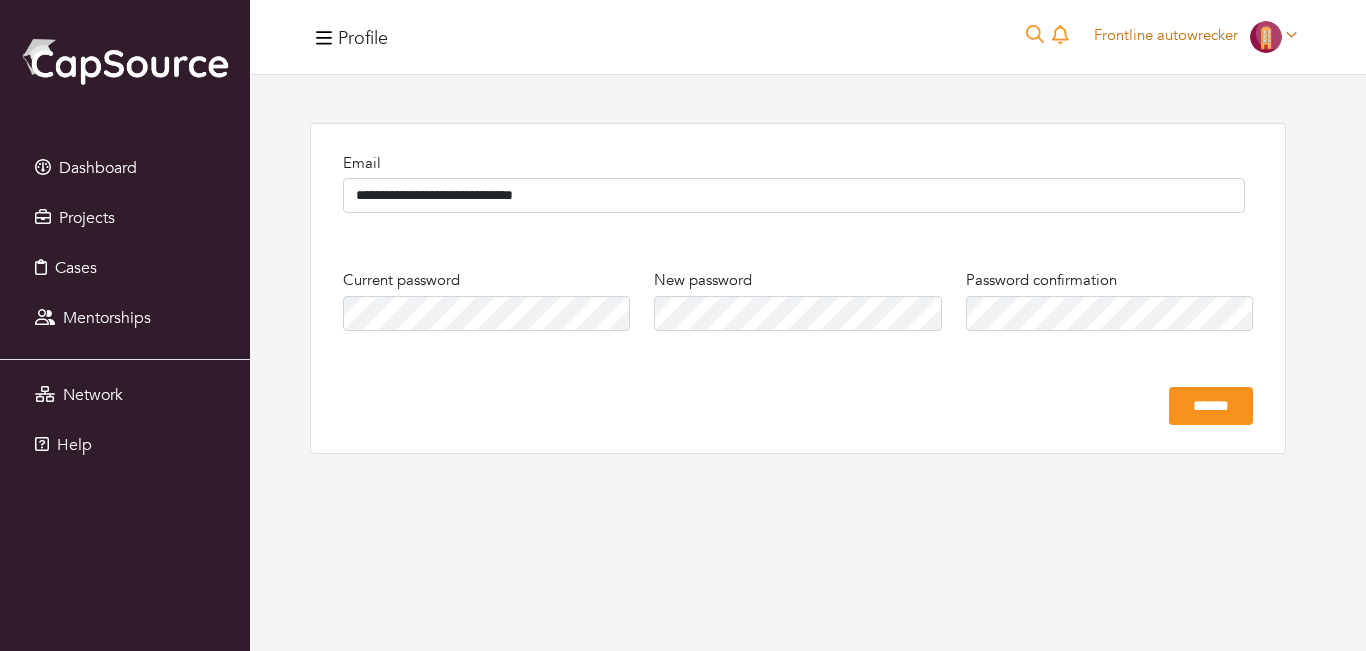 click on "Frontline autowrecker" at bounding box center (1166, 35) 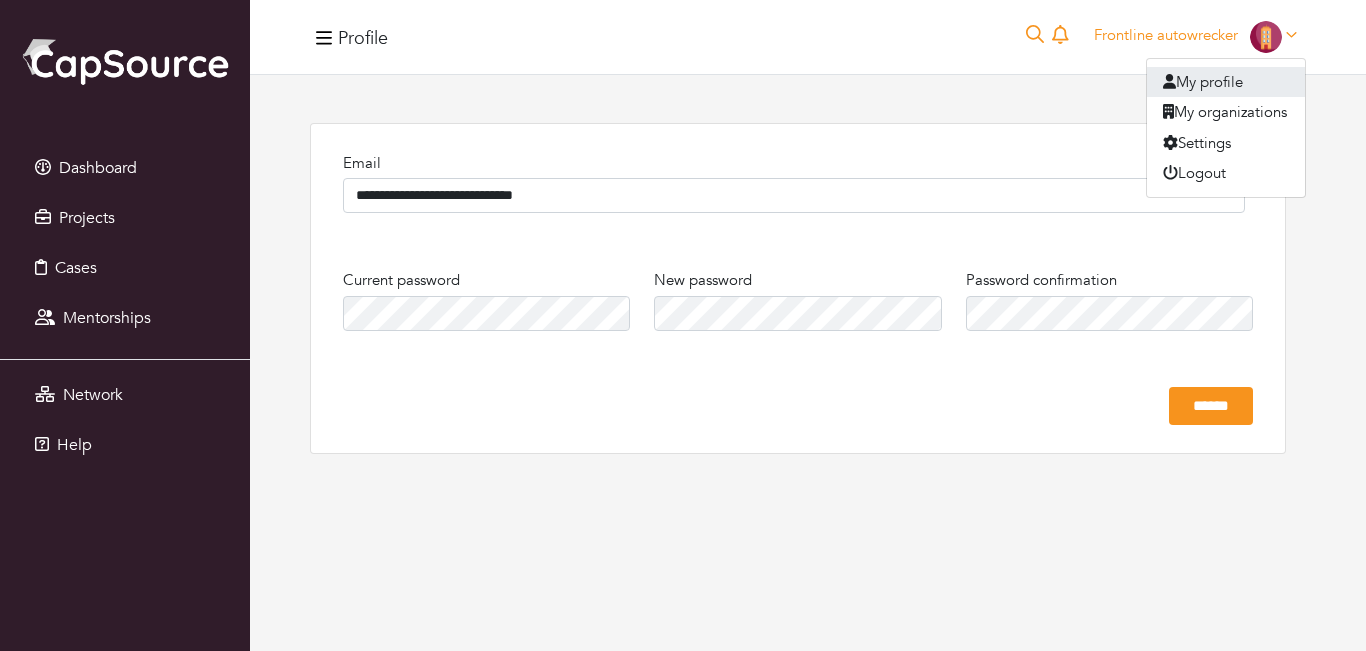 click on "My profile" at bounding box center [1226, 82] 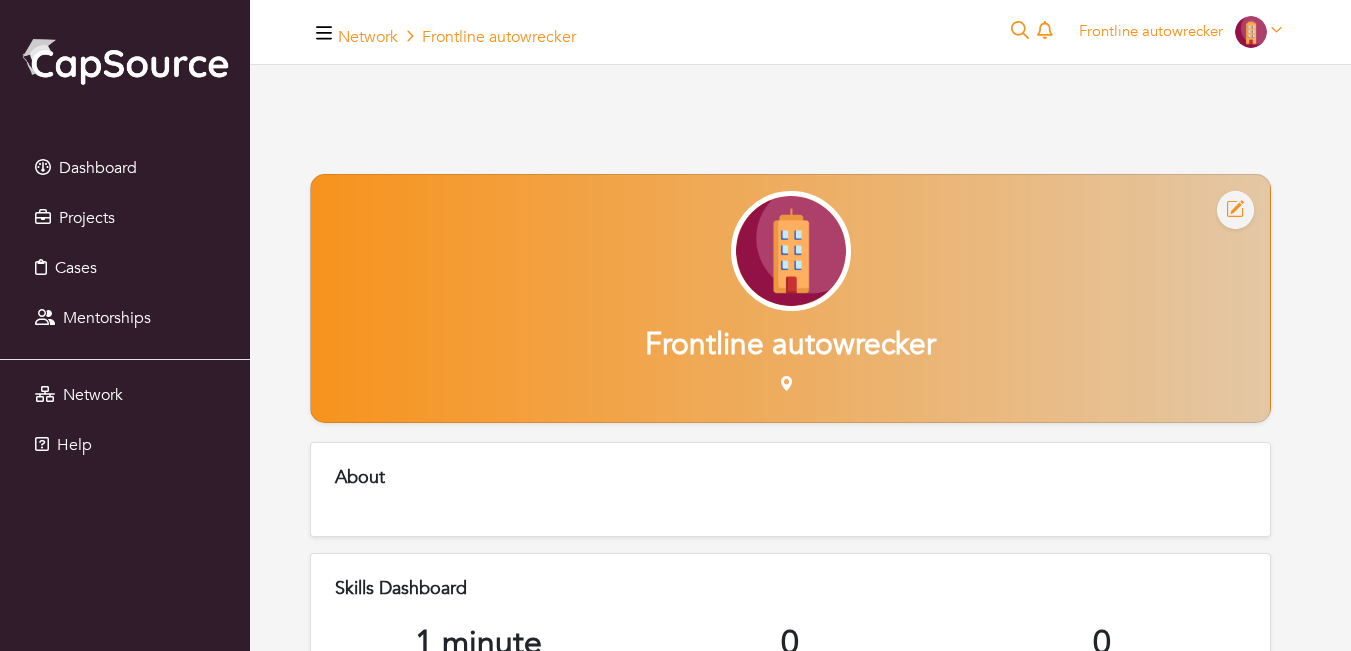 scroll, scrollTop: 100, scrollLeft: 0, axis: vertical 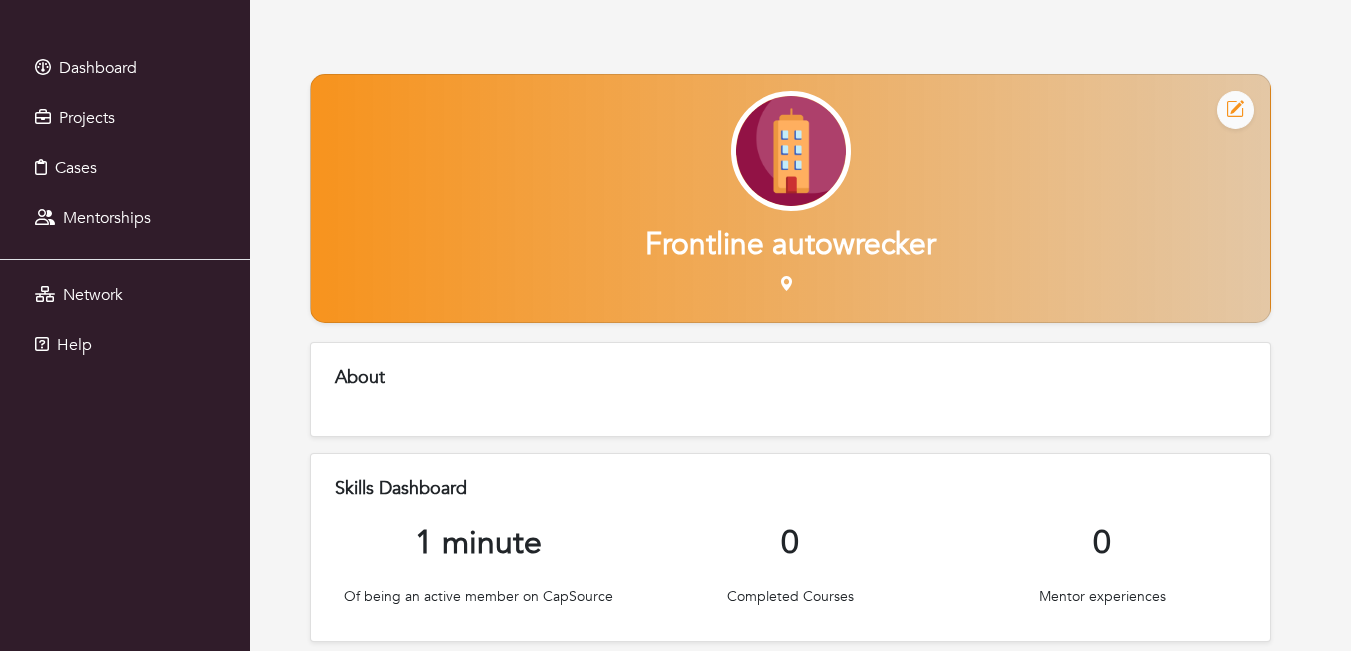 click at bounding box center (1235, 110) 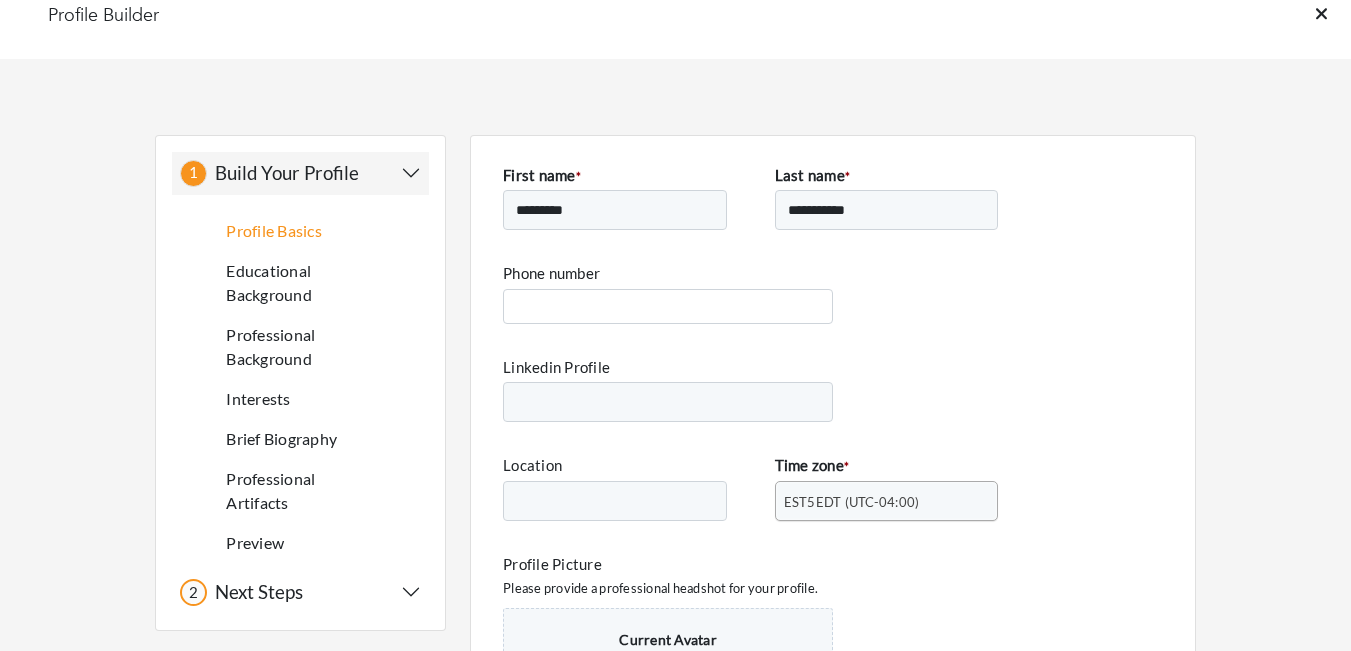 scroll, scrollTop: 0, scrollLeft: 0, axis: both 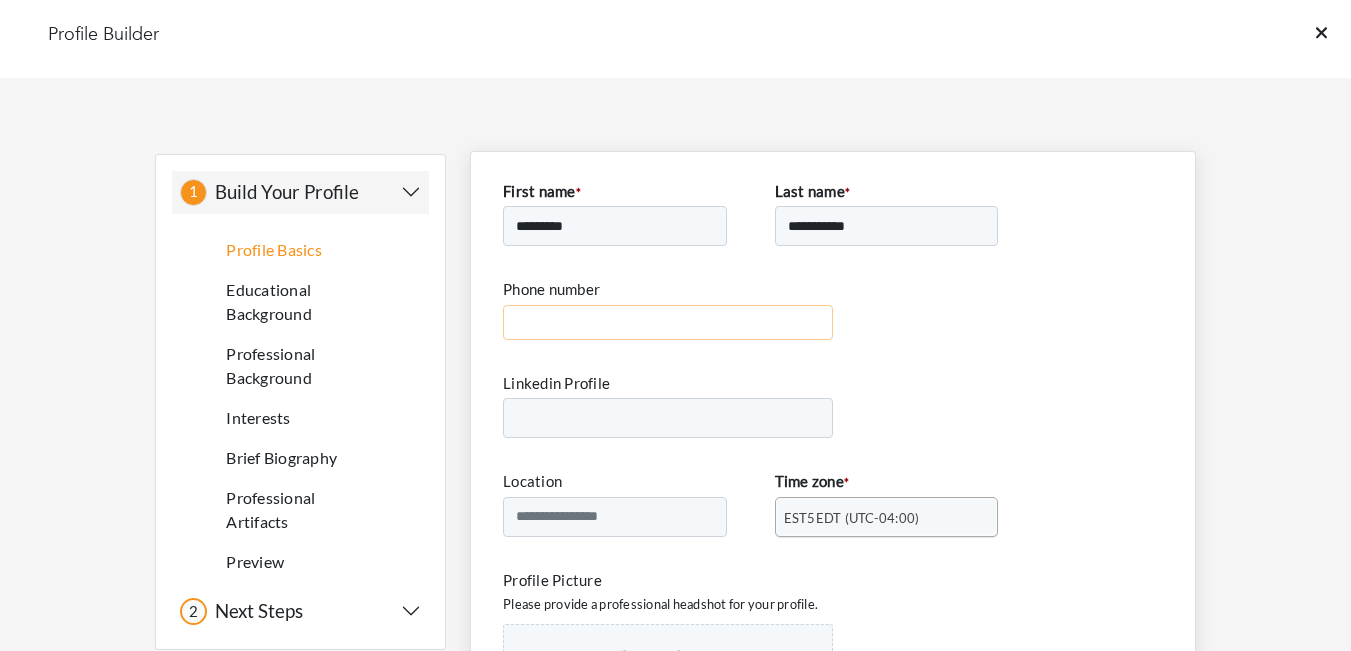 click on "Phone number" at bounding box center [668, 322] 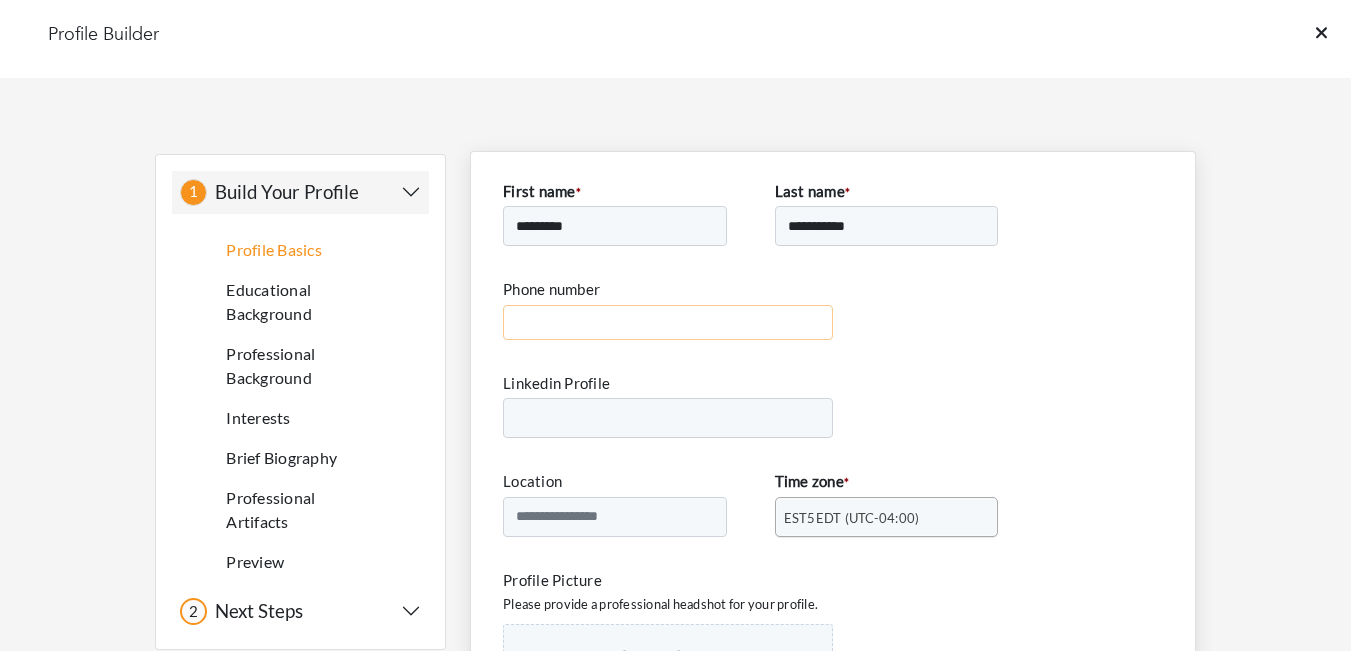 type on "**********" 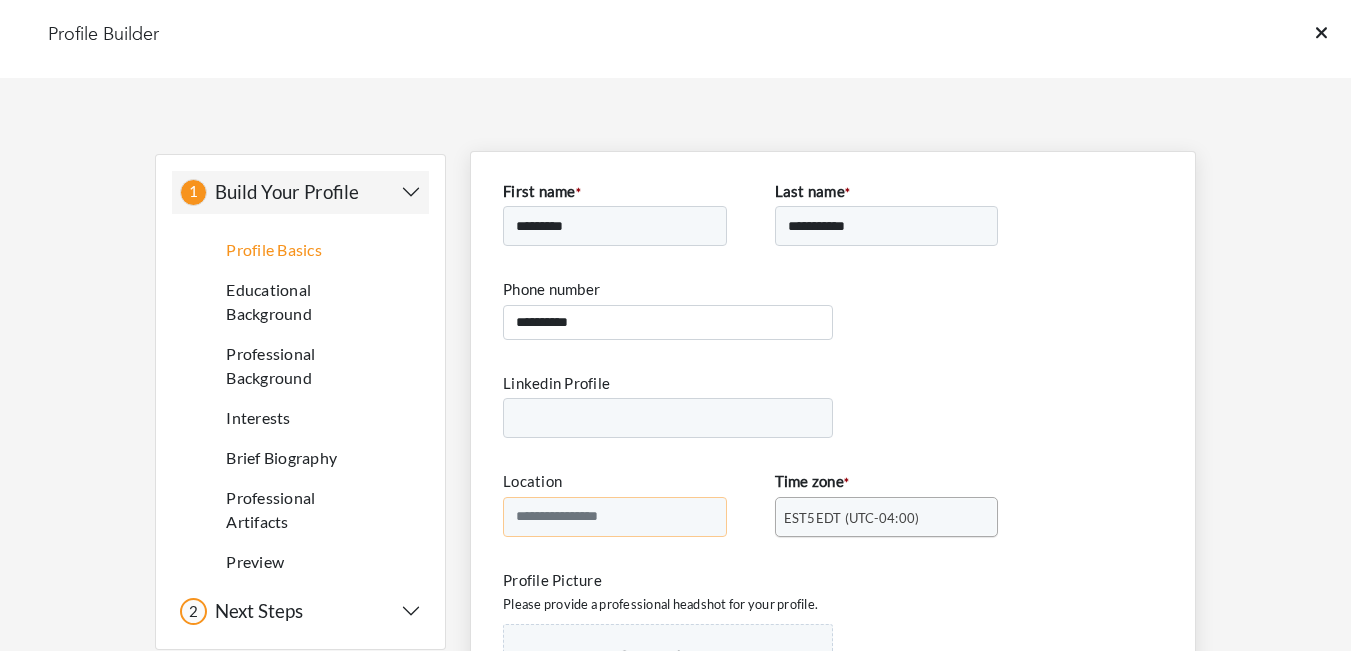 type on "*********" 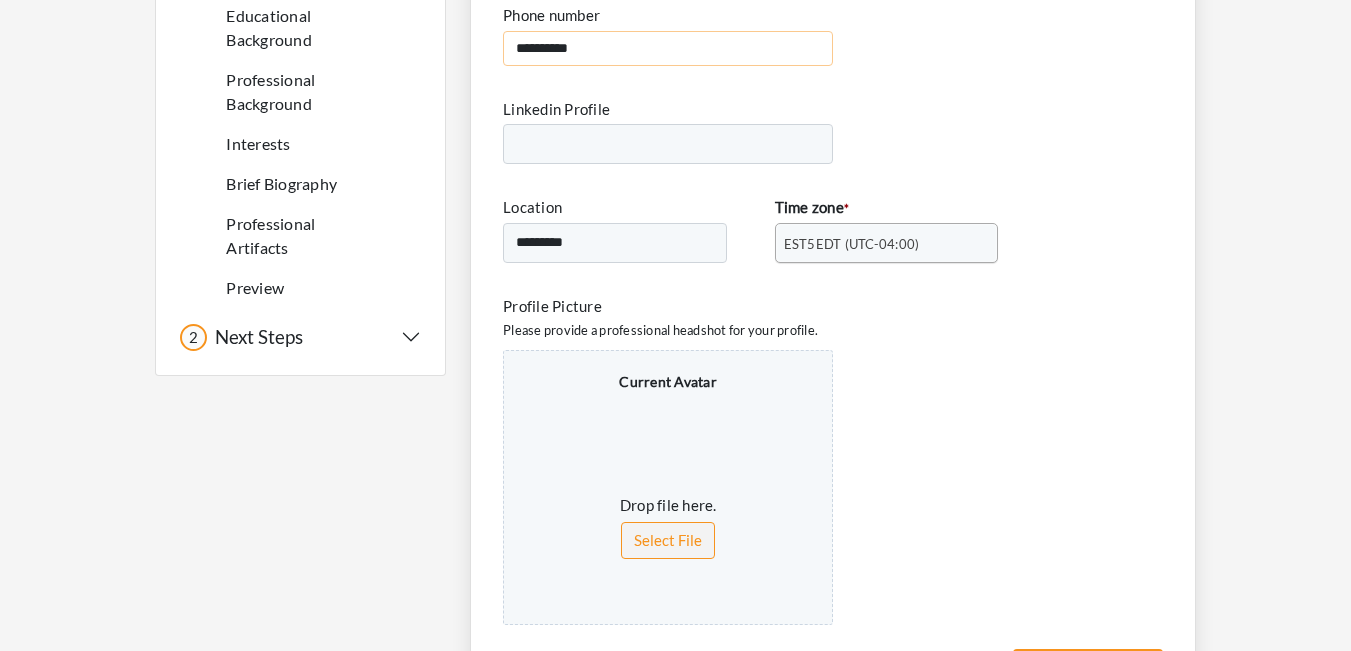 scroll, scrollTop: 400, scrollLeft: 0, axis: vertical 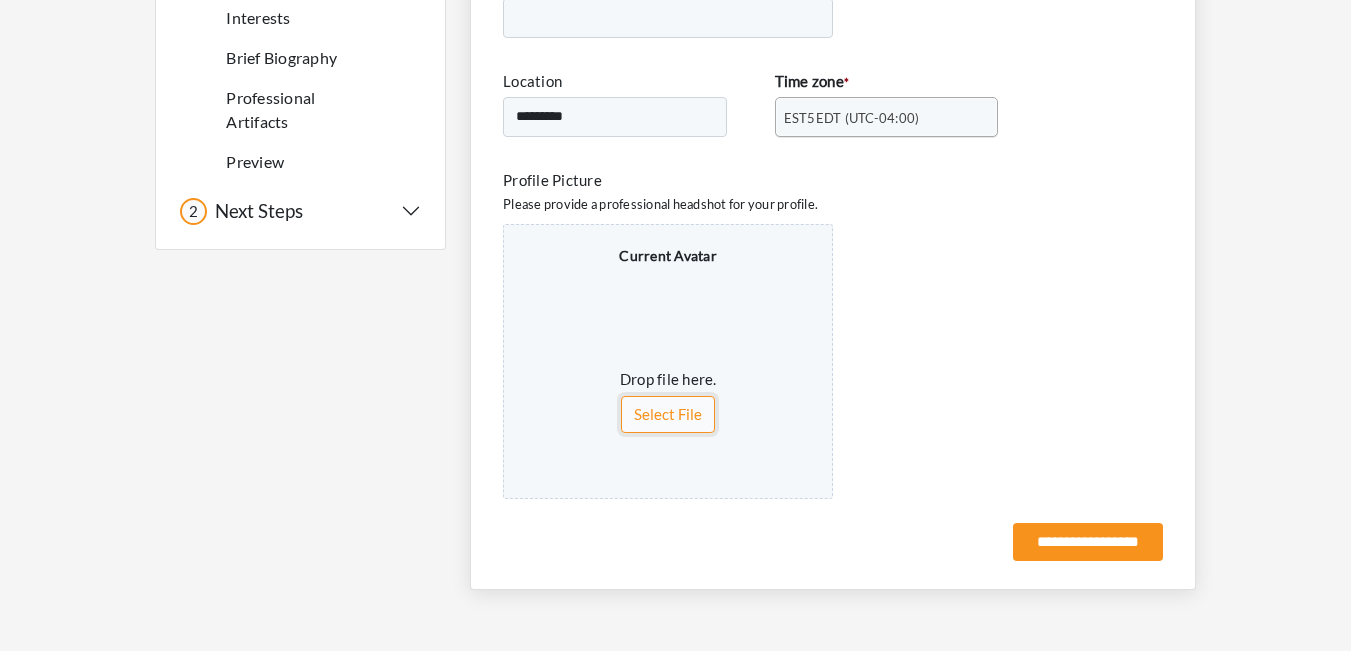 click on "Select File" at bounding box center (668, 414) 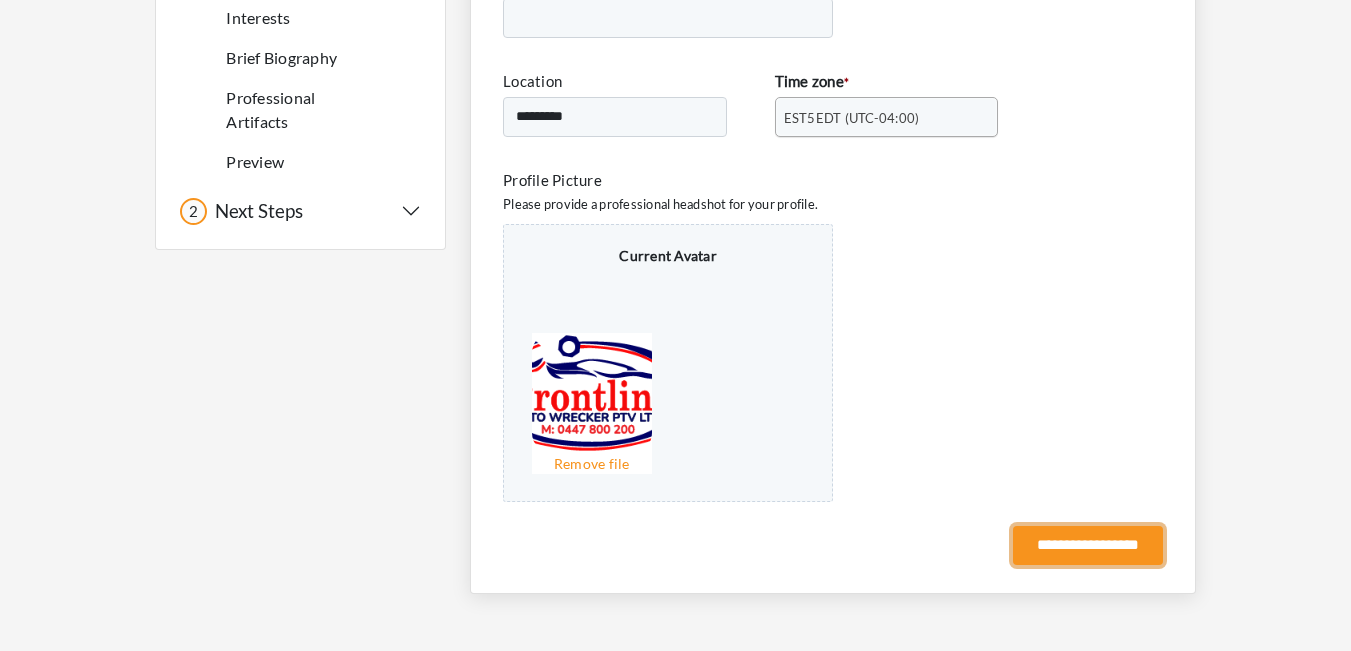 click on "**********" at bounding box center (1088, 545) 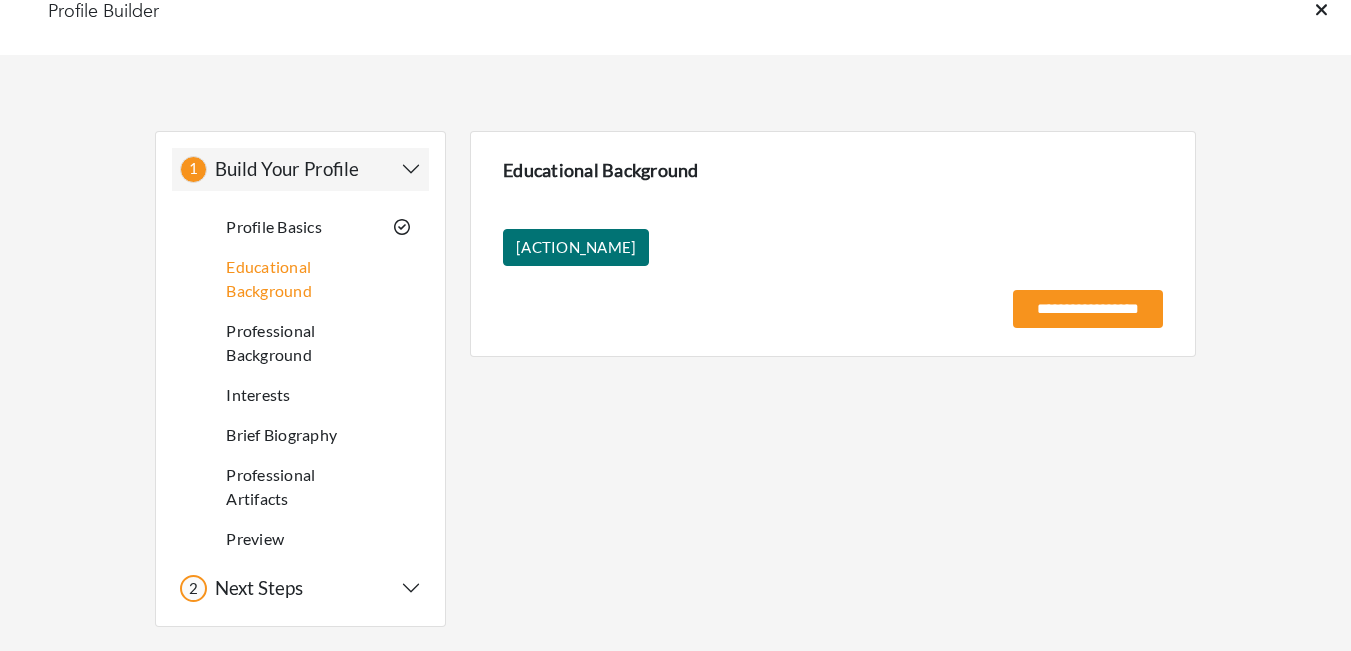 scroll, scrollTop: 0, scrollLeft: 0, axis: both 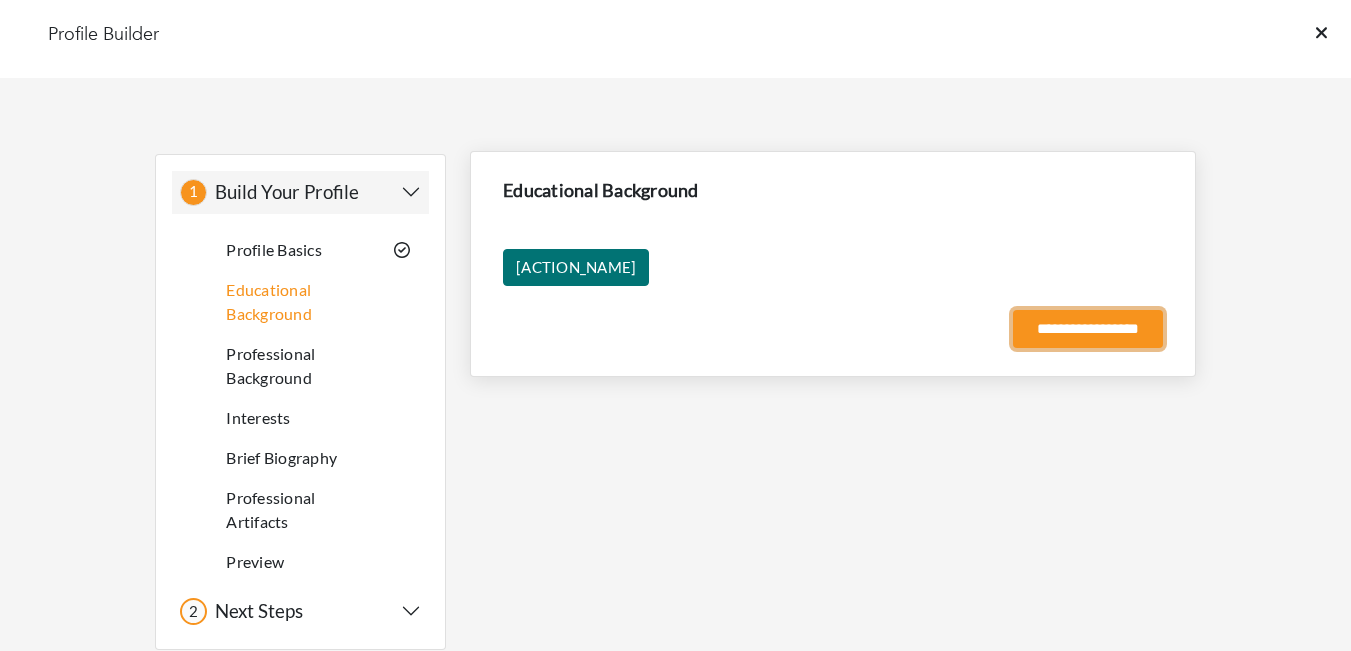click on "**********" at bounding box center (1088, 329) 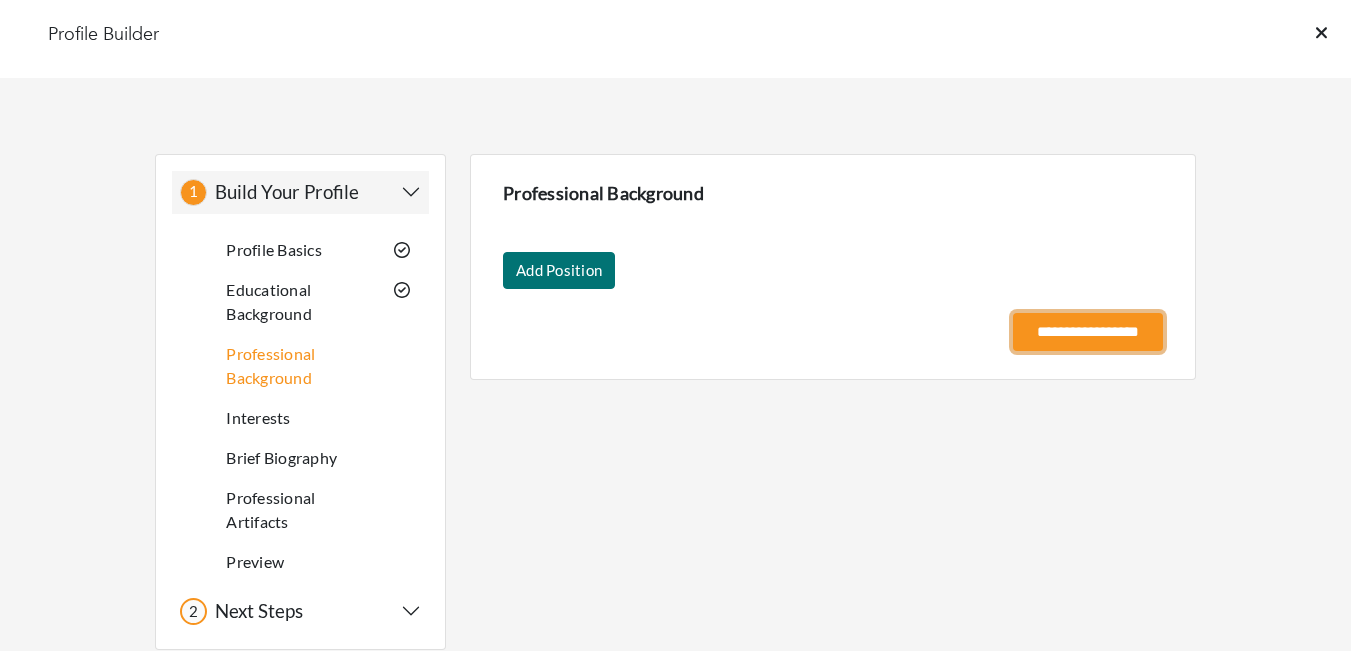 click on "**********" at bounding box center (1088, 332) 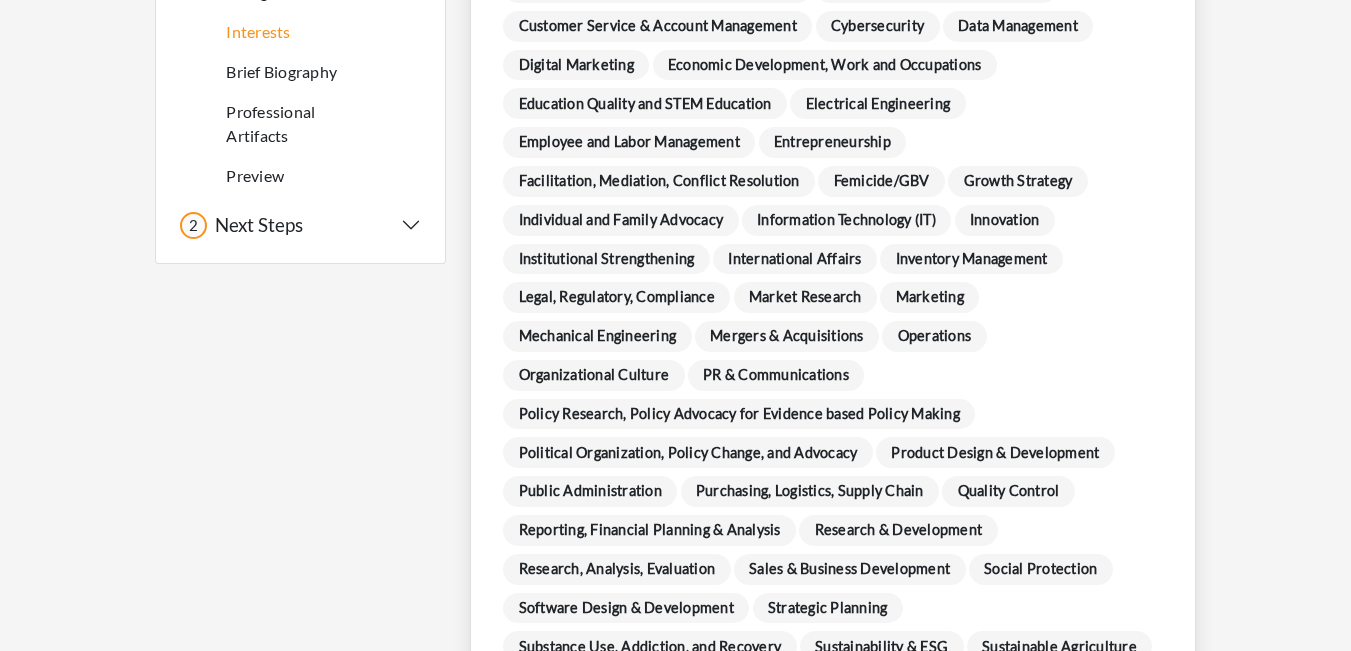 scroll, scrollTop: 400, scrollLeft: 0, axis: vertical 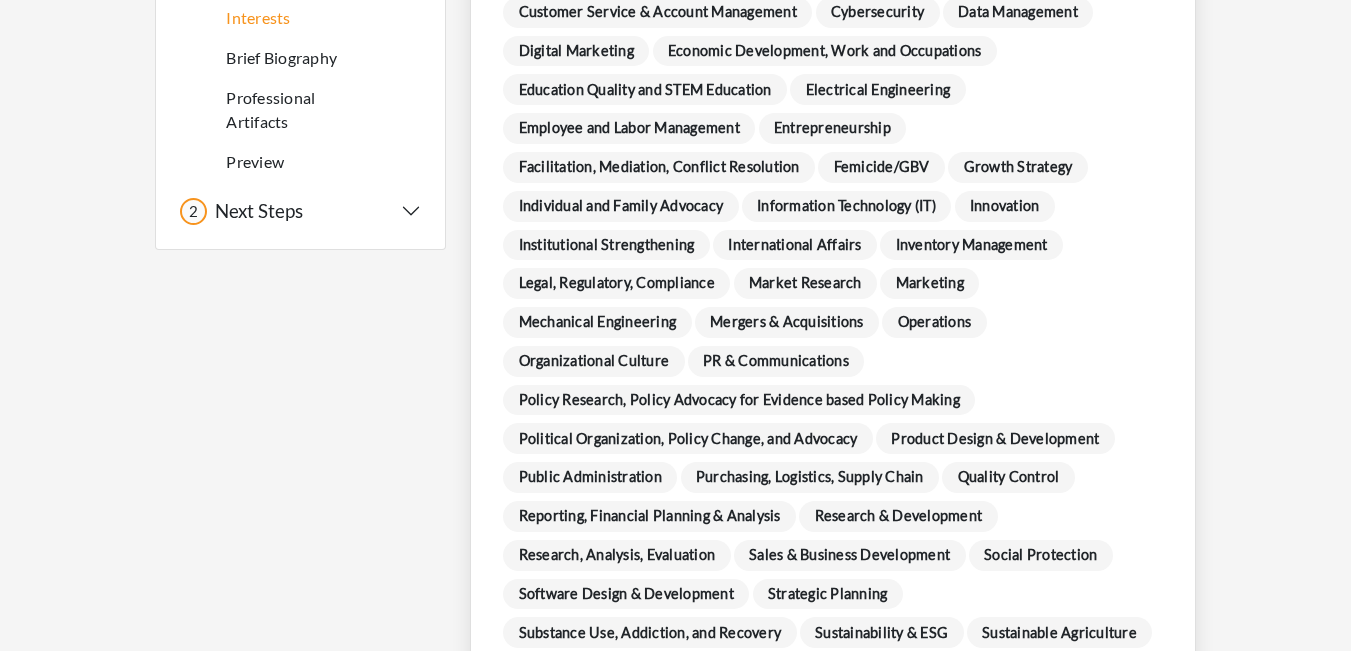 click on "Marketing" at bounding box center [929, 283] 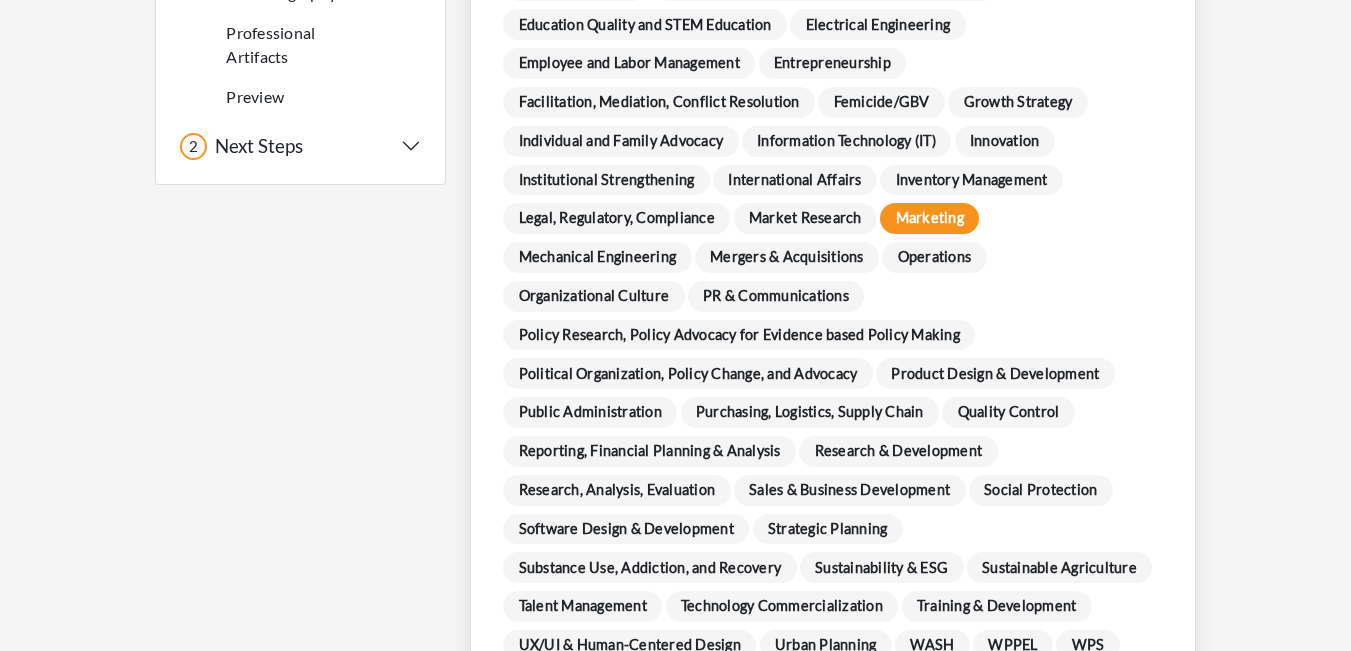 scroll, scrollTop: 500, scrollLeft: 0, axis: vertical 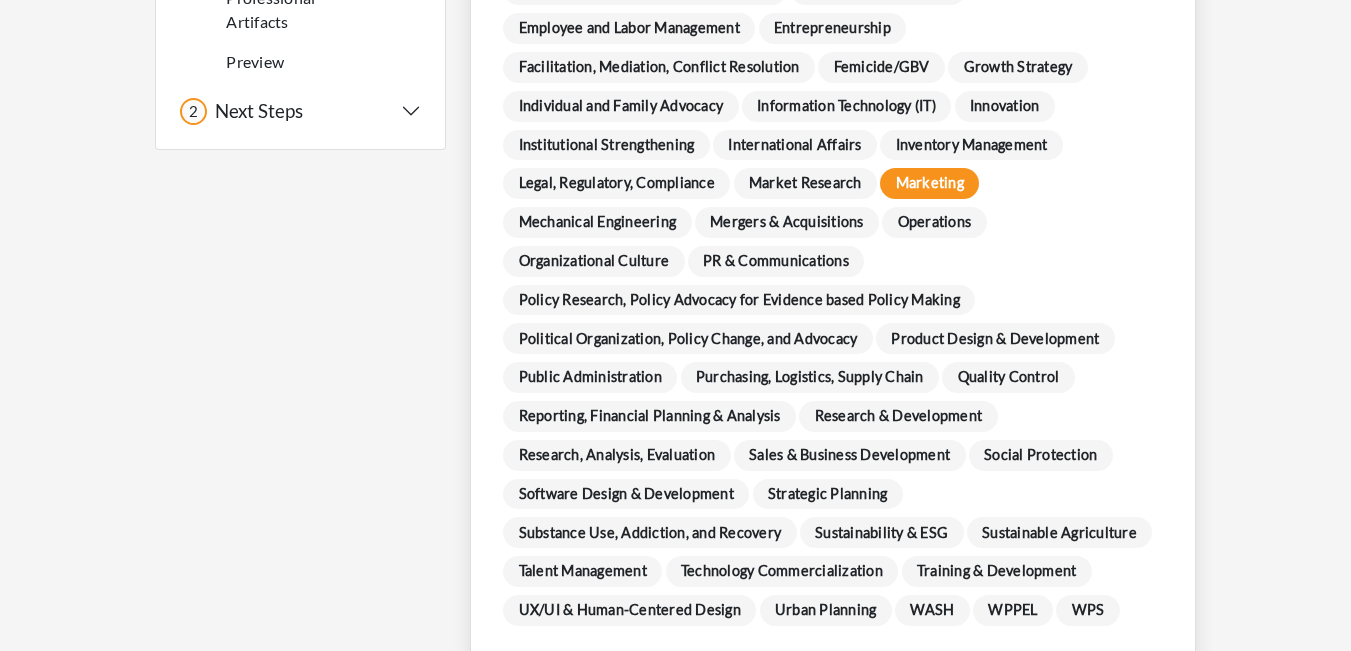 click on "Sales & Business Development" at bounding box center [850, 455] 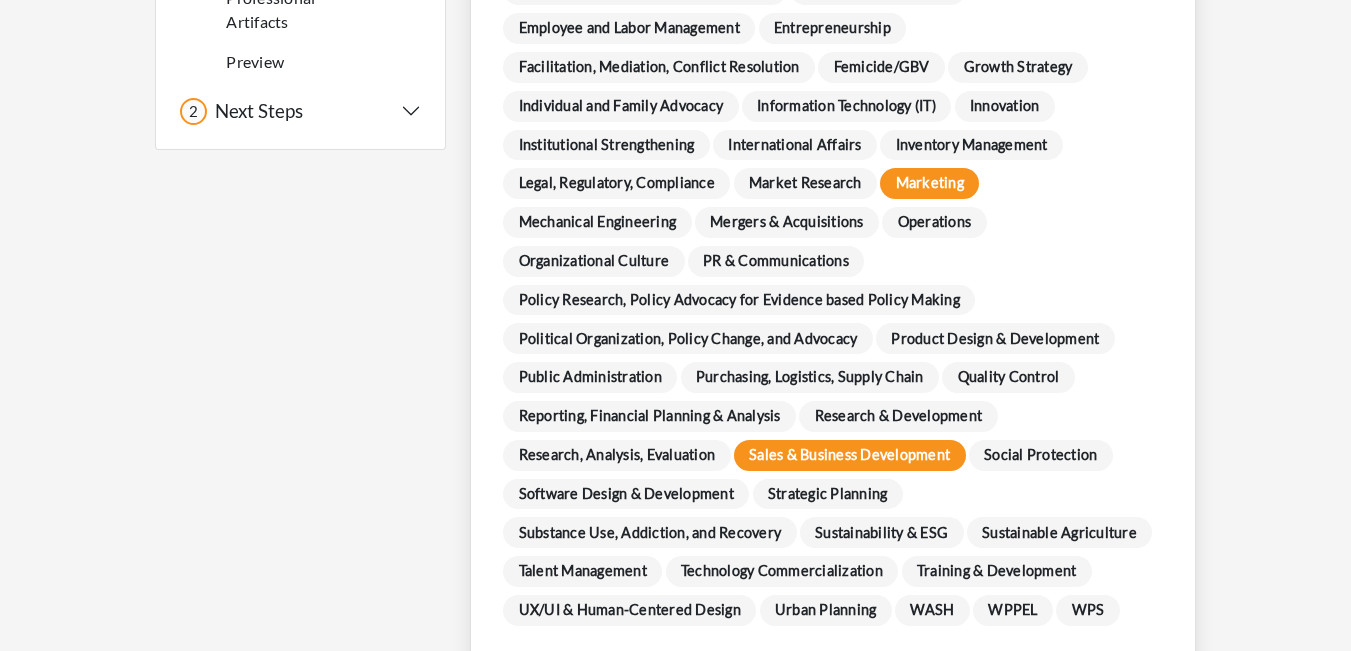 click on "Sales & Business Development" at bounding box center [850, 455] 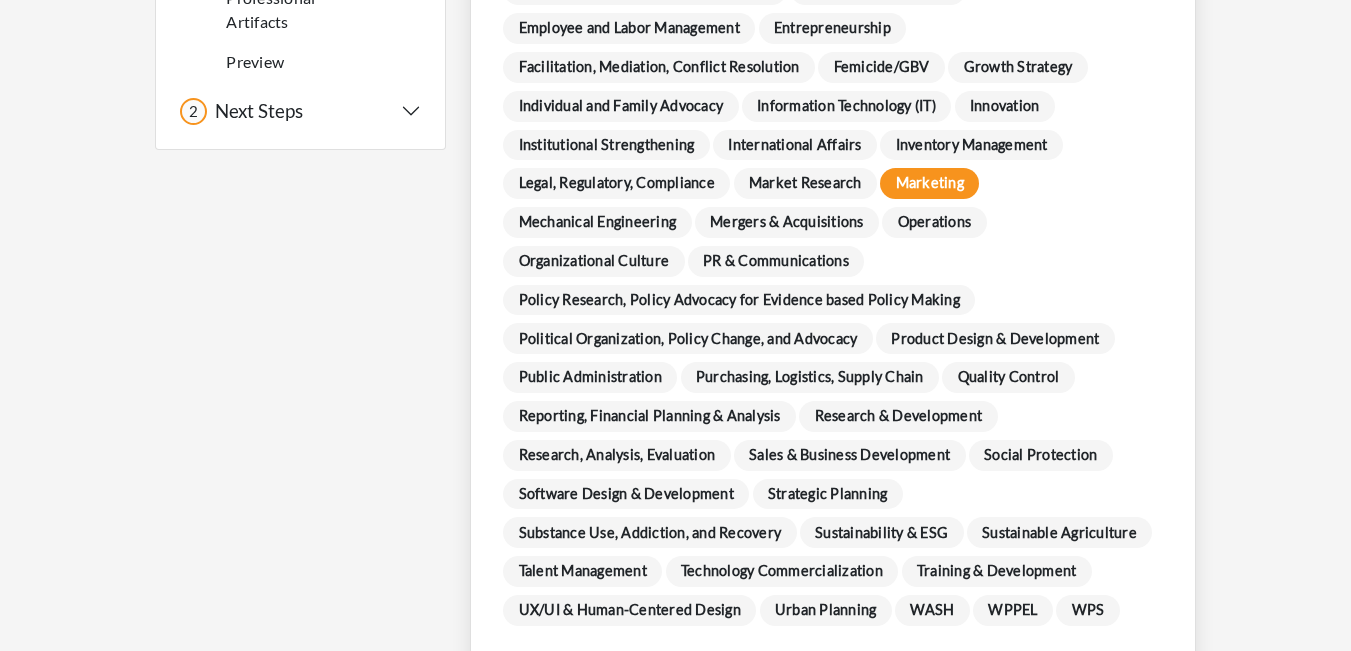 click on "Social Protection" at bounding box center [1041, 455] 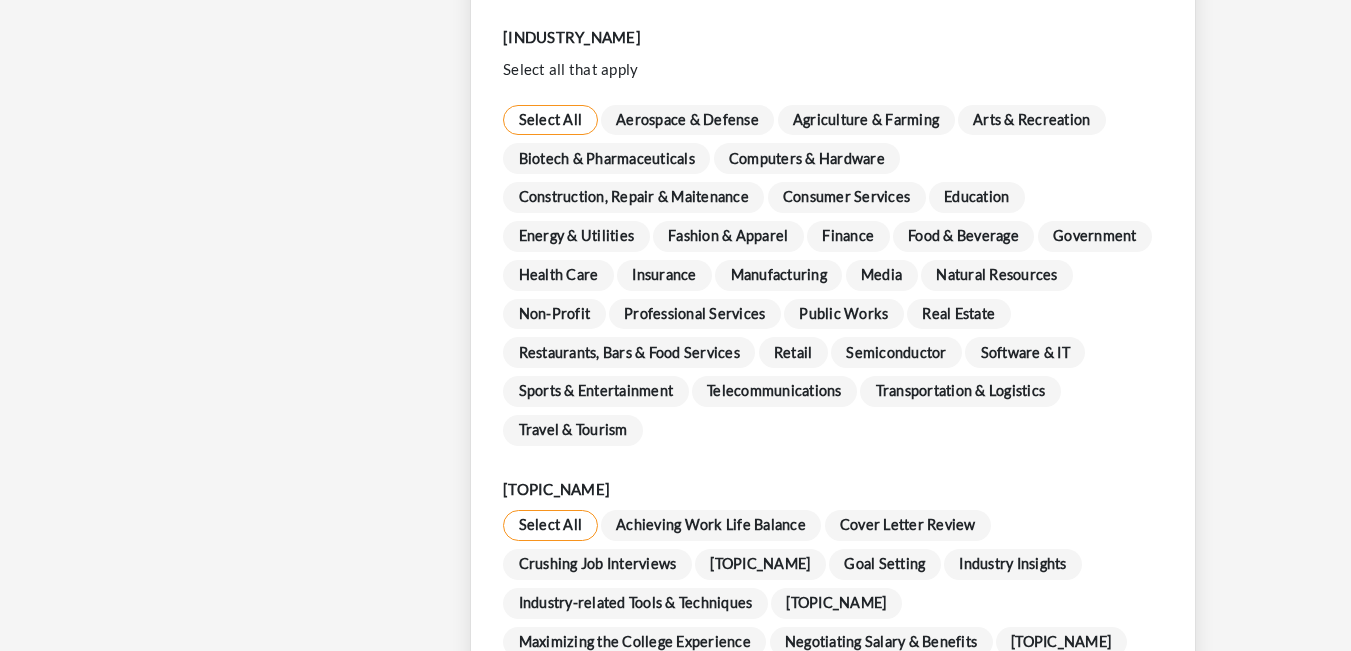 scroll, scrollTop: 1100, scrollLeft: 0, axis: vertical 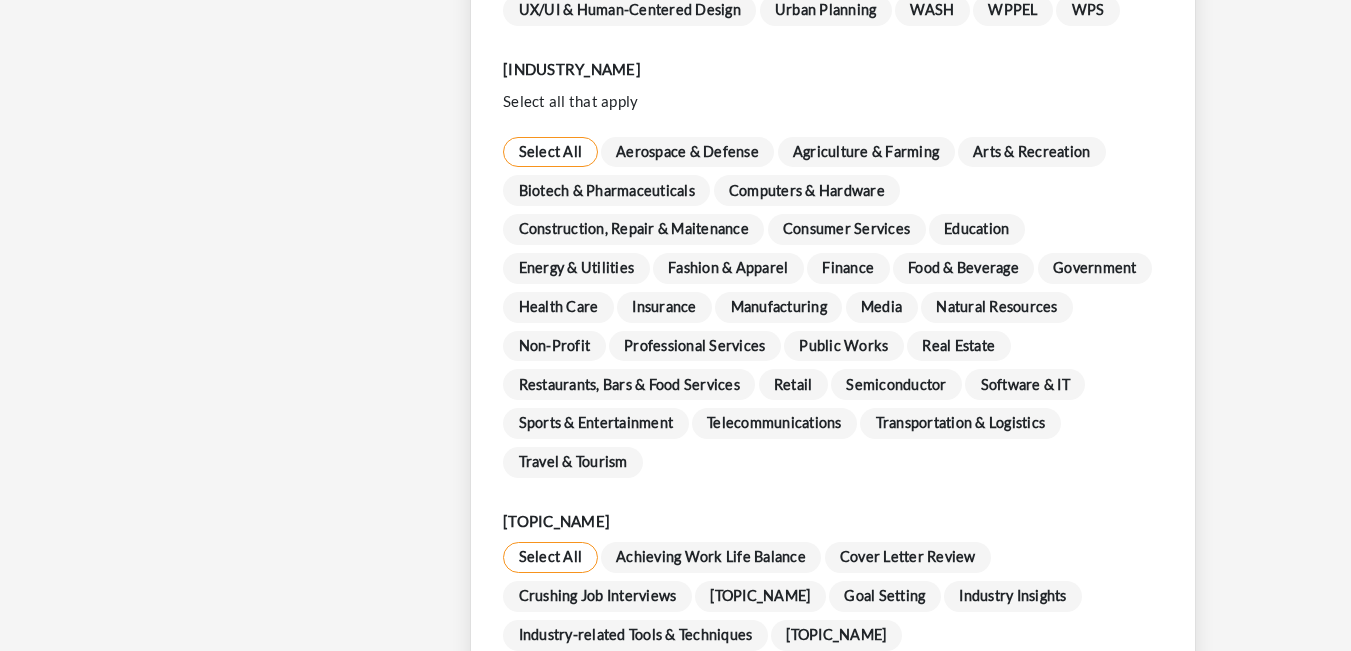 click on "Professional Services" at bounding box center (695, 346) 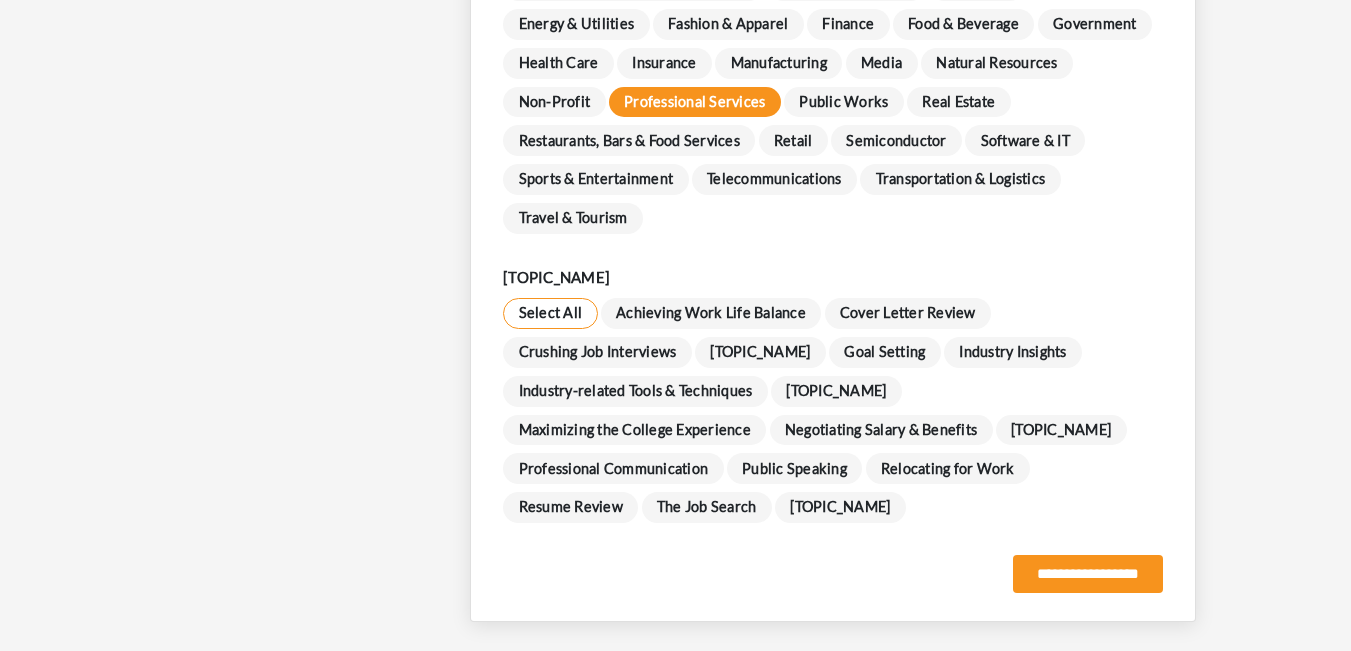 scroll, scrollTop: 1368, scrollLeft: 0, axis: vertical 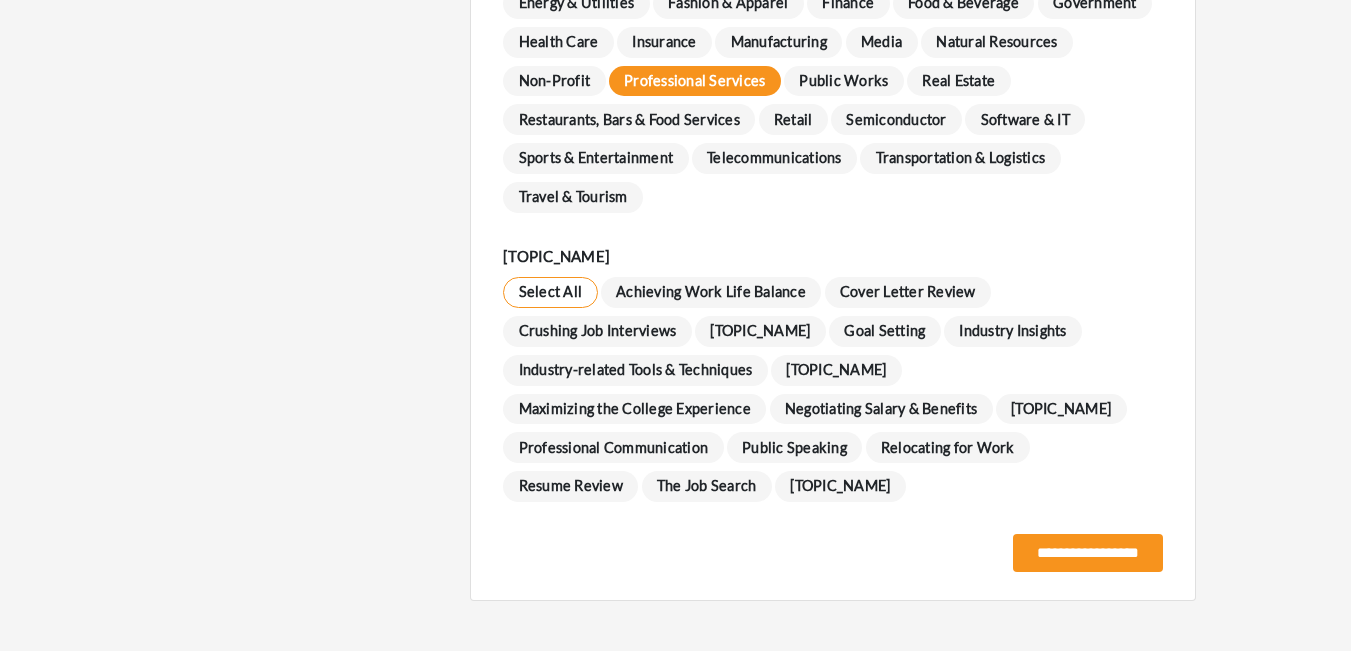 click on "Profile Builder
[NUMBER]
[NUMBER]
Build Your Profile
Profile Basics
Educational Background
Professional Background
[NUMBER]" at bounding box center (675, -340) 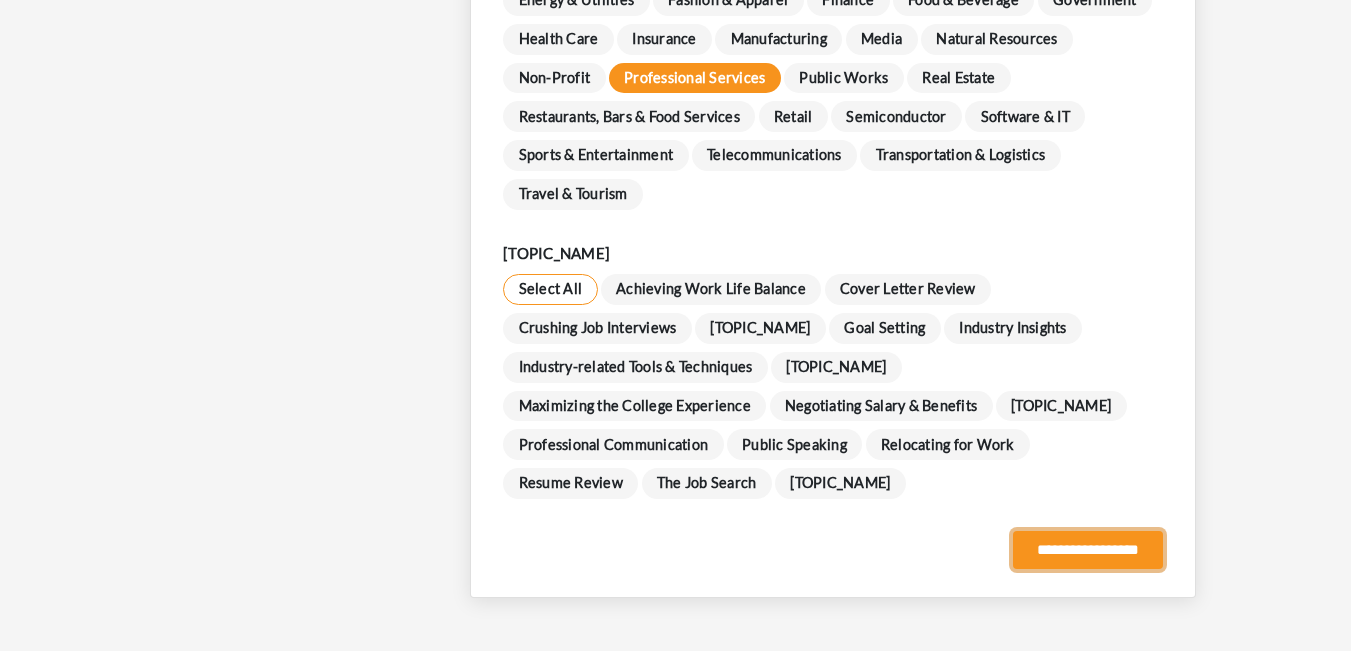 click on "**********" at bounding box center (1088, 550) 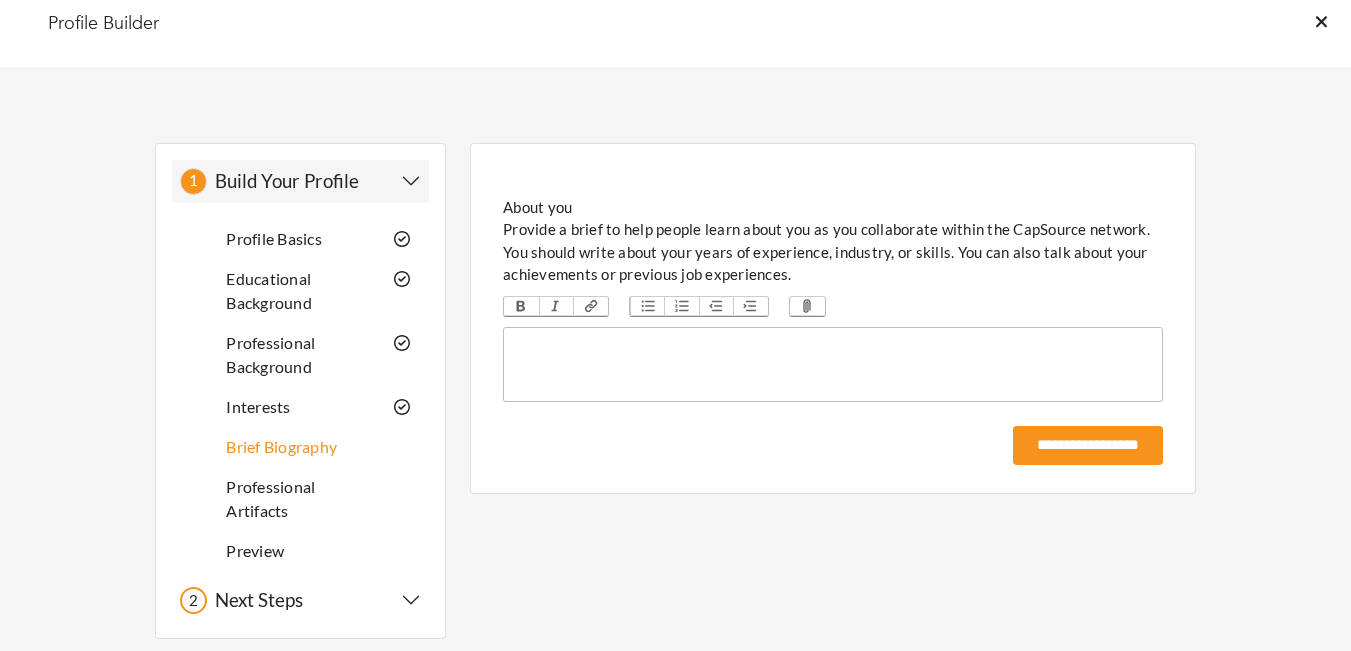 scroll, scrollTop: 0, scrollLeft: 0, axis: both 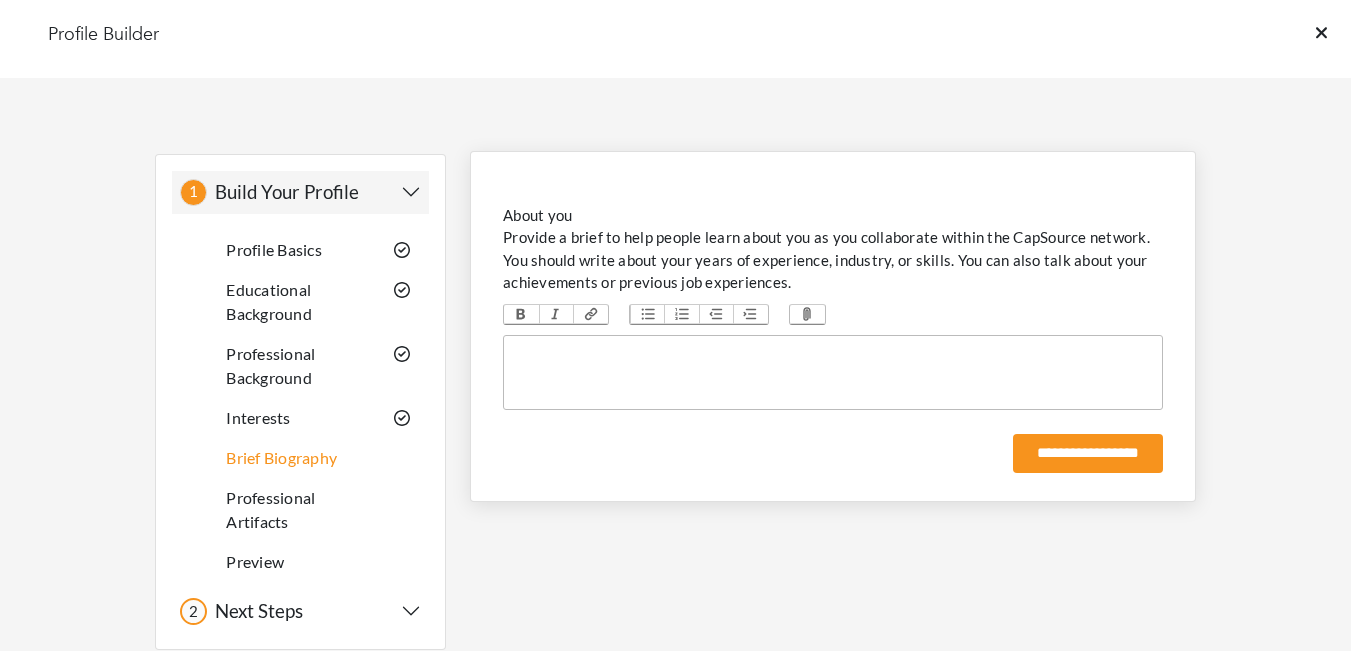 click at bounding box center (833, 372) 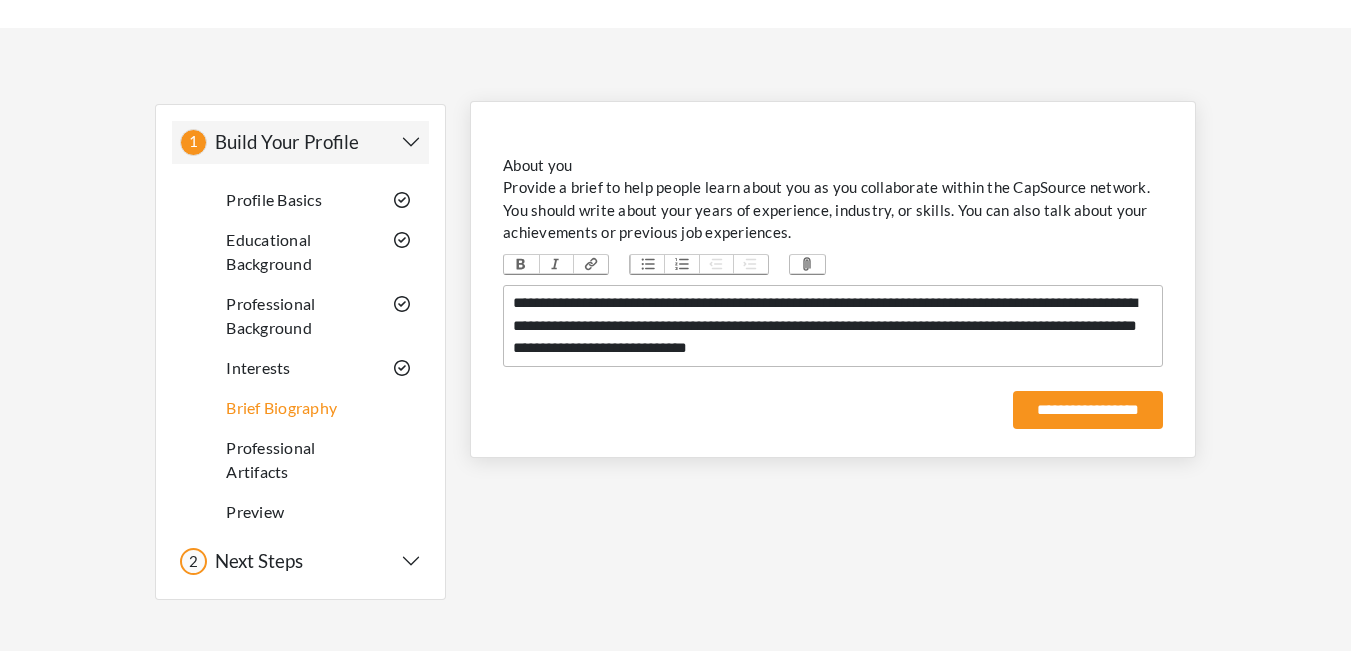 scroll, scrollTop: 87, scrollLeft: 0, axis: vertical 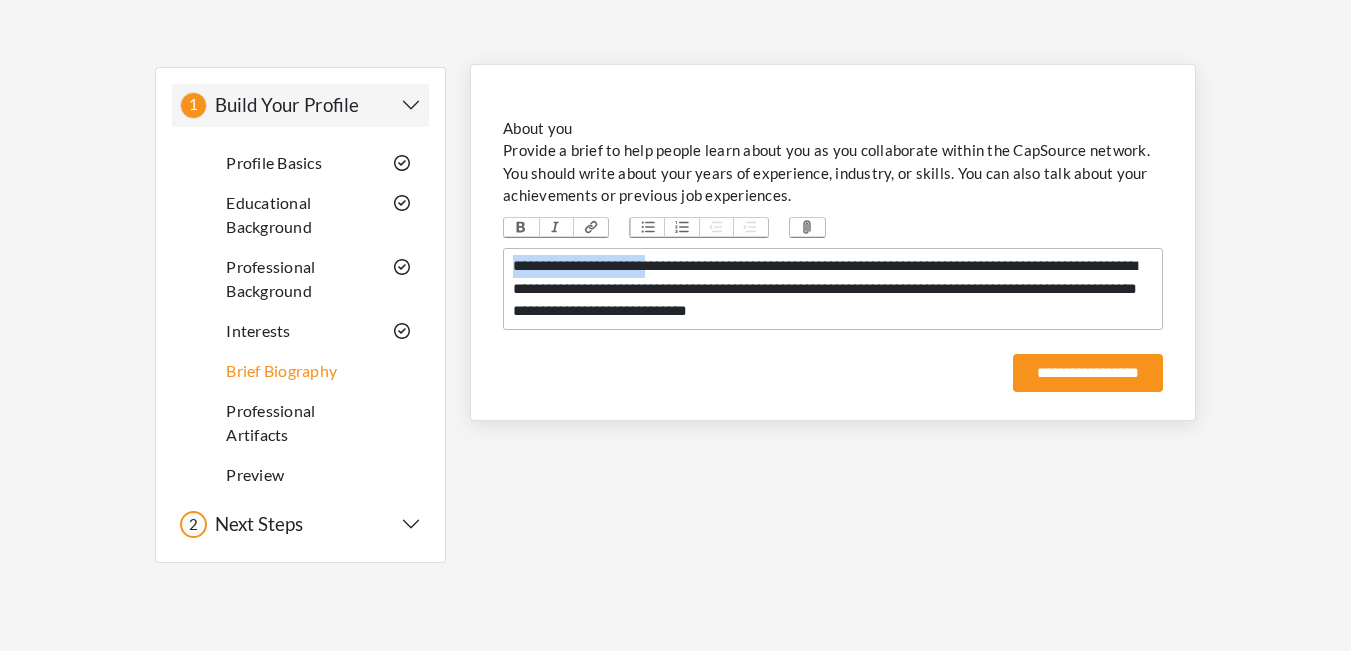 drag, startPoint x: 676, startPoint y: 265, endPoint x: 509, endPoint y: 270, distance: 167.07483 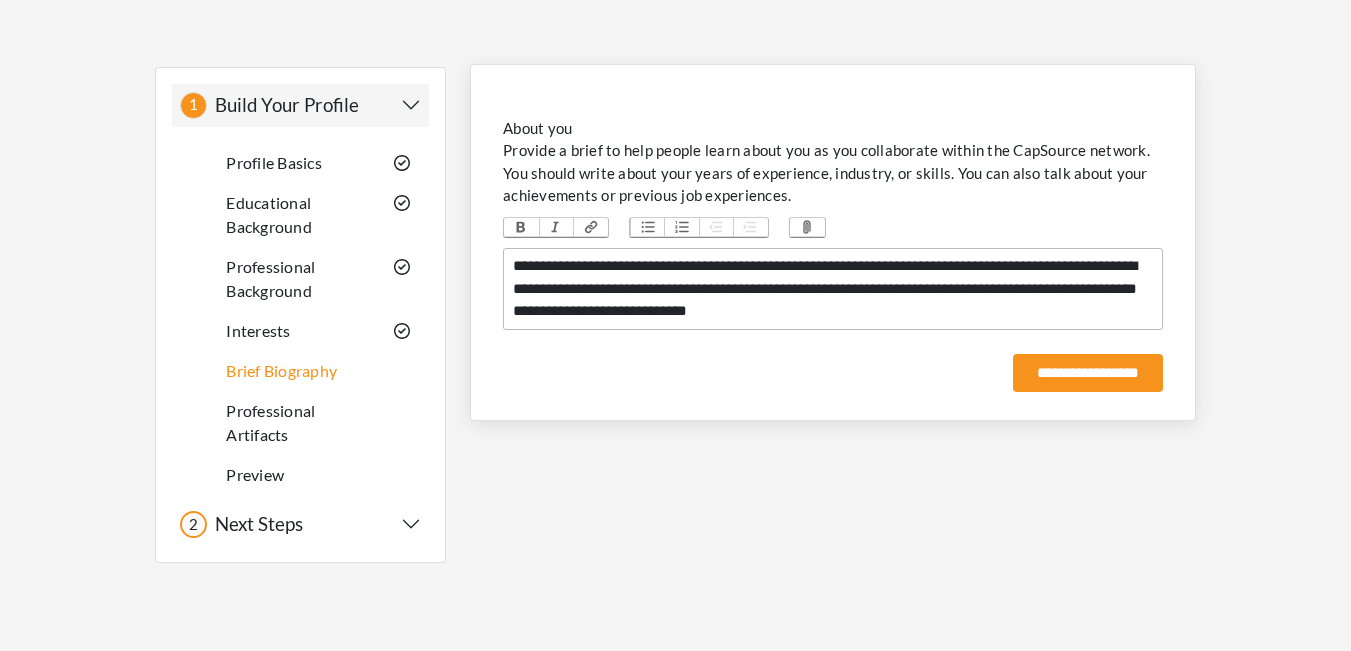 click on "Link" at bounding box center [590, 228] 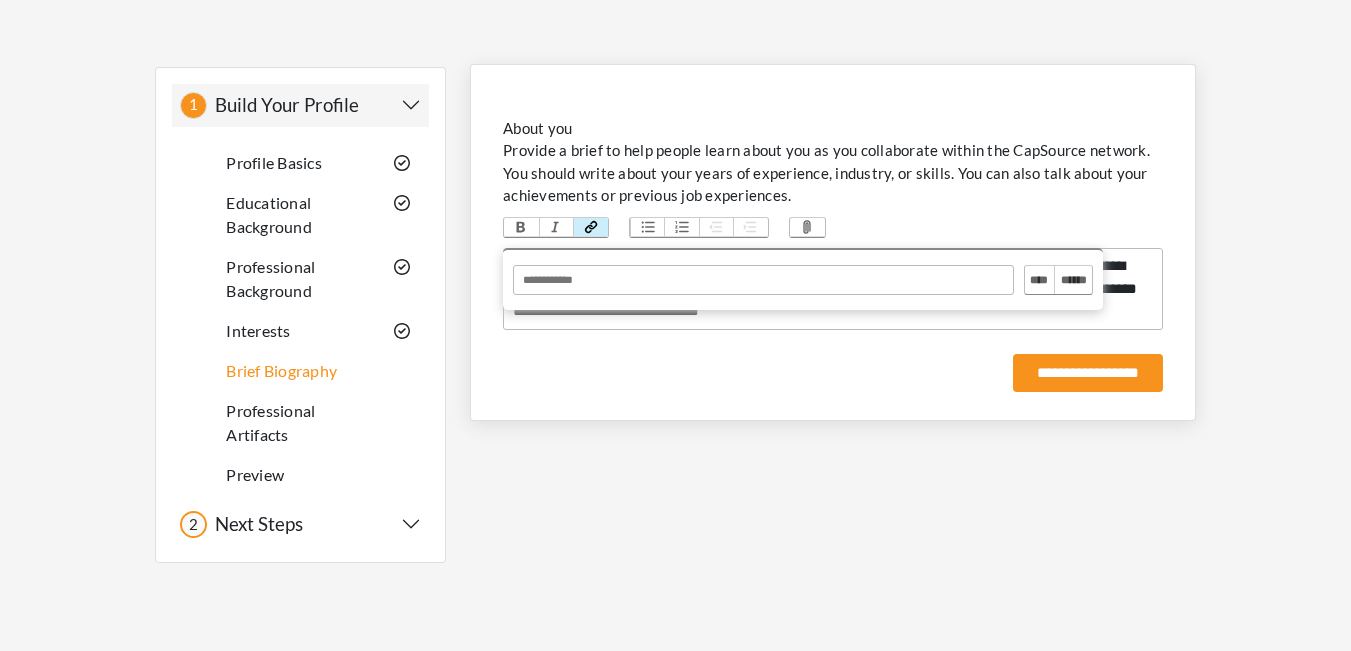 click at bounding box center [763, 280] 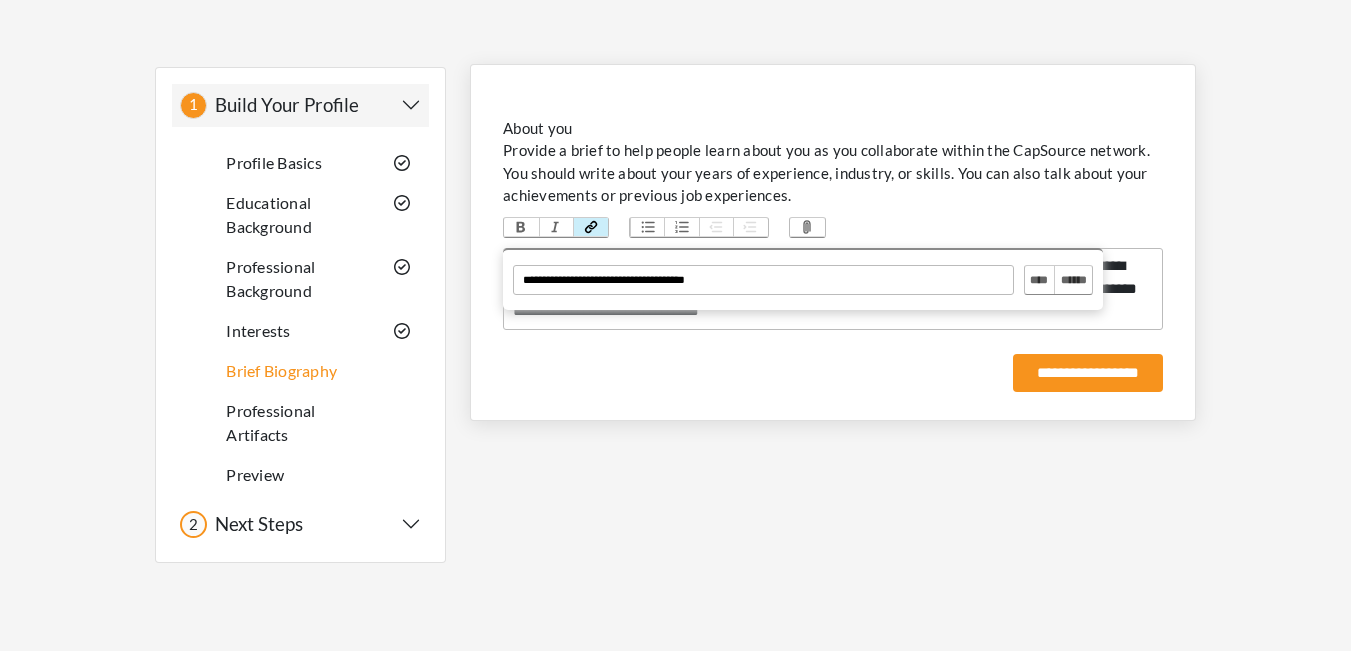 click on "****" at bounding box center (1039, 280) 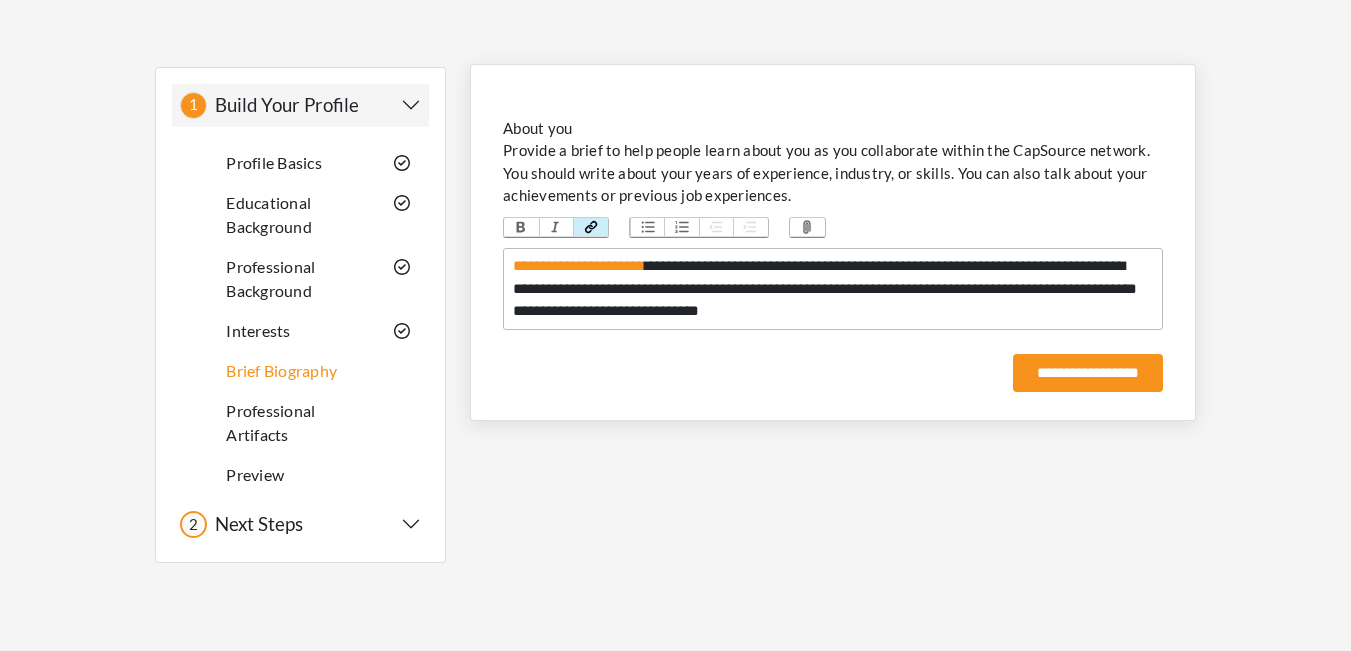 click on "**********" at bounding box center [833, 373] 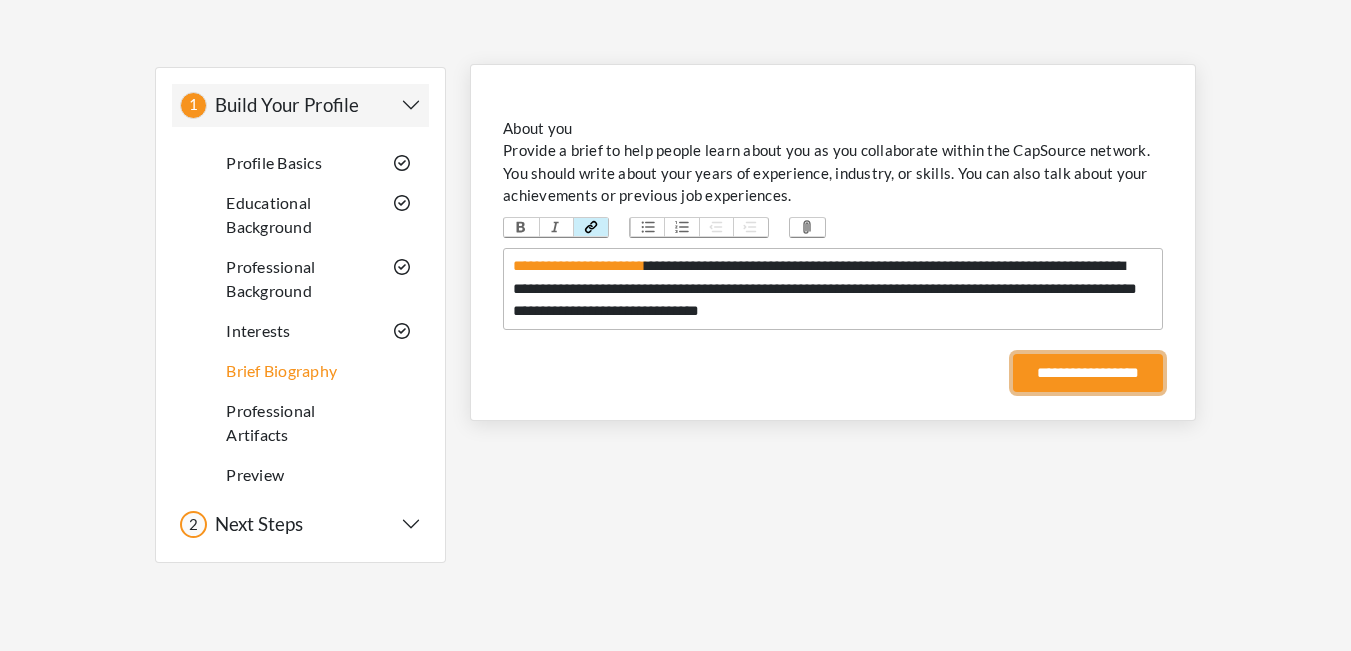 click on "**********" at bounding box center [1088, 373] 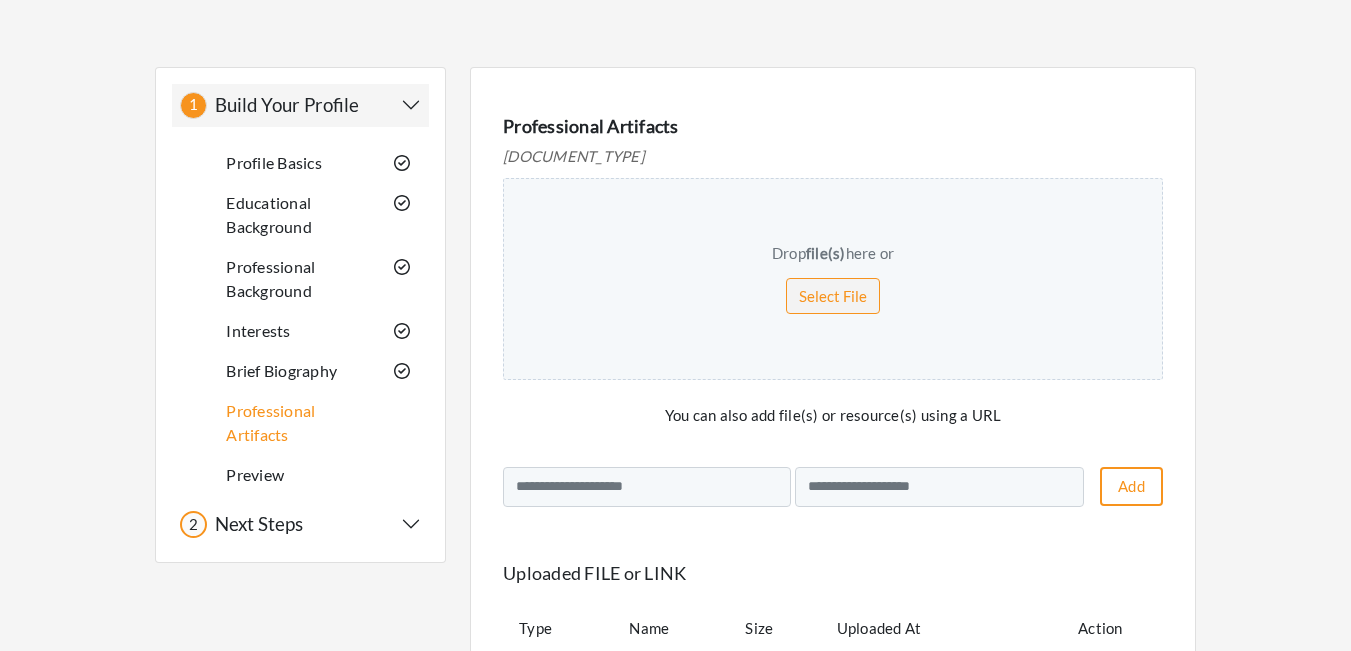 scroll, scrollTop: 0, scrollLeft: 0, axis: both 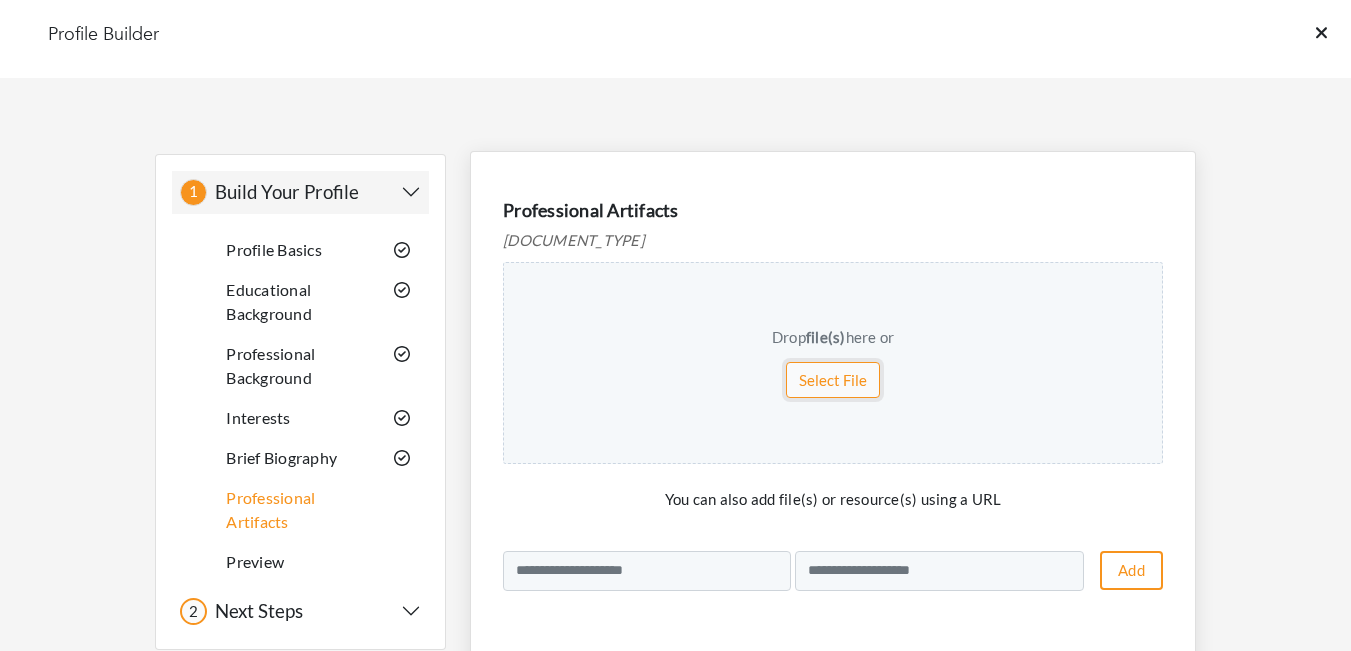 click on "Select File" at bounding box center (833, 380) 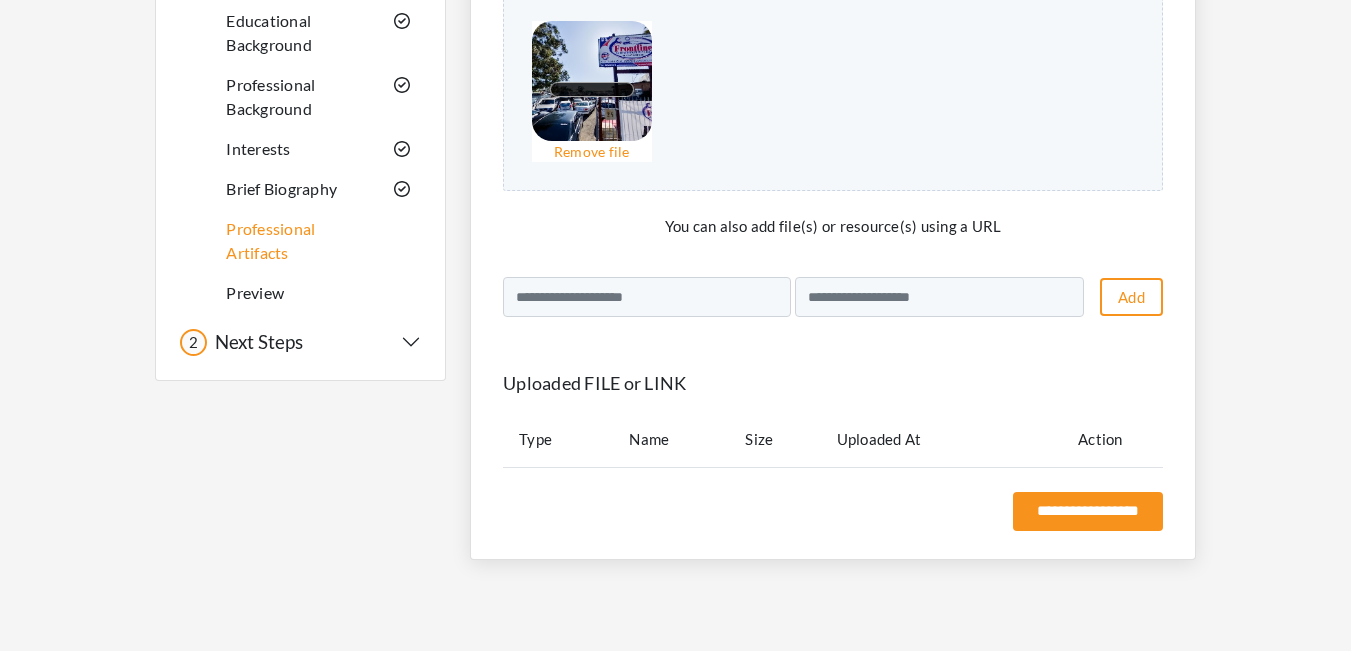 scroll, scrollTop: 291, scrollLeft: 0, axis: vertical 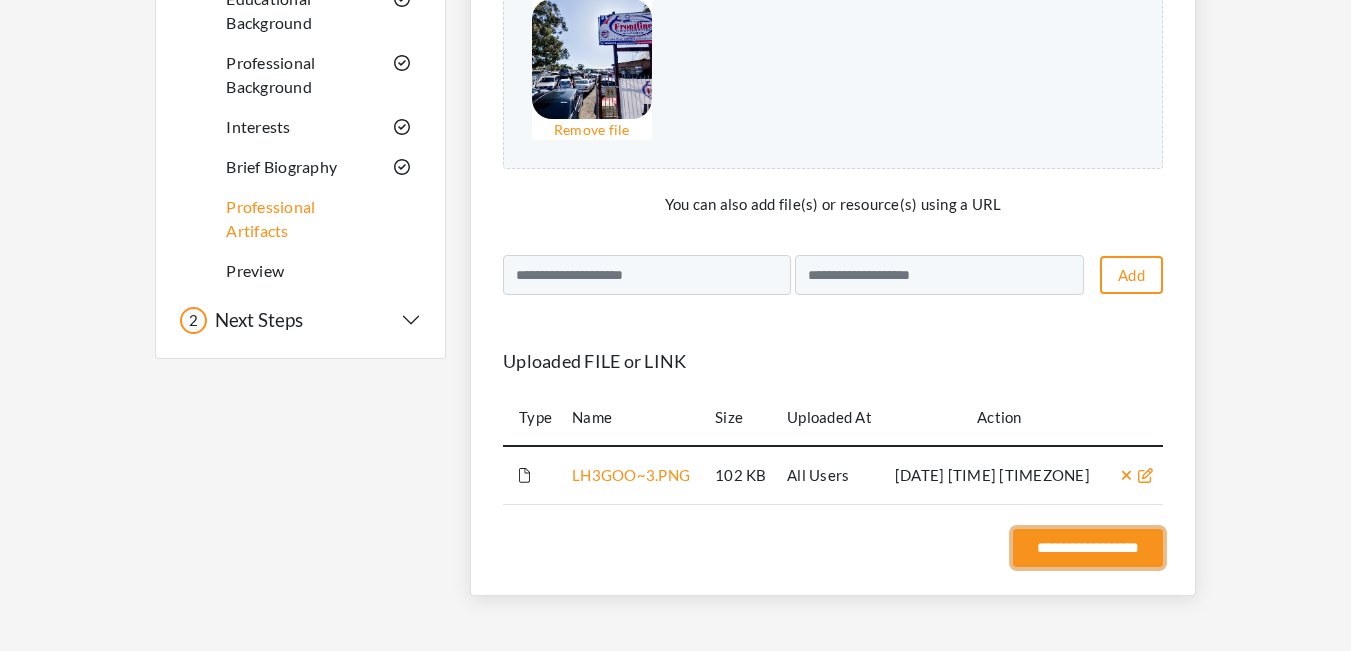 click on "**********" at bounding box center (1088, 548) 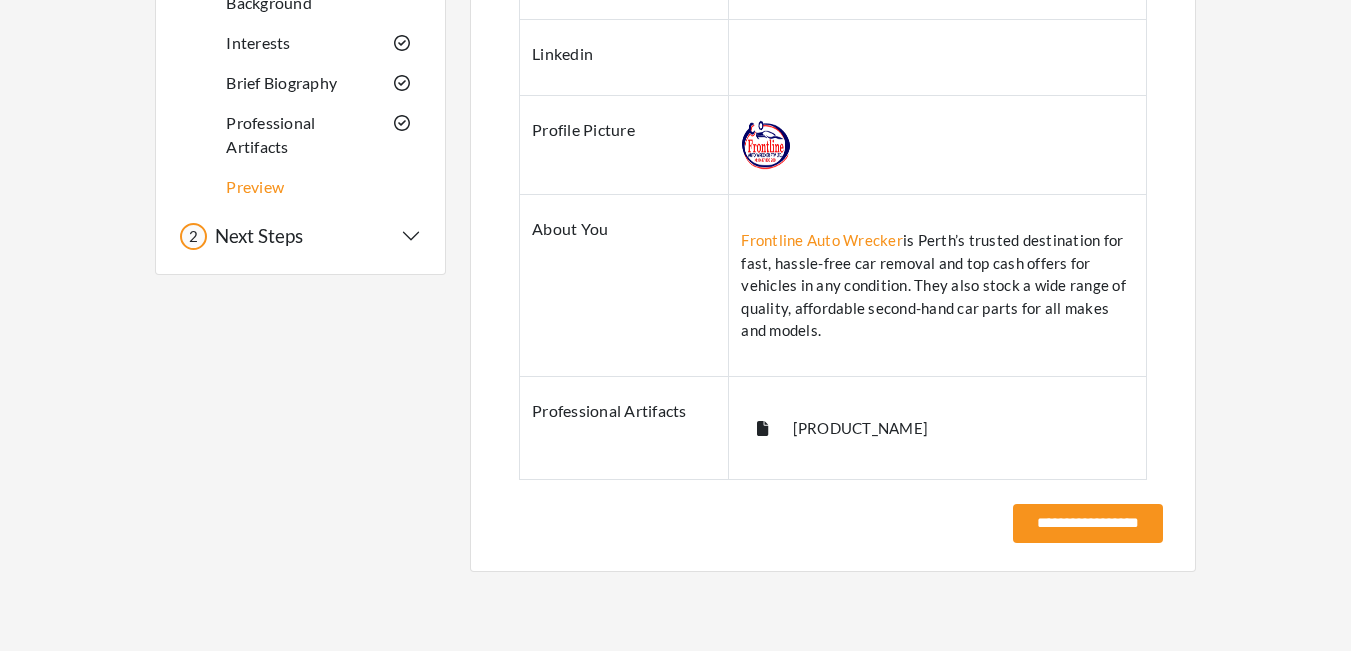 scroll, scrollTop: 384, scrollLeft: 0, axis: vertical 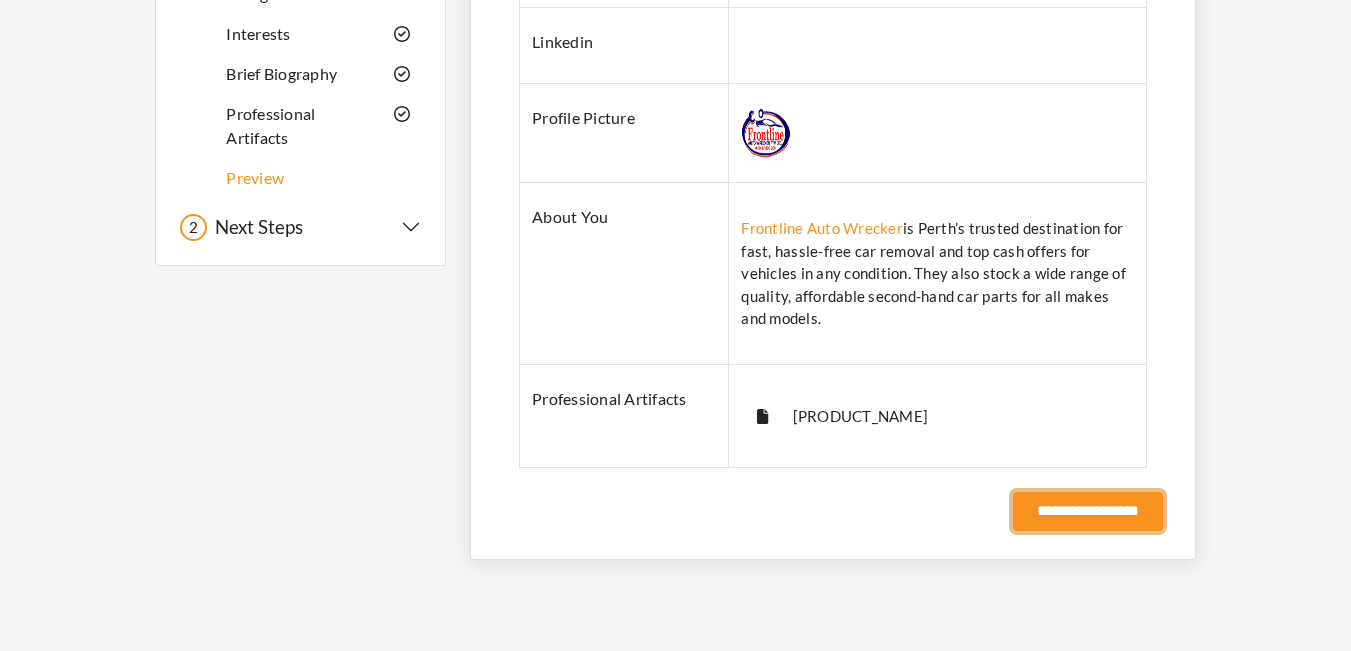 click on "**********" at bounding box center (1088, 511) 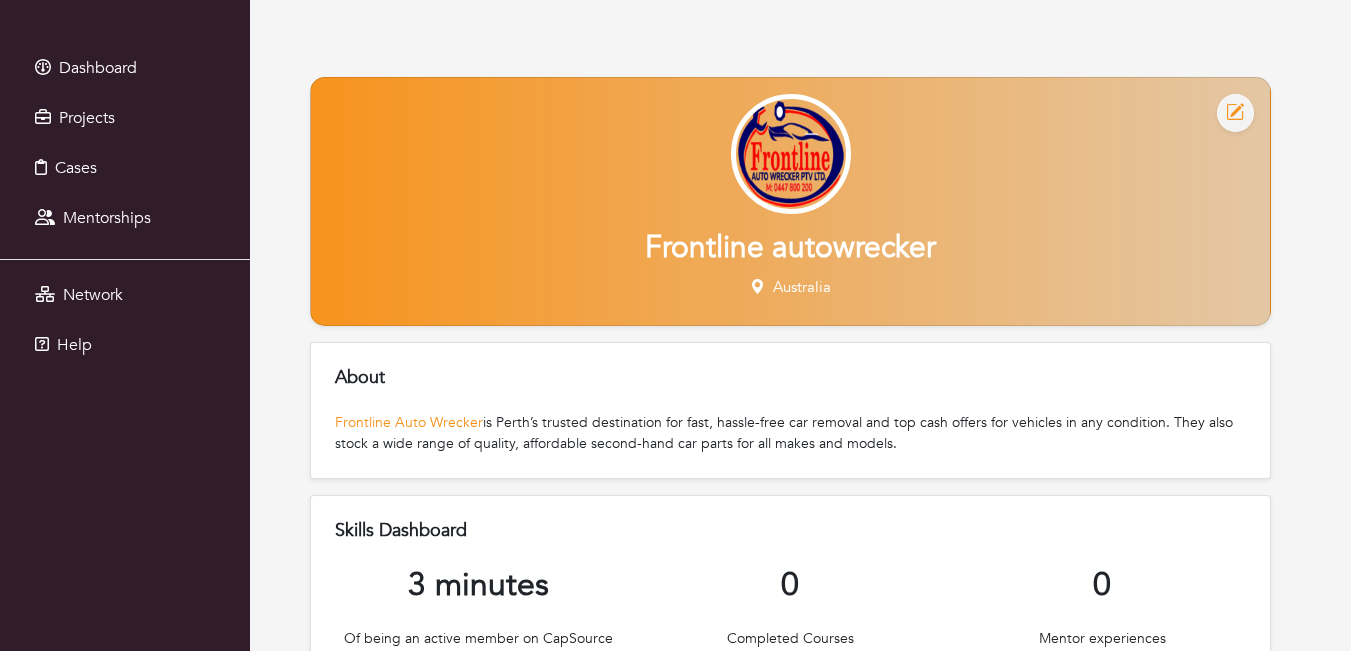 scroll, scrollTop: 0, scrollLeft: 0, axis: both 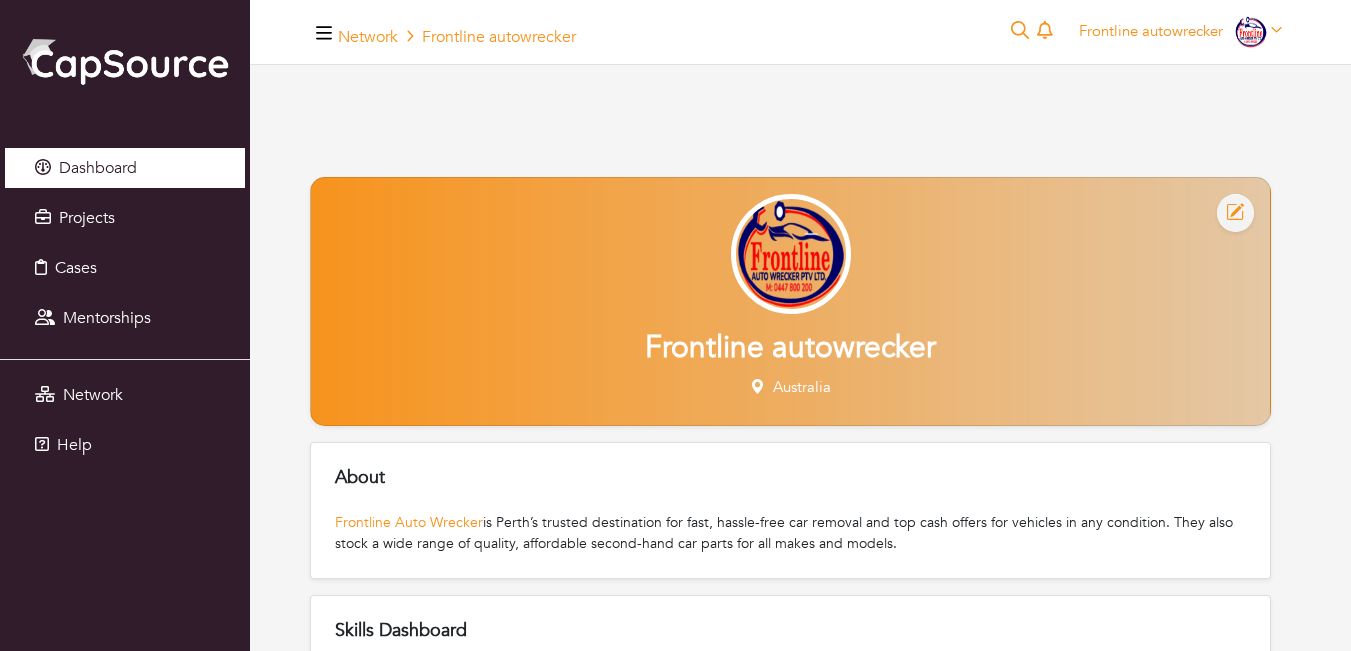 click 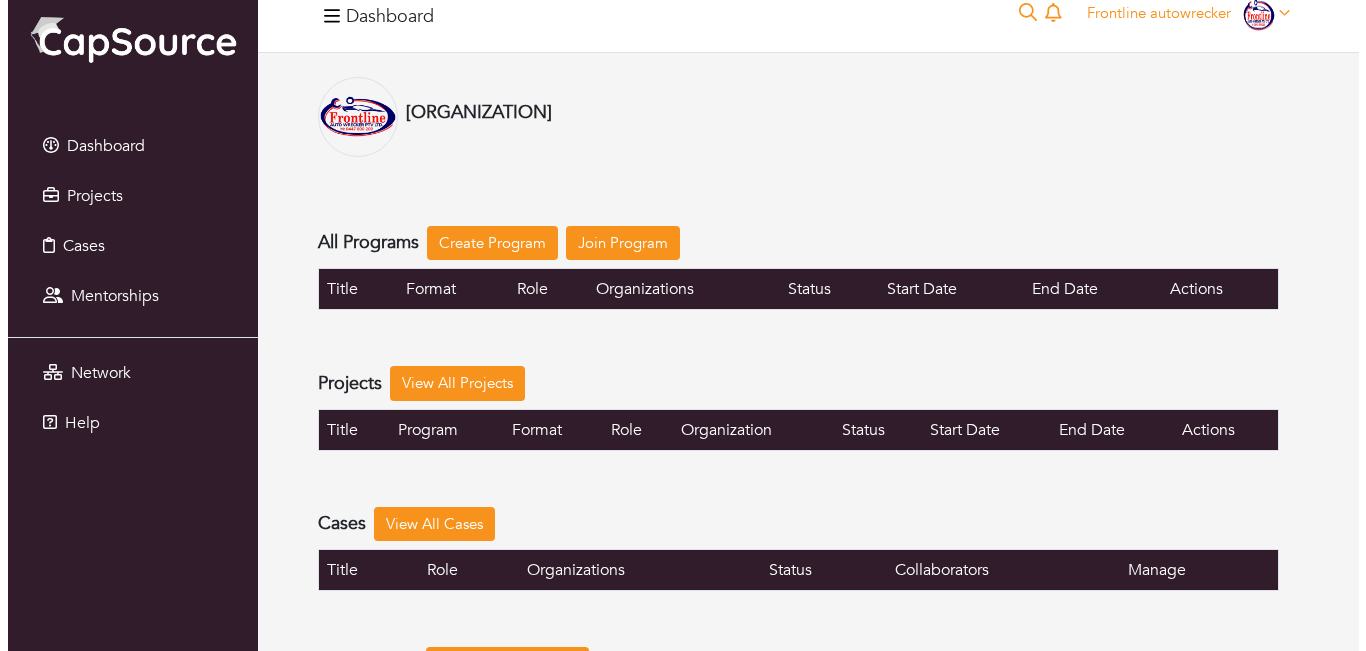 scroll, scrollTop: 0, scrollLeft: 0, axis: both 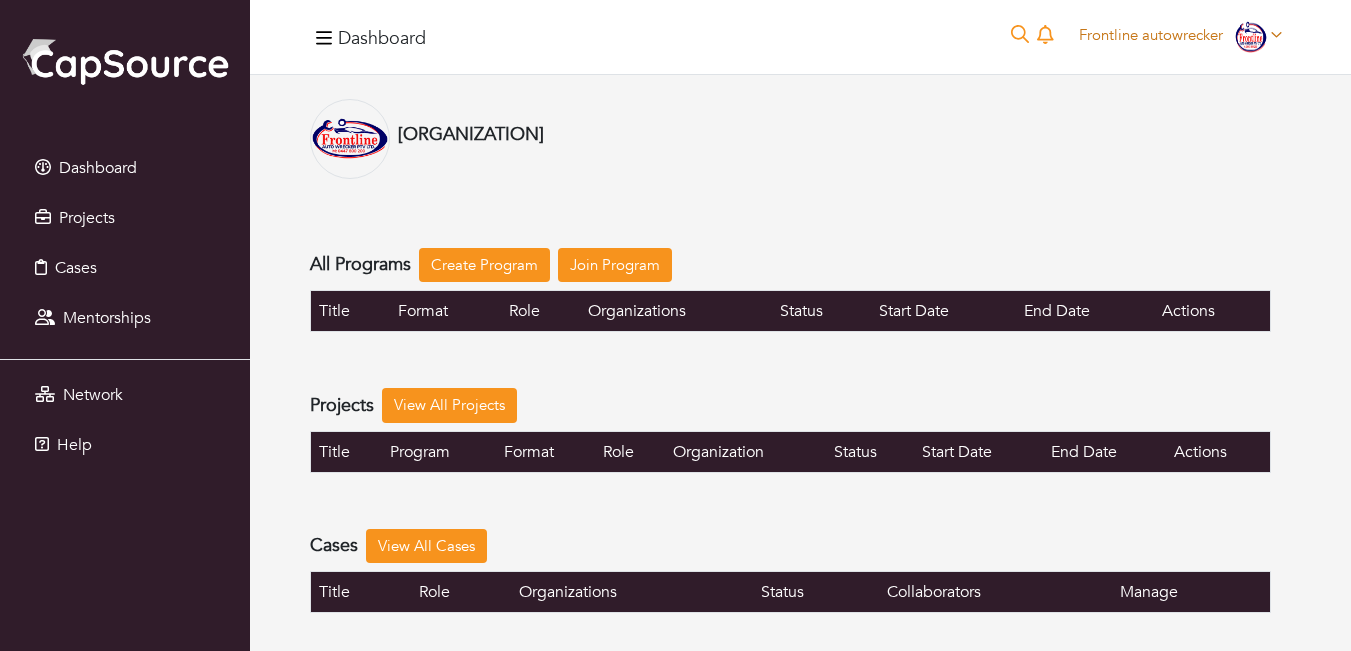 click at bounding box center [1253, 35] 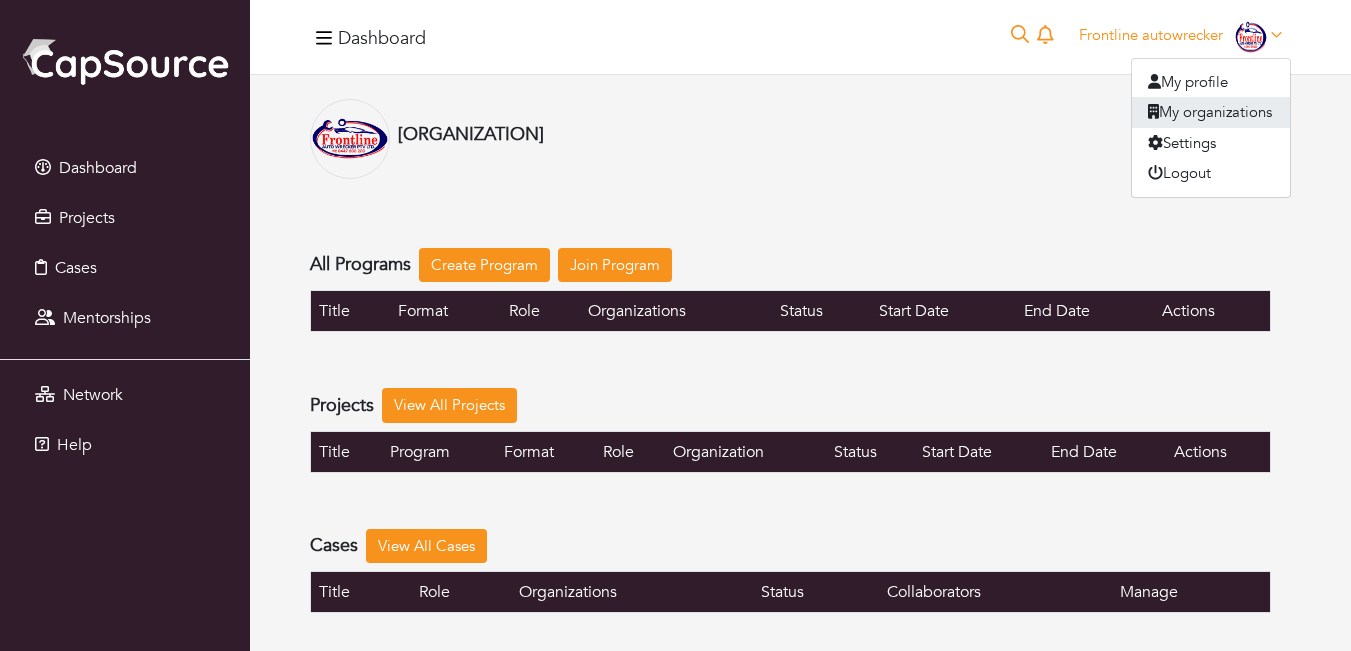 click on "My organizations" at bounding box center (1211, 112) 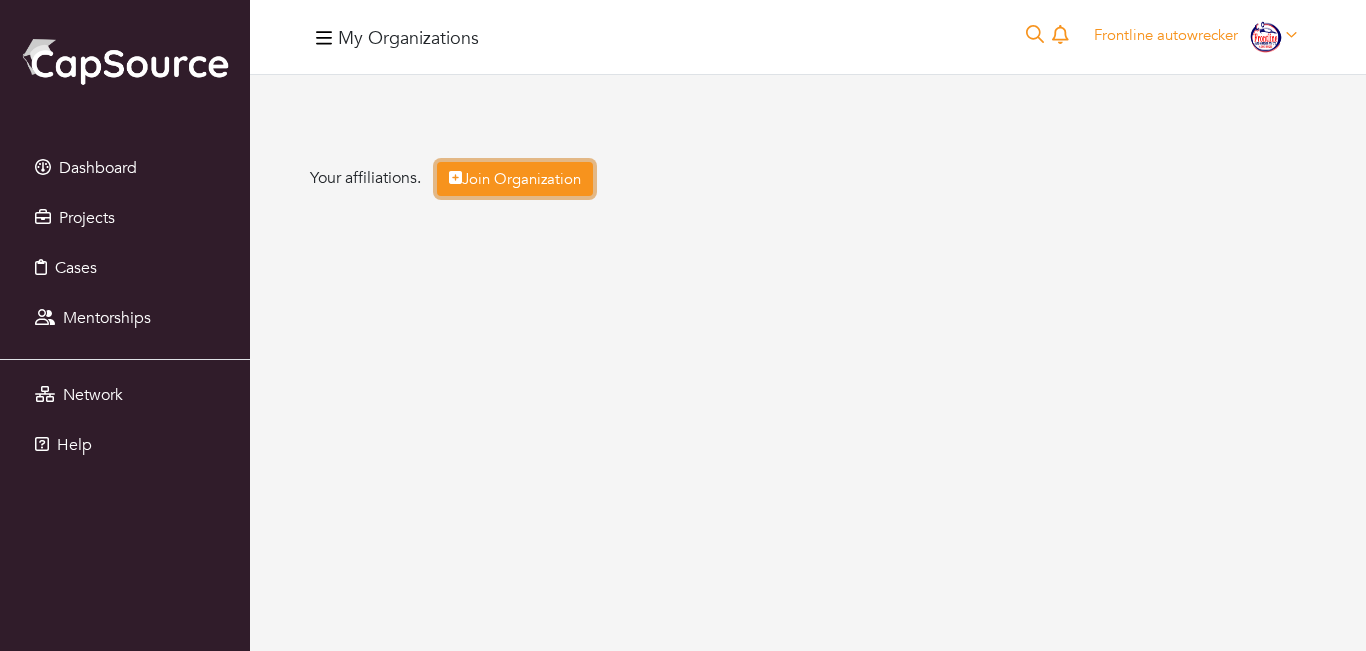 click on "Join Organization" at bounding box center [515, 179] 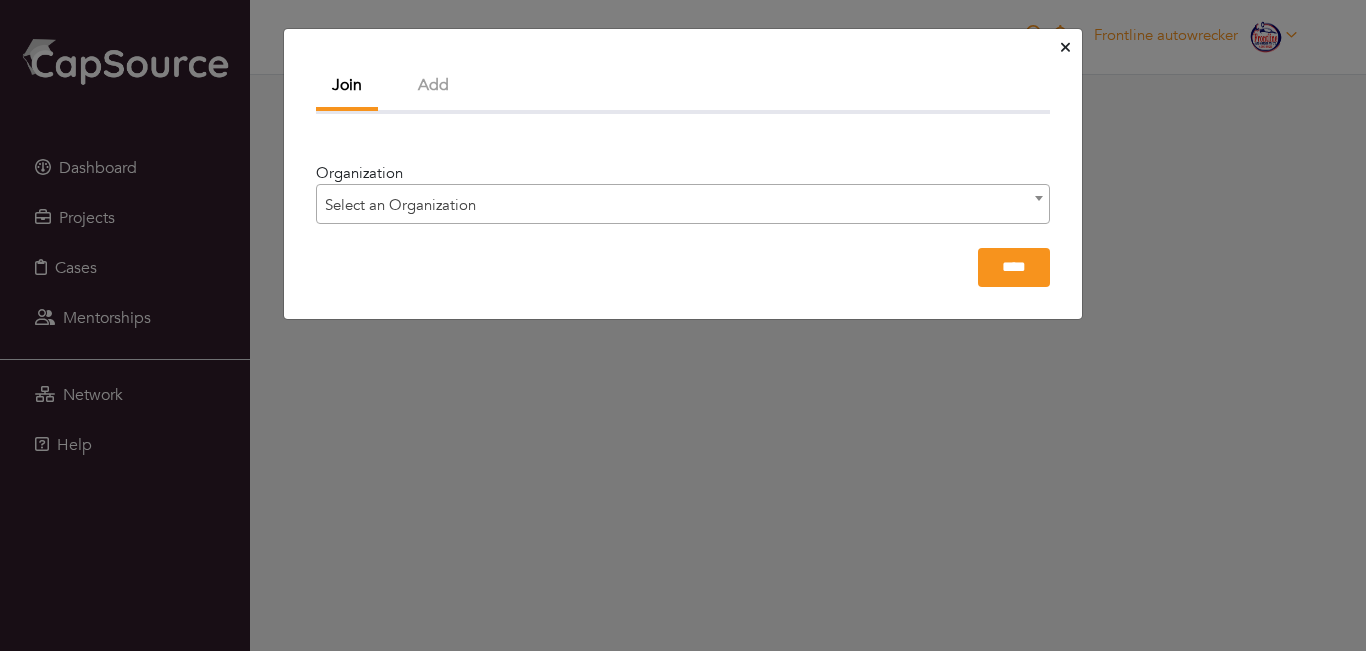 click on "Select an Organization" at bounding box center (683, 205) 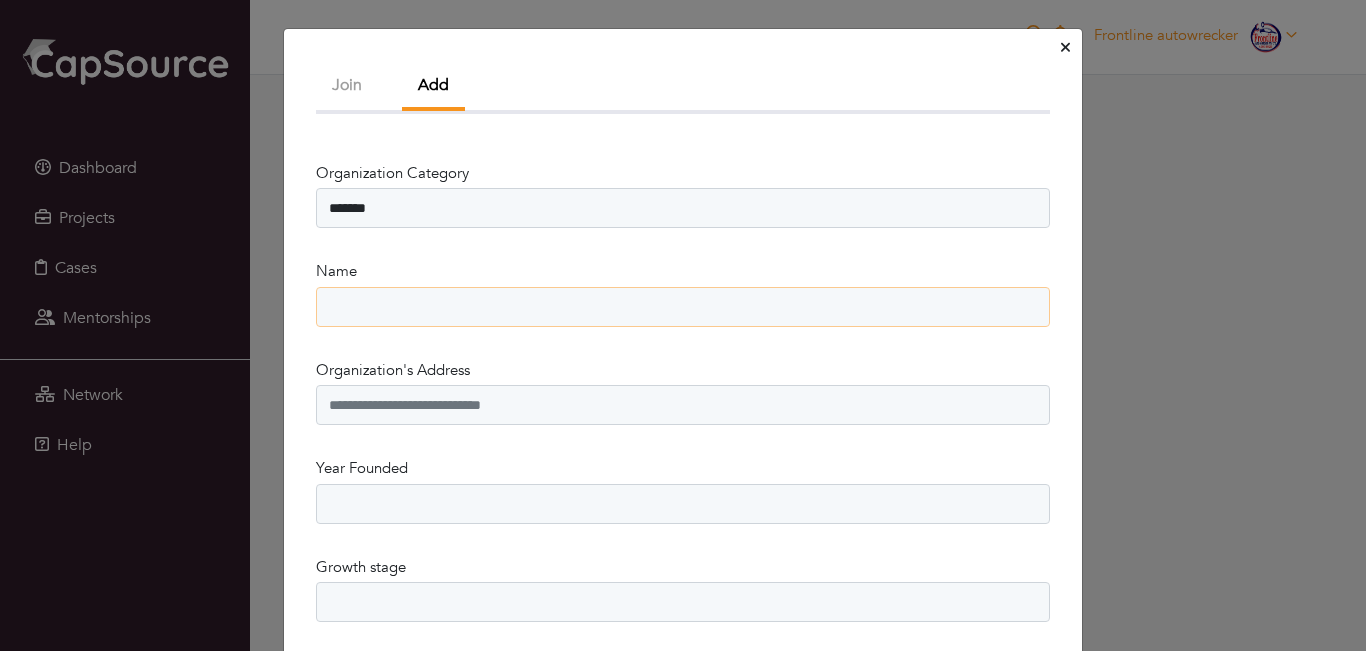 click on "Name" at bounding box center [683, 307] 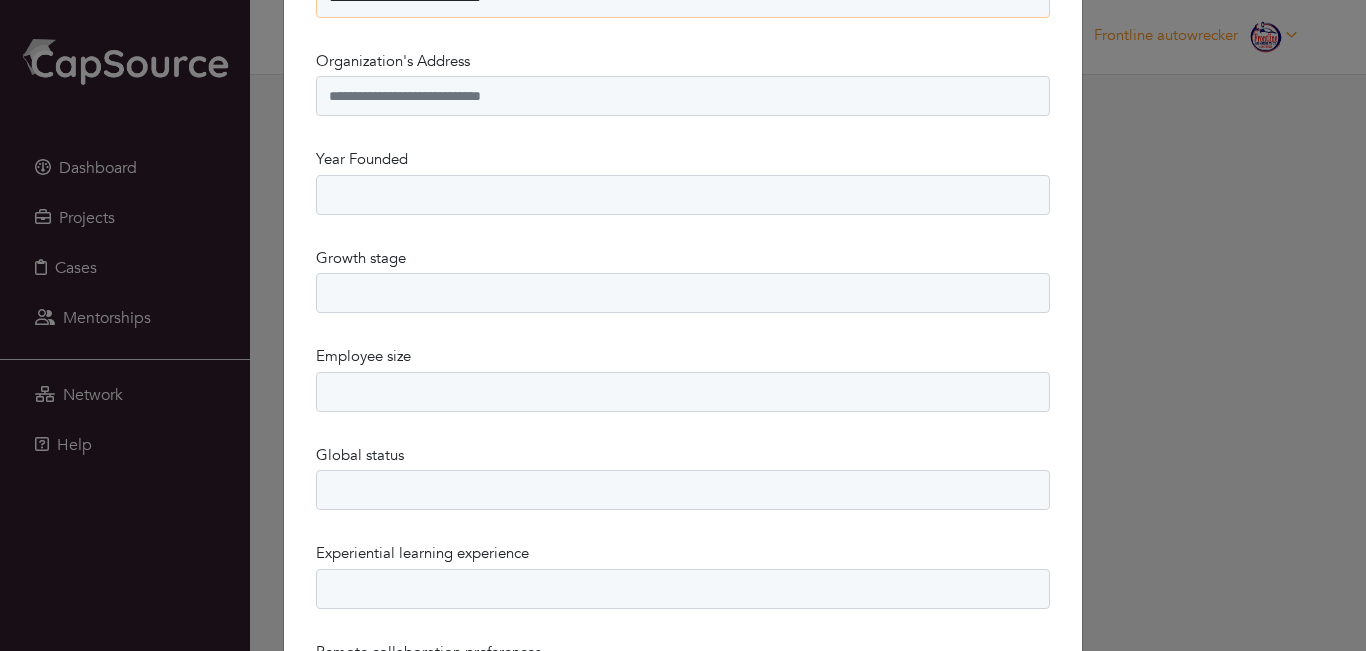 scroll, scrollTop: 294, scrollLeft: 0, axis: vertical 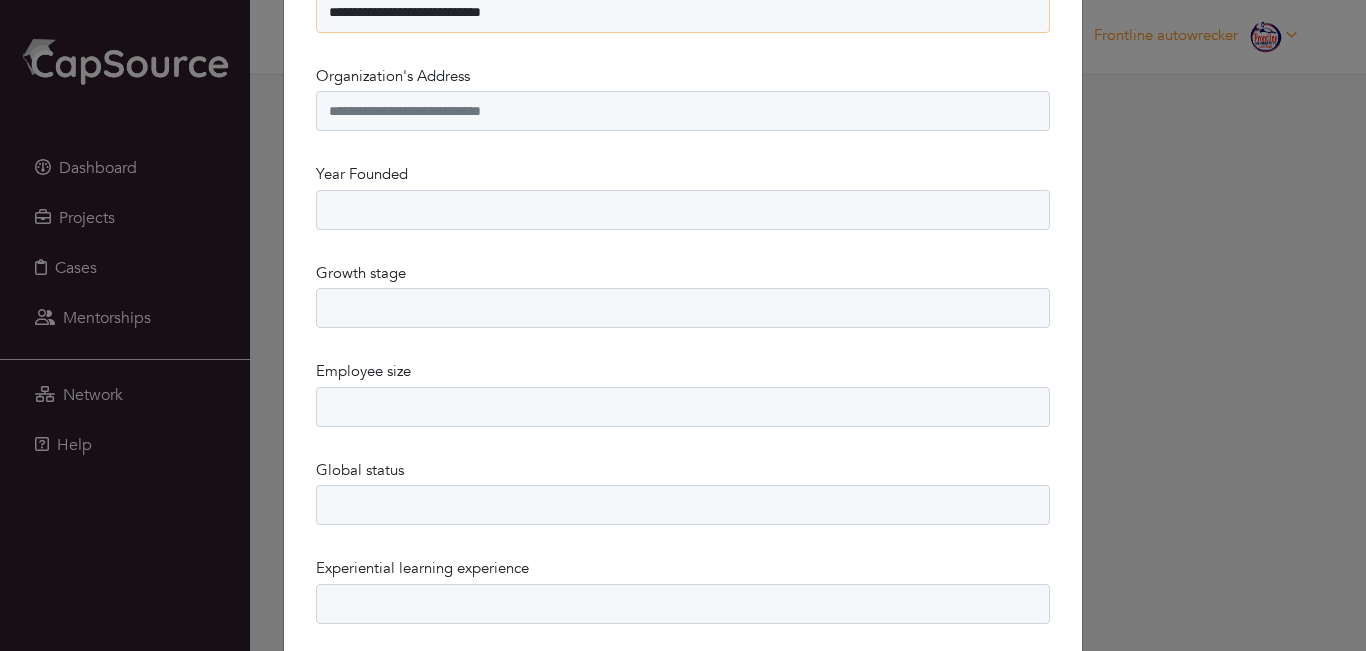 type on "**********" 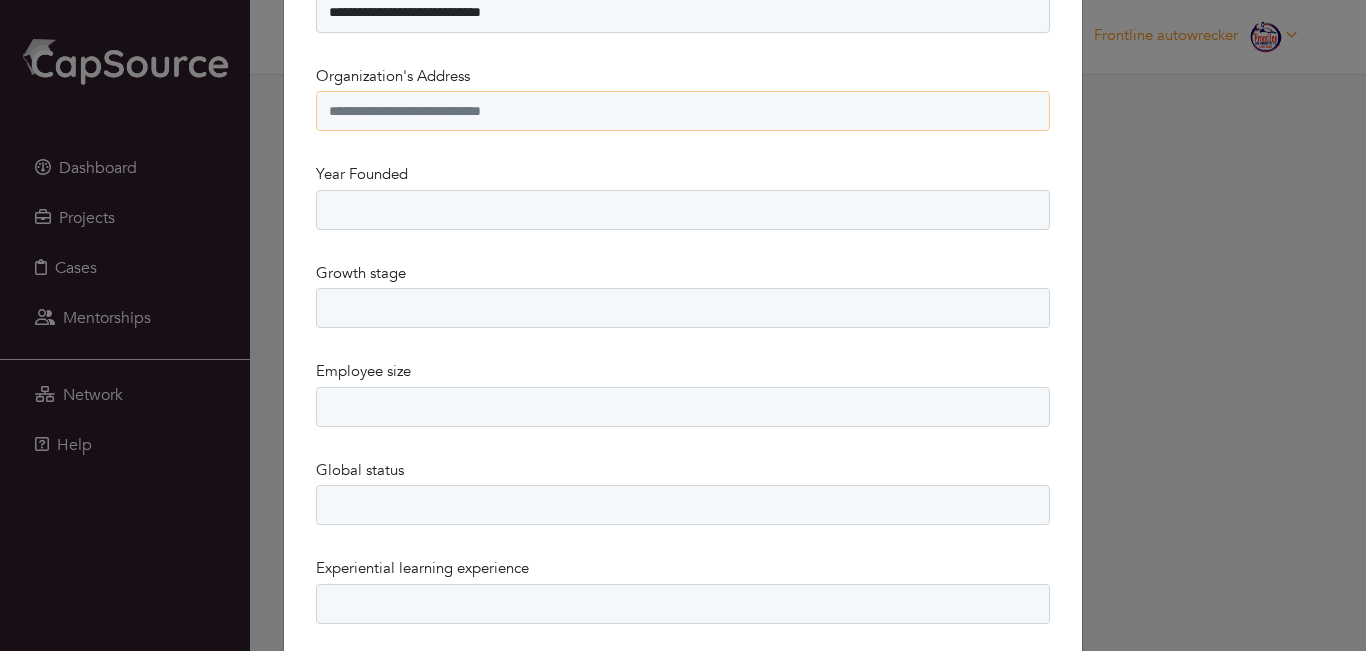 click on "Organization's Address" at bounding box center (683, 111) 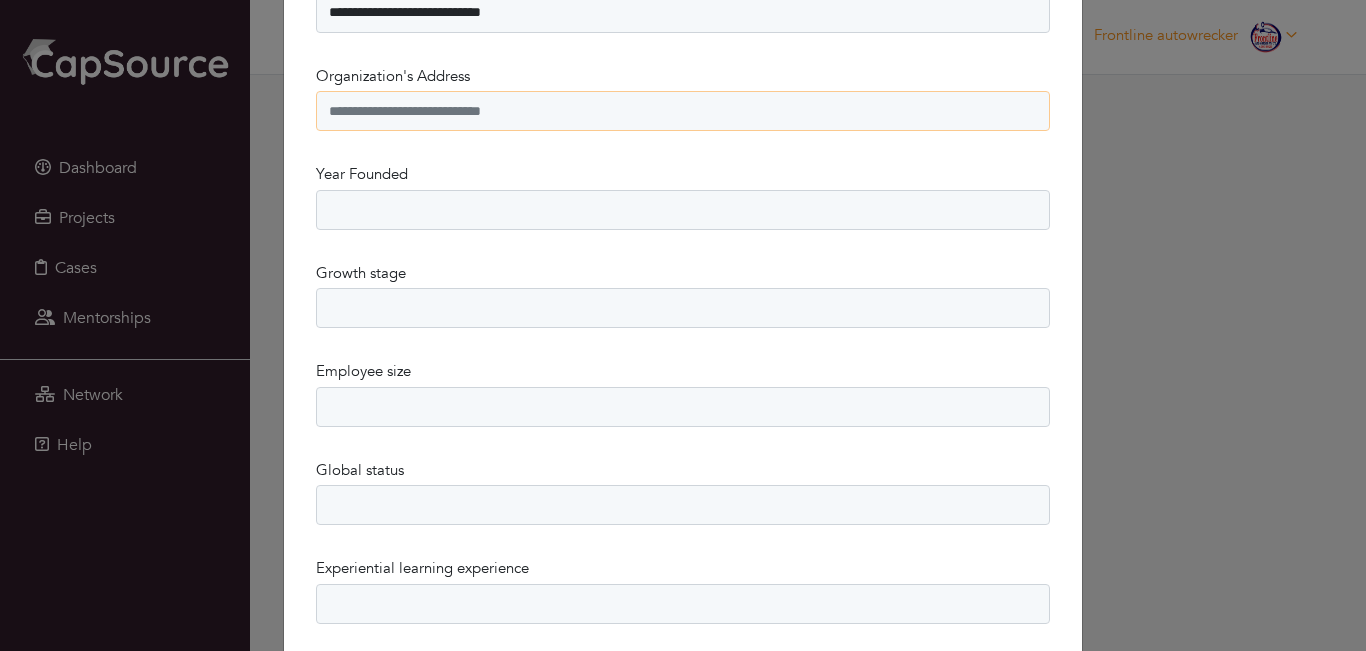 type on "**********" 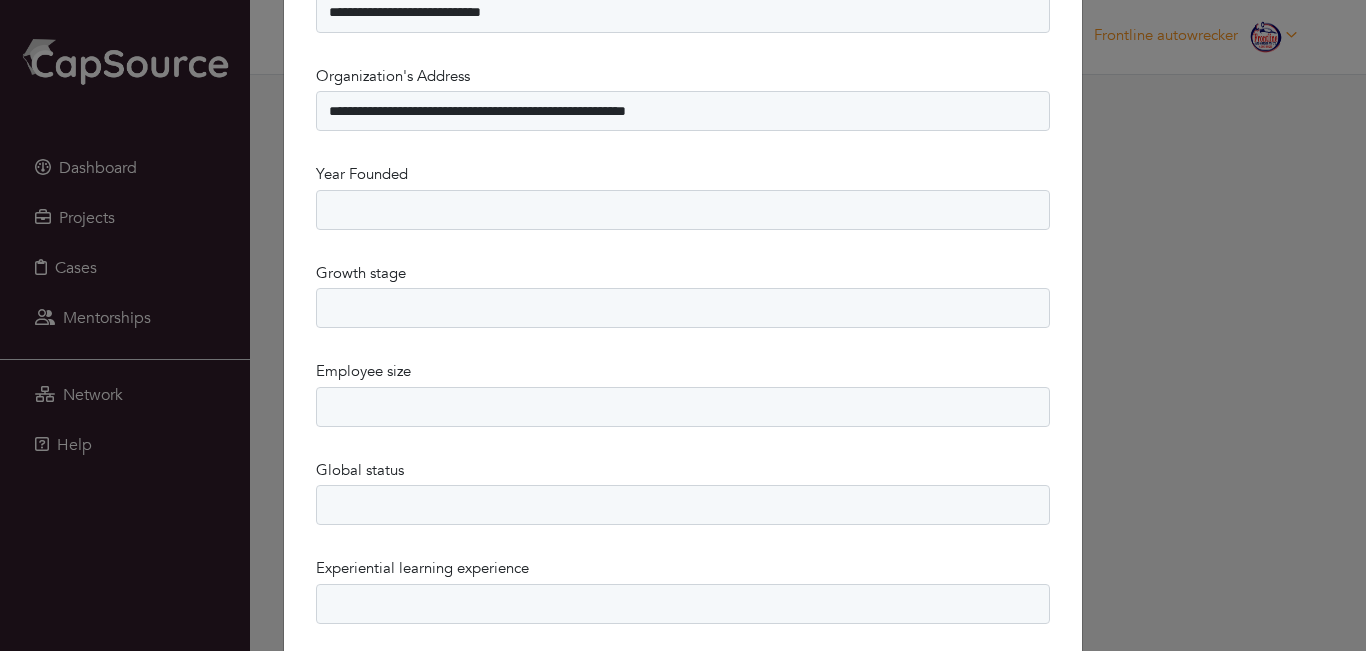 type on "**********" 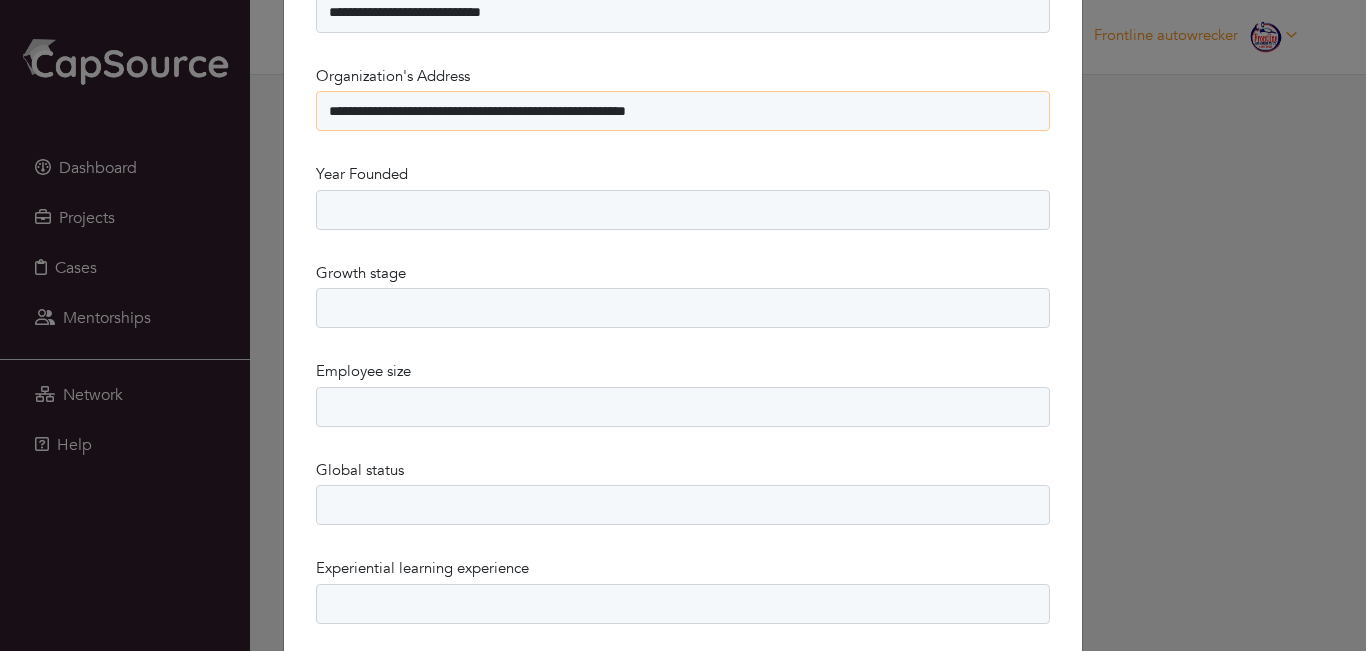 drag, startPoint x: 460, startPoint y: 107, endPoint x: 234, endPoint y: 115, distance: 226.14156 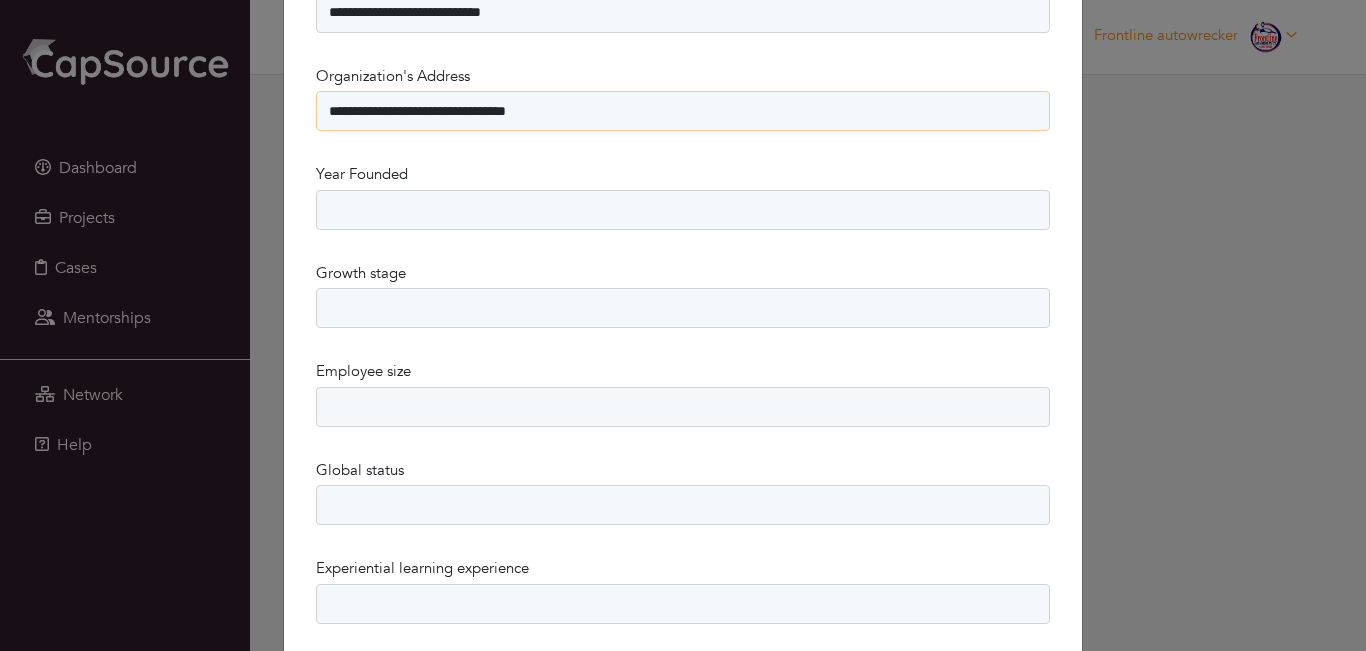 type on "**********" 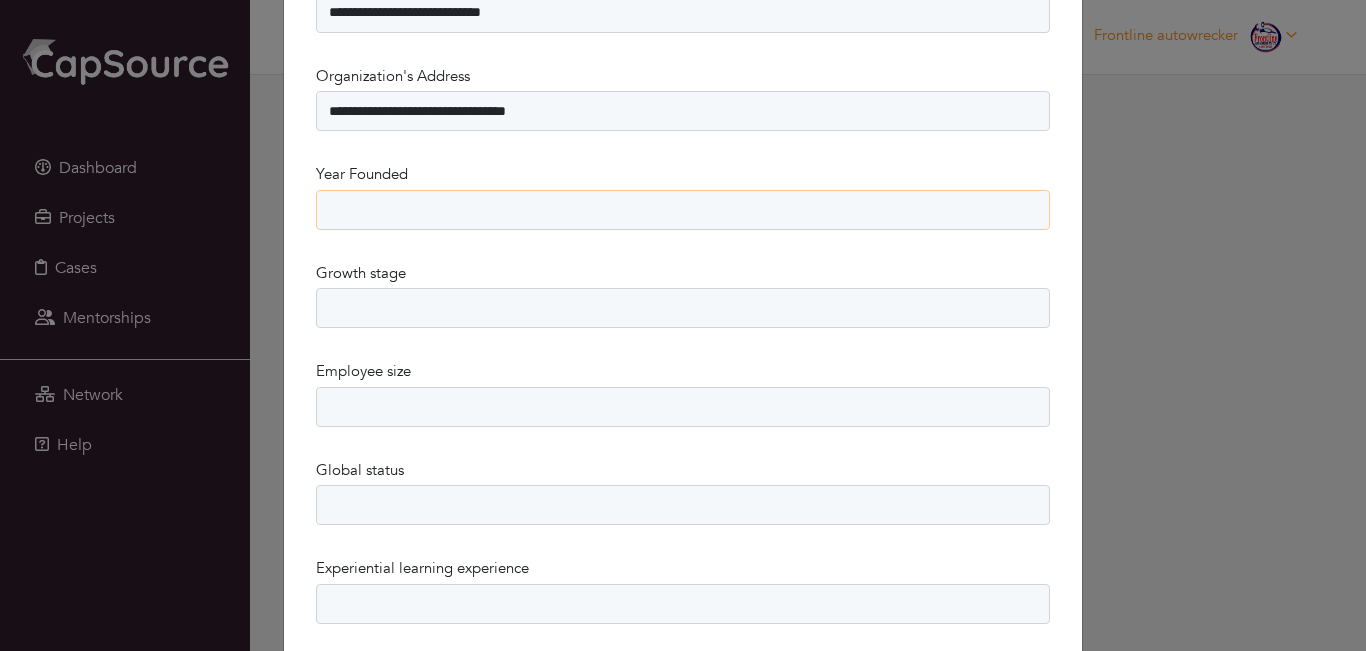 click on "**********" at bounding box center [683, 210] 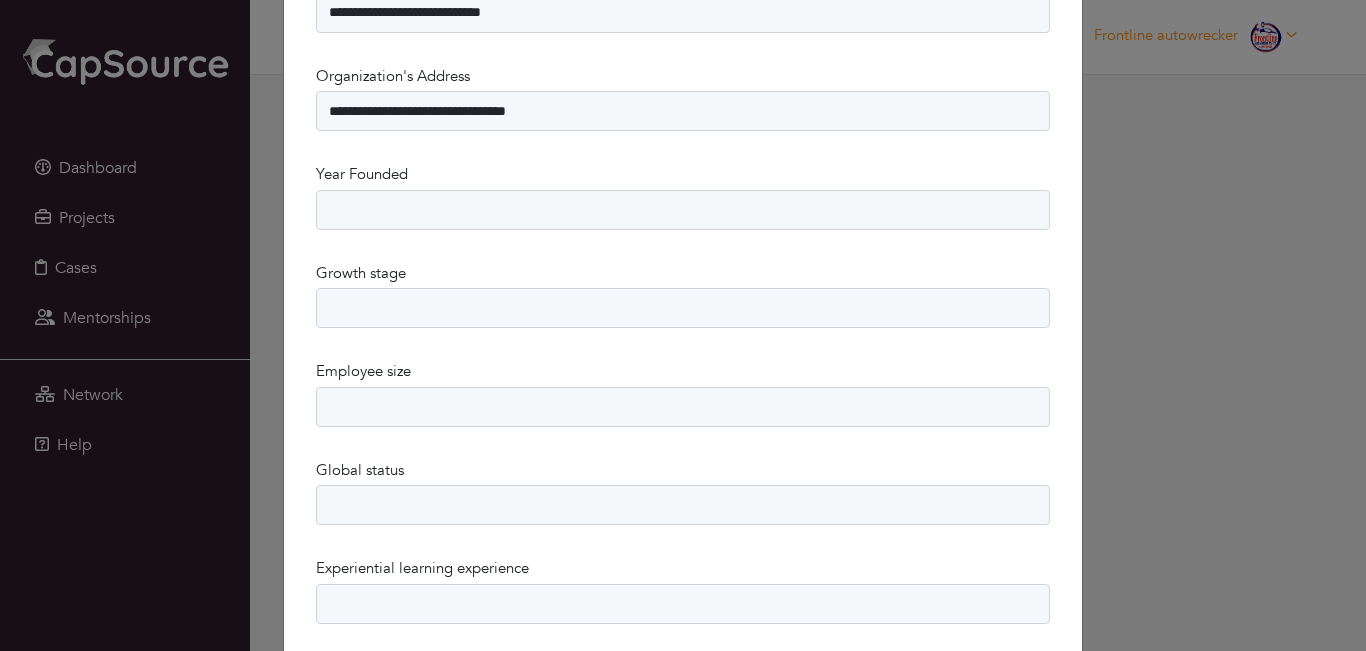 click on "**********" at bounding box center (683, 325) 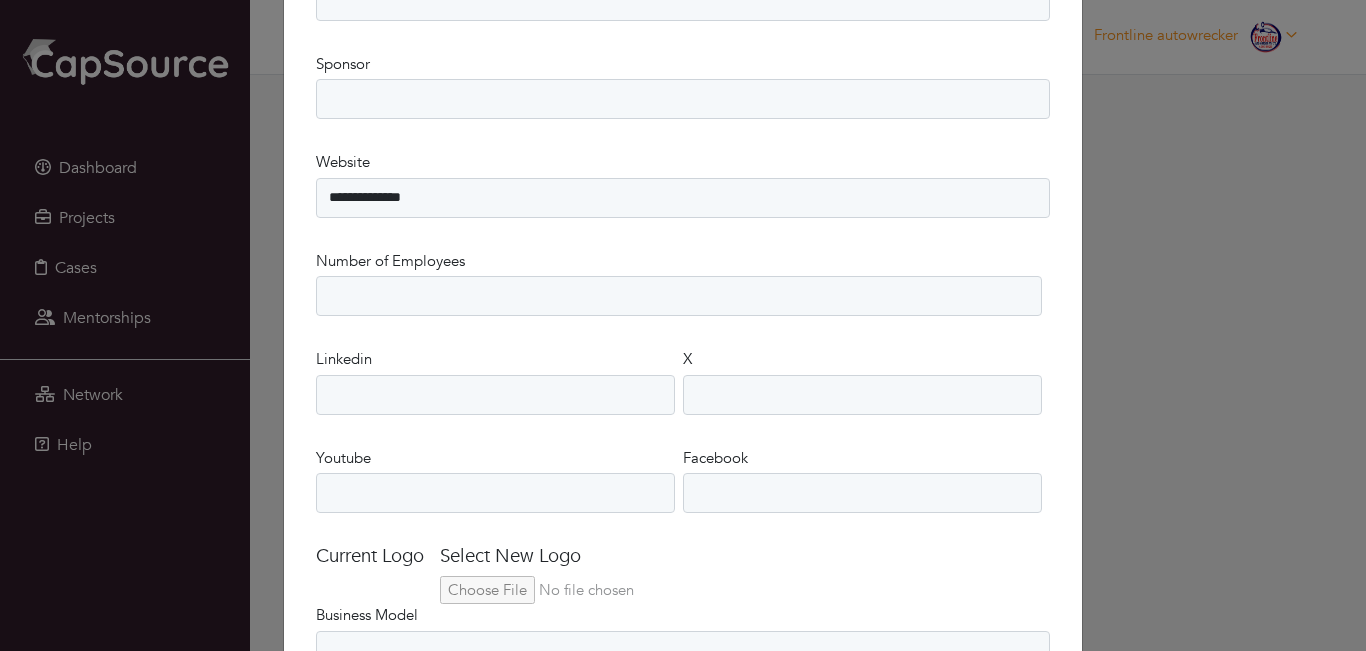 scroll, scrollTop: 1294, scrollLeft: 0, axis: vertical 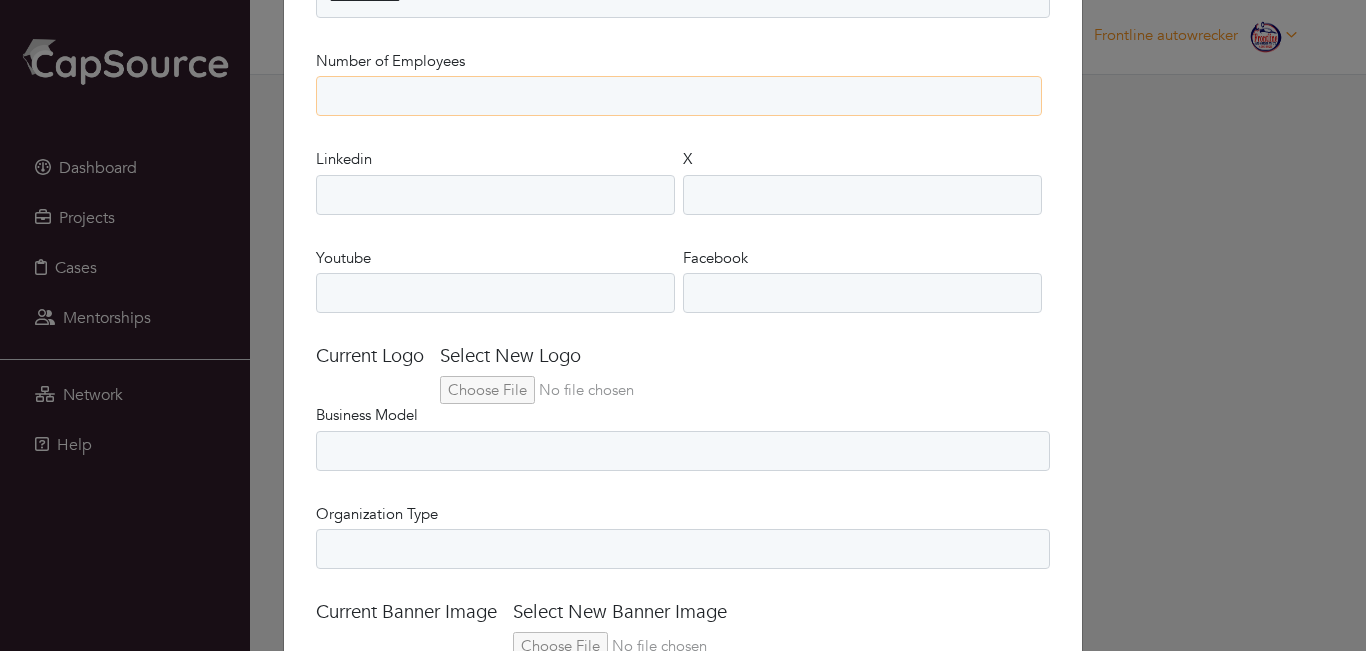click on "**********" at bounding box center (679, 96) 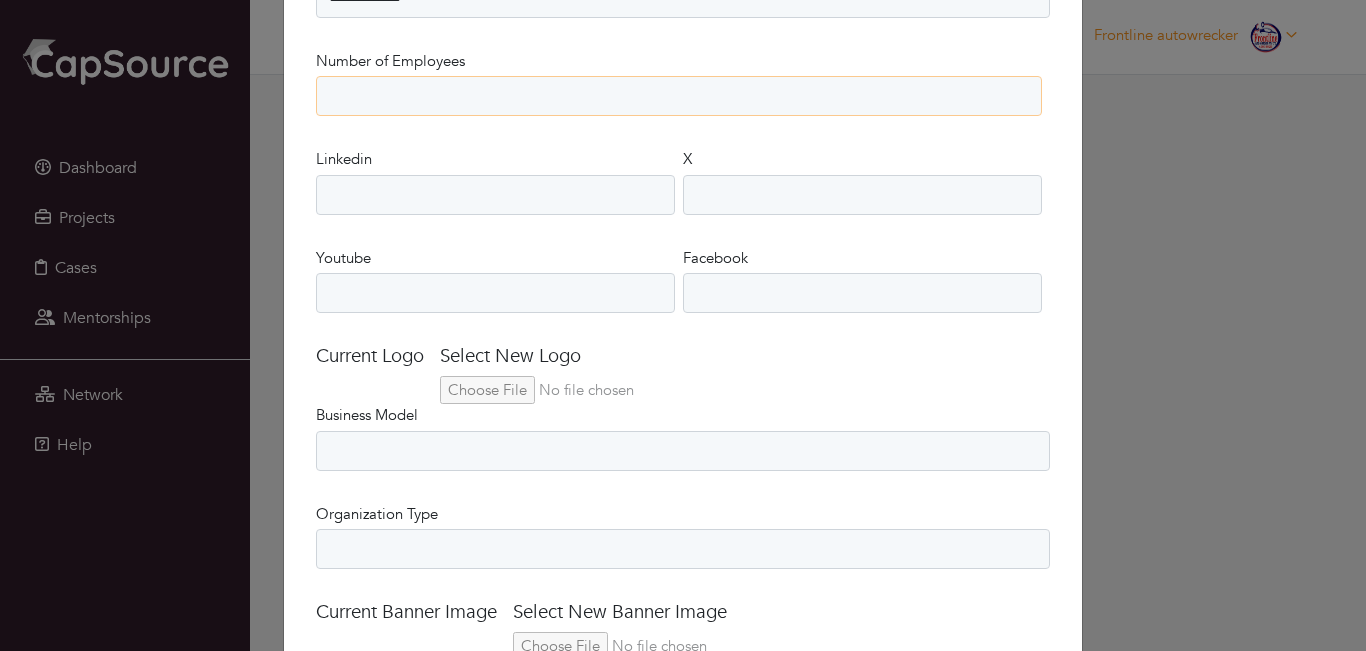 select on "*****" 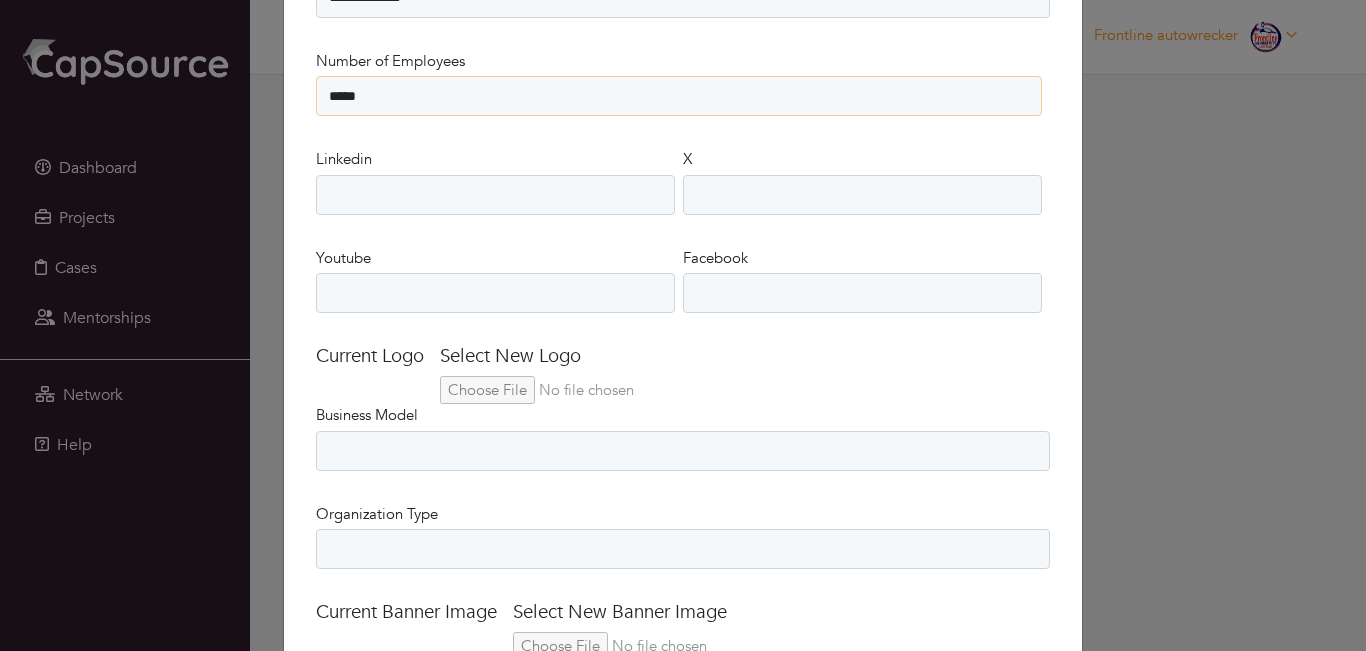 click on "**********" at bounding box center [679, 96] 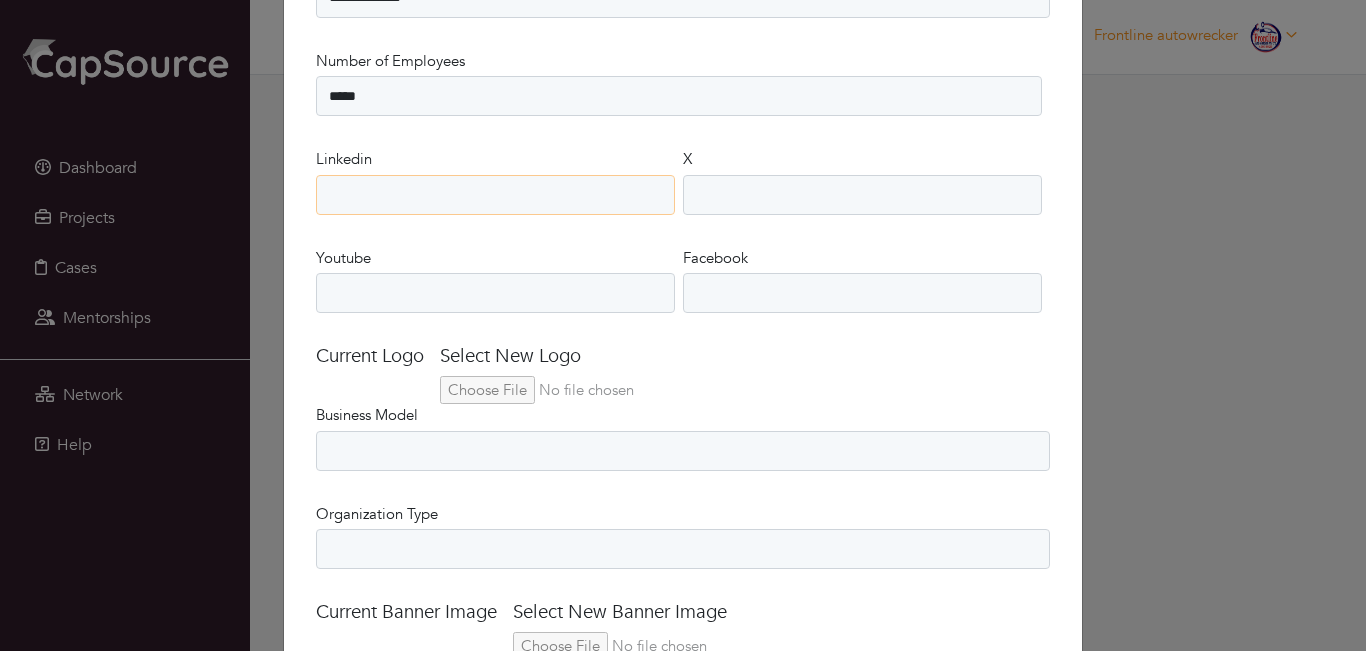 click on "Linkedin" at bounding box center (495, 195) 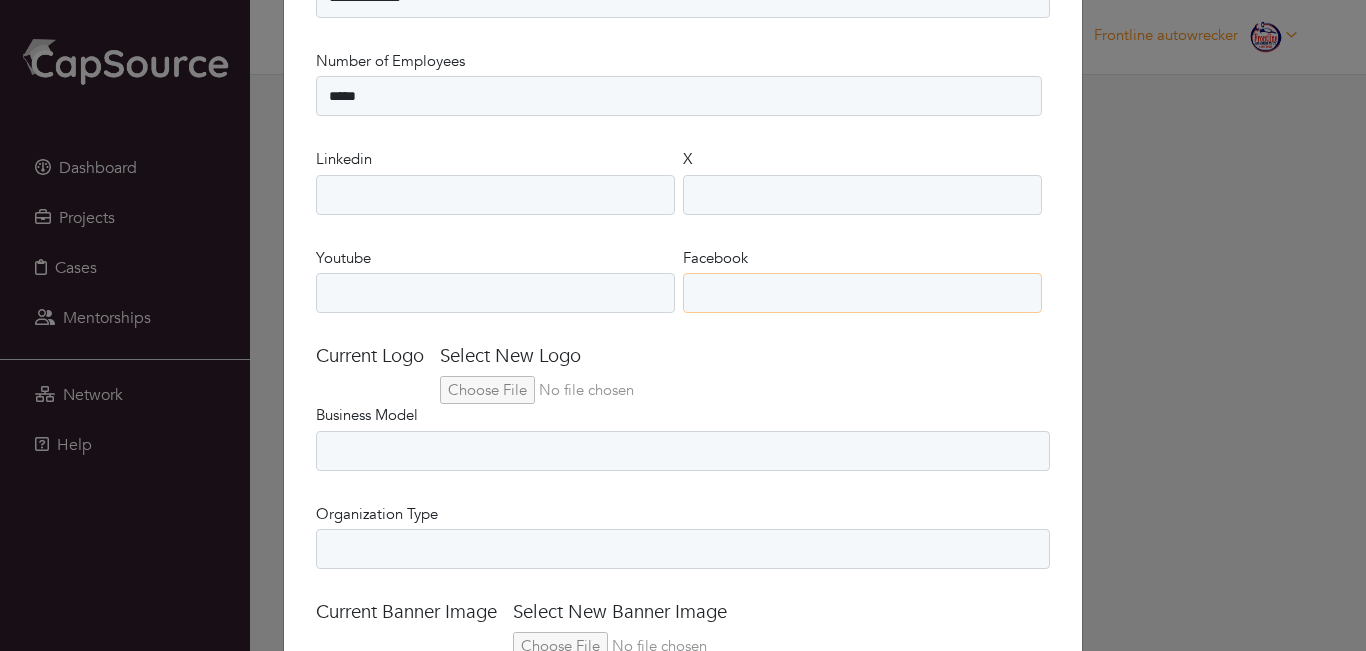 click on "Facebook" at bounding box center [862, 293] 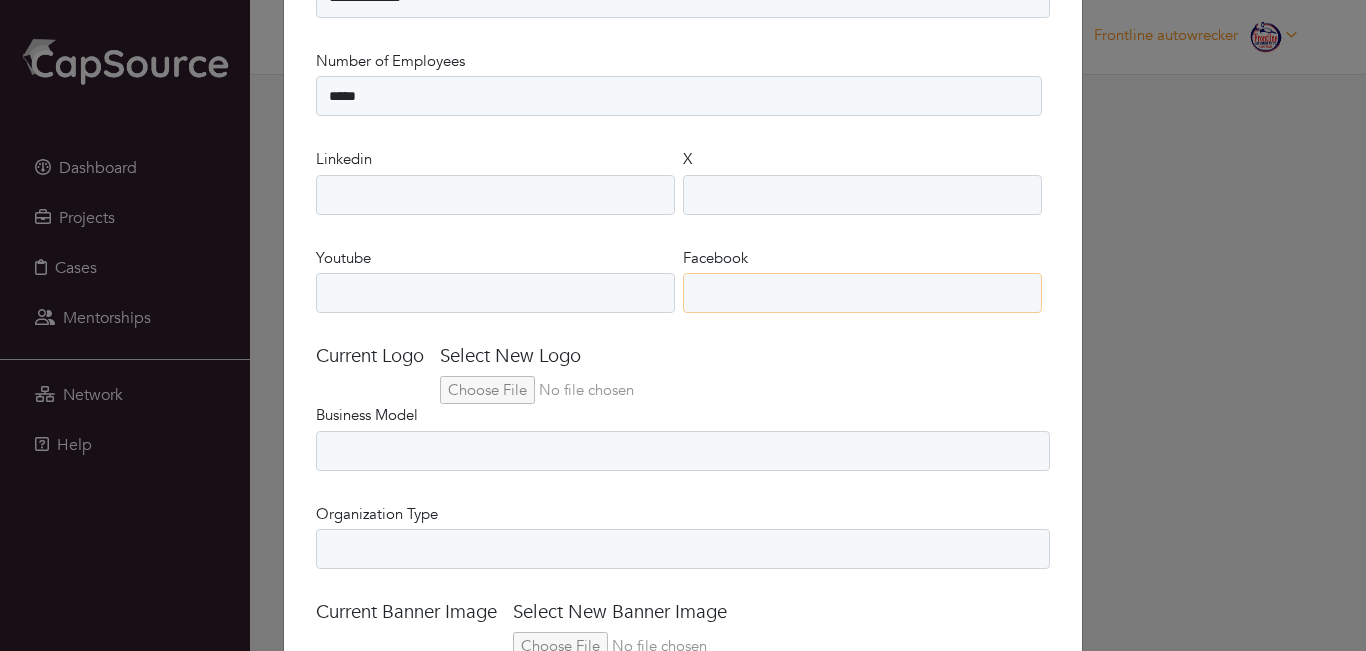 paste on "**********" 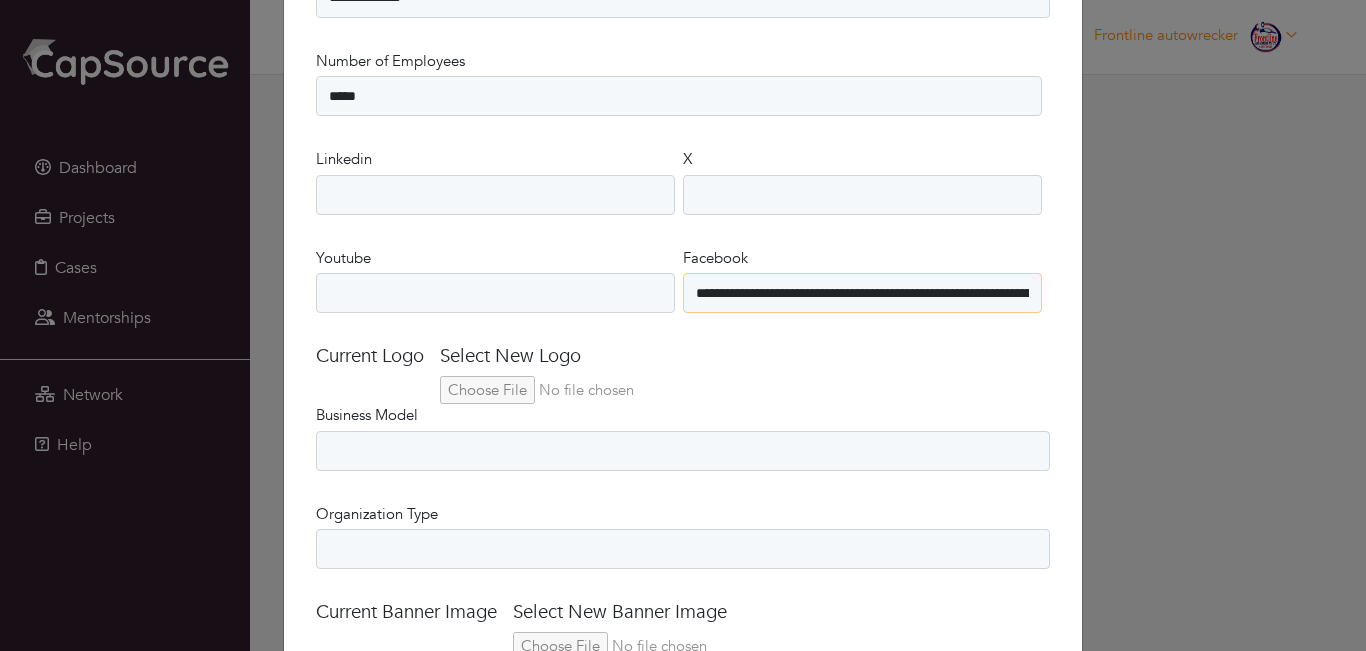 scroll, scrollTop: 0, scrollLeft: 218, axis: horizontal 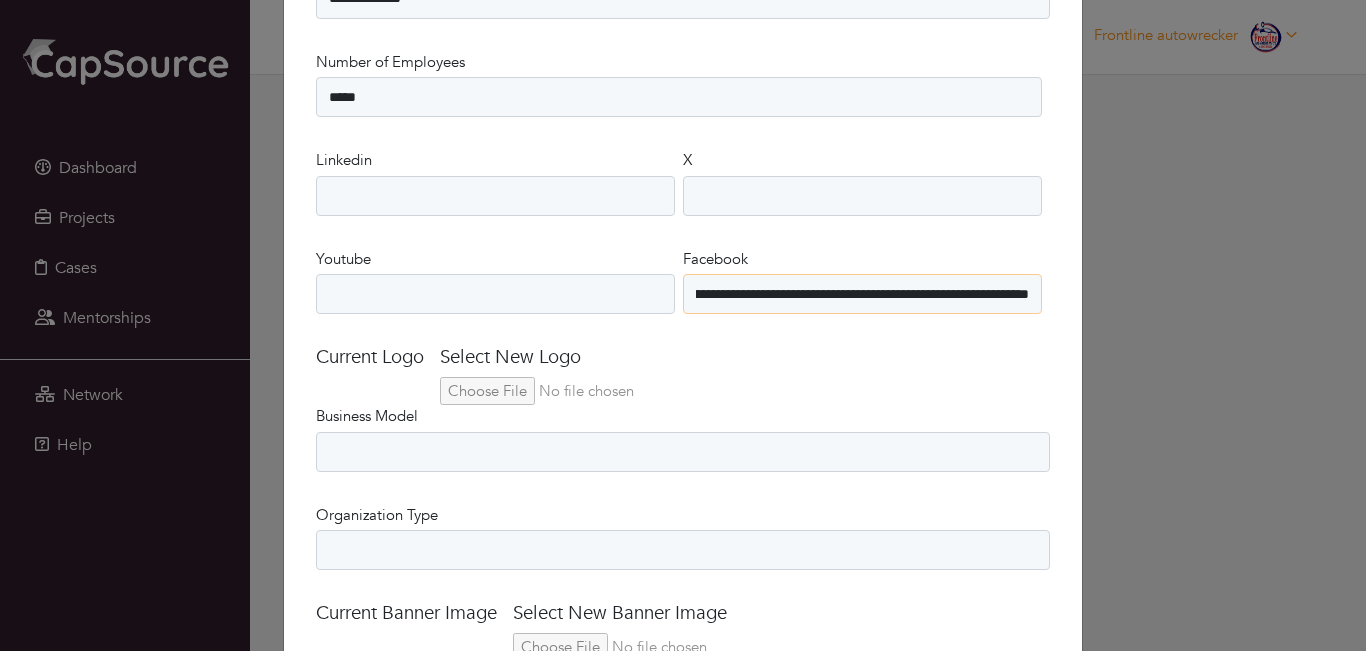 type on "**********" 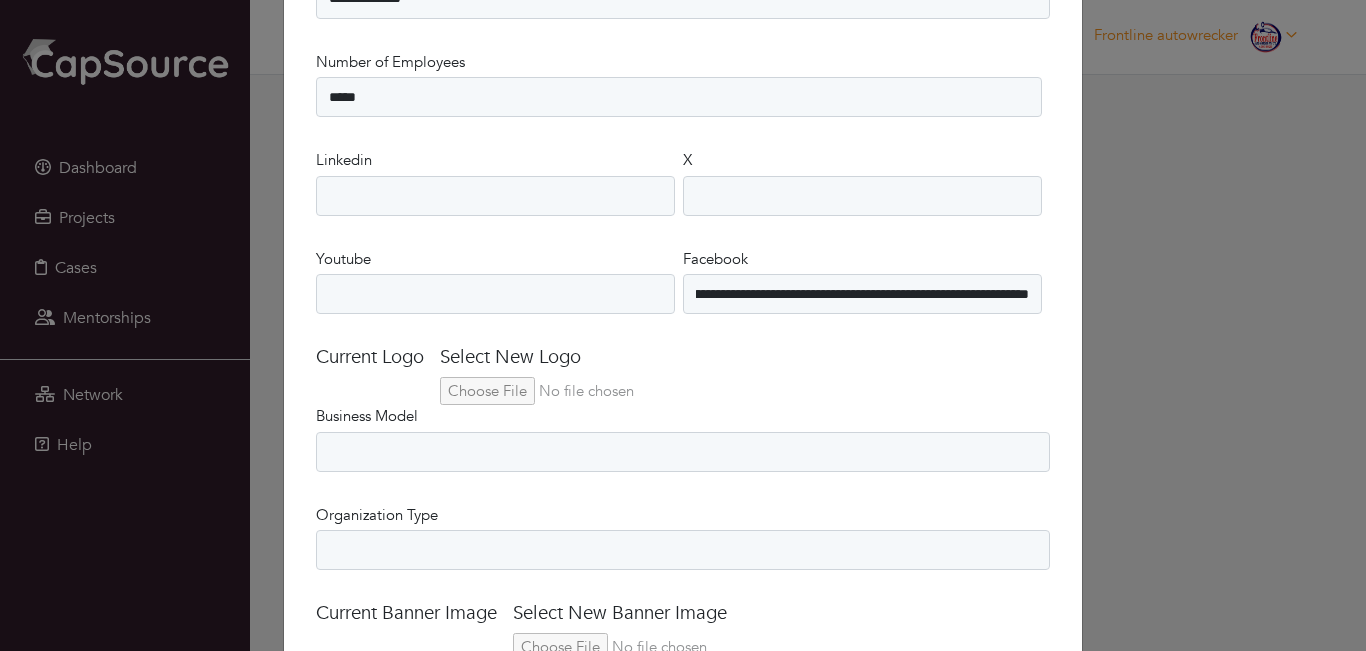 click at bounding box center (576, 391) 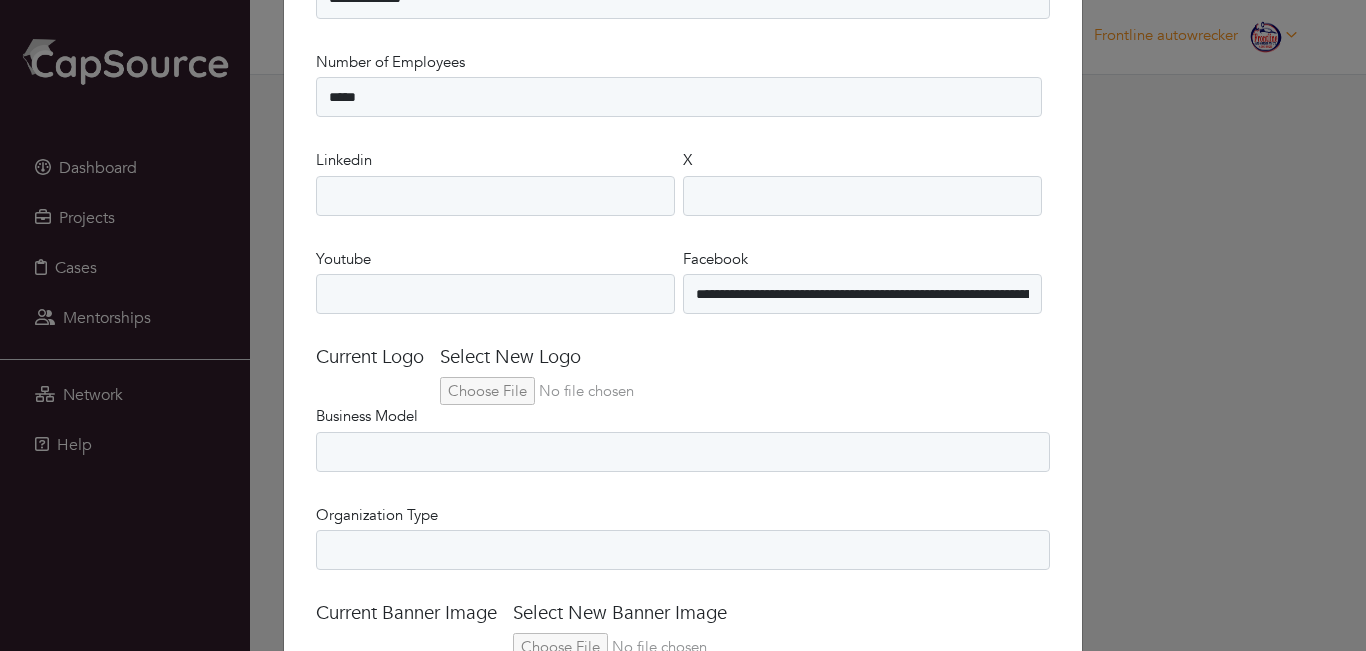 type on "**********" 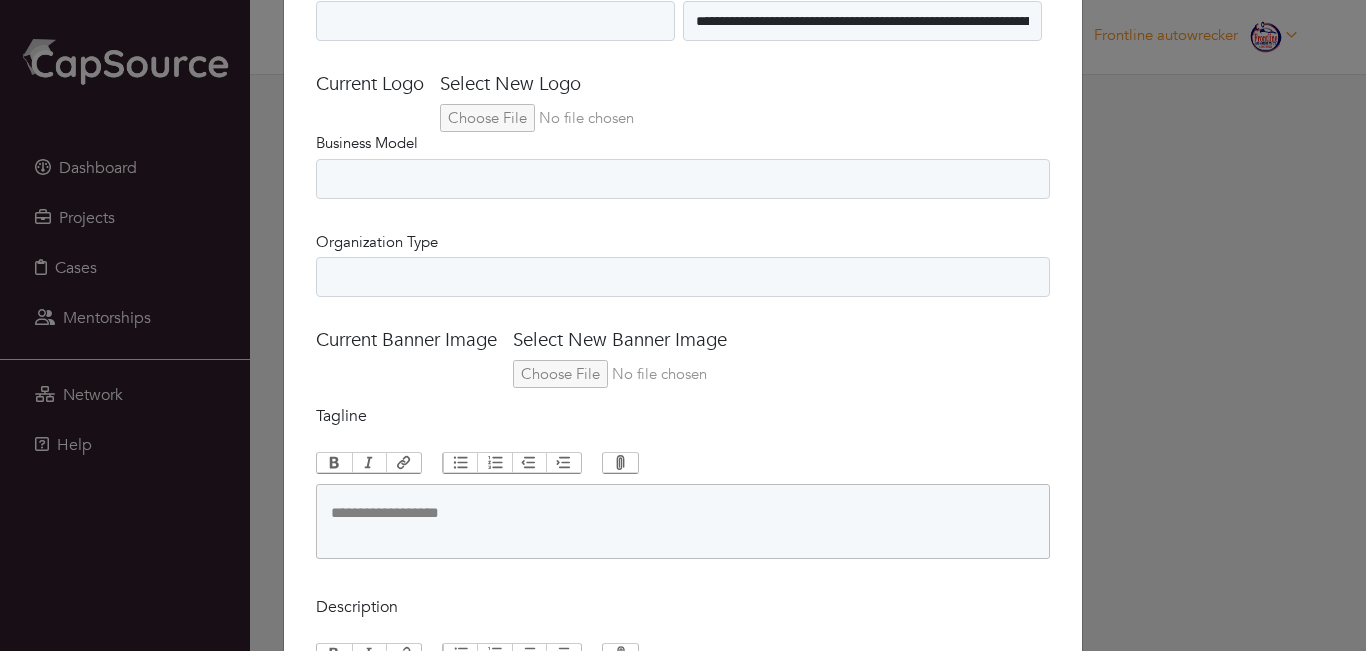 scroll, scrollTop: 1593, scrollLeft: 0, axis: vertical 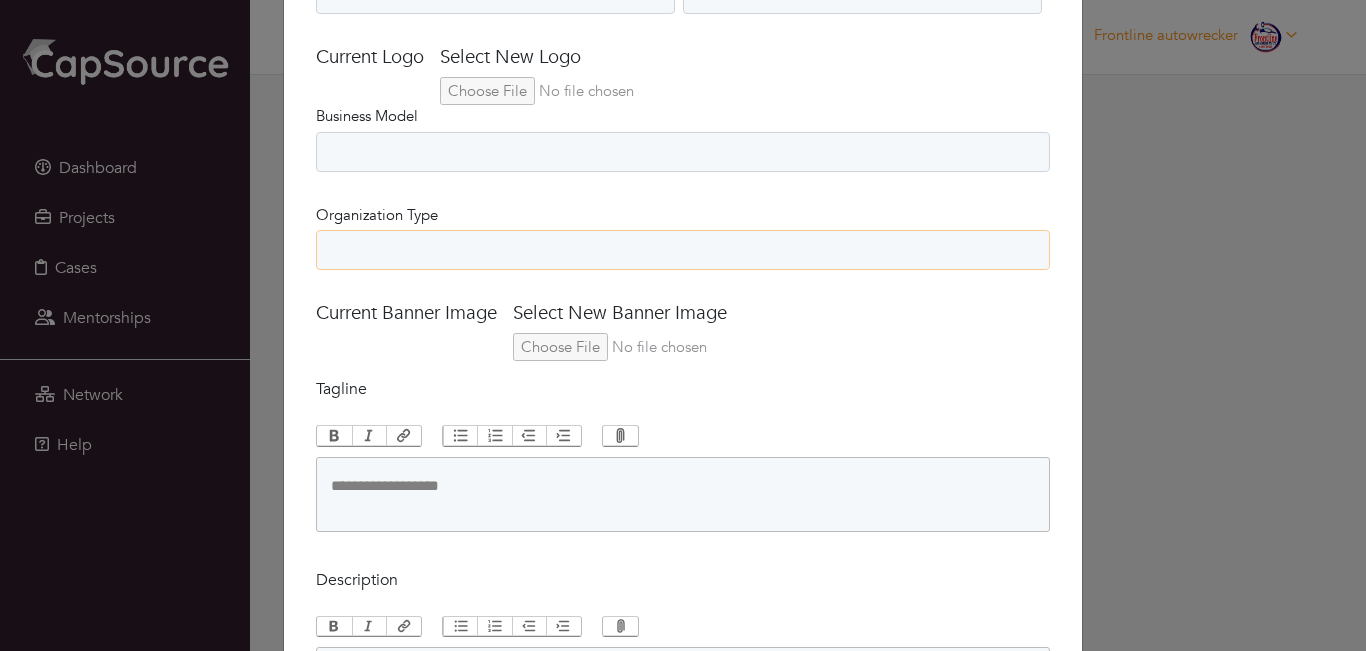 click on "**********" at bounding box center (683, 250) 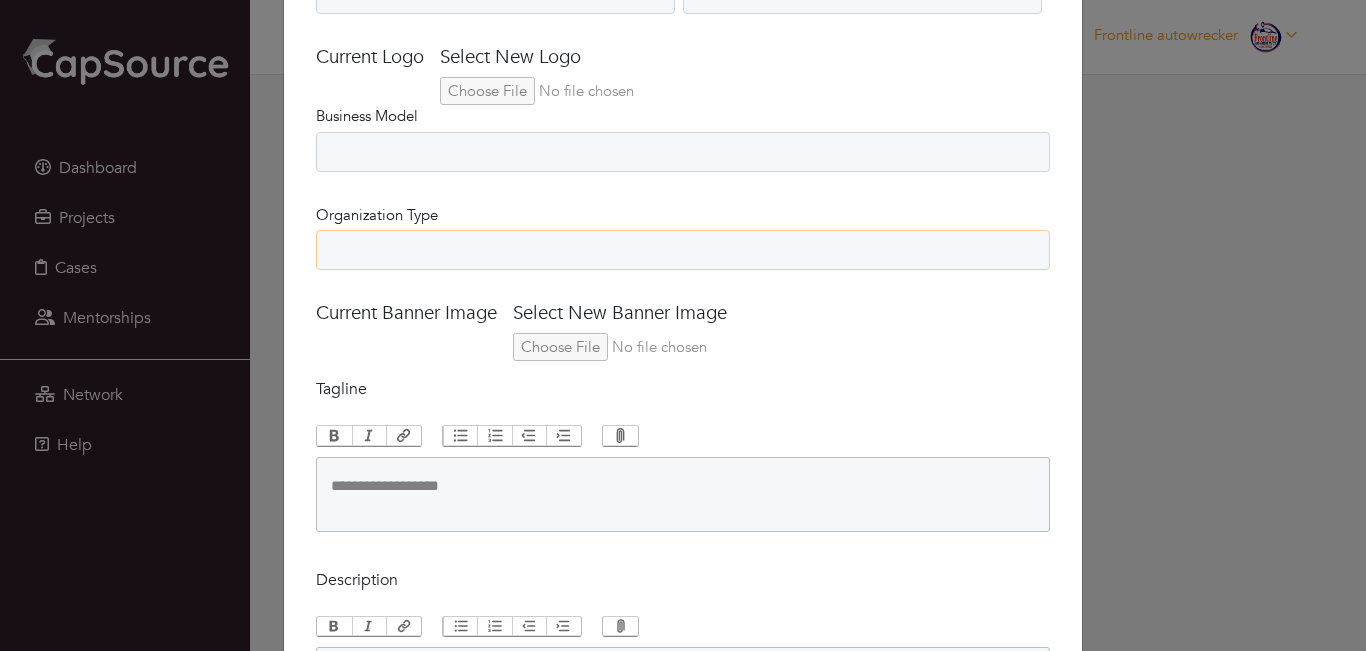 select on "**********" 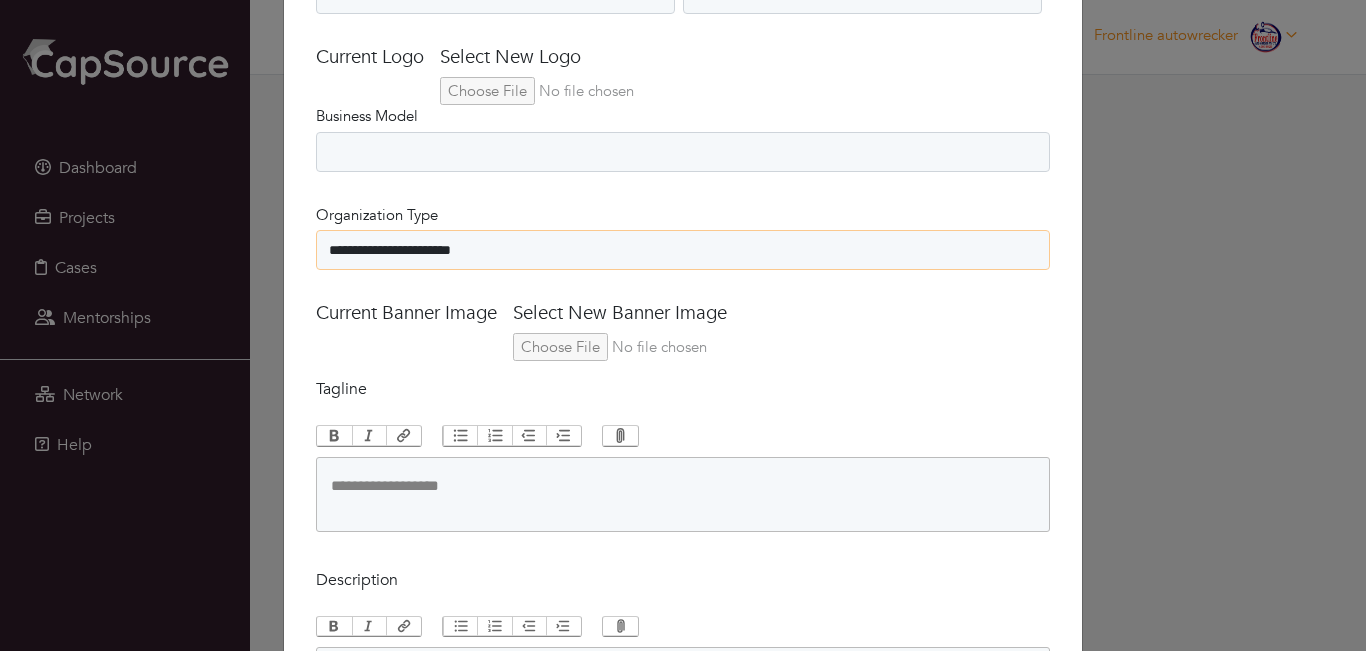 click on "**********" at bounding box center [683, 250] 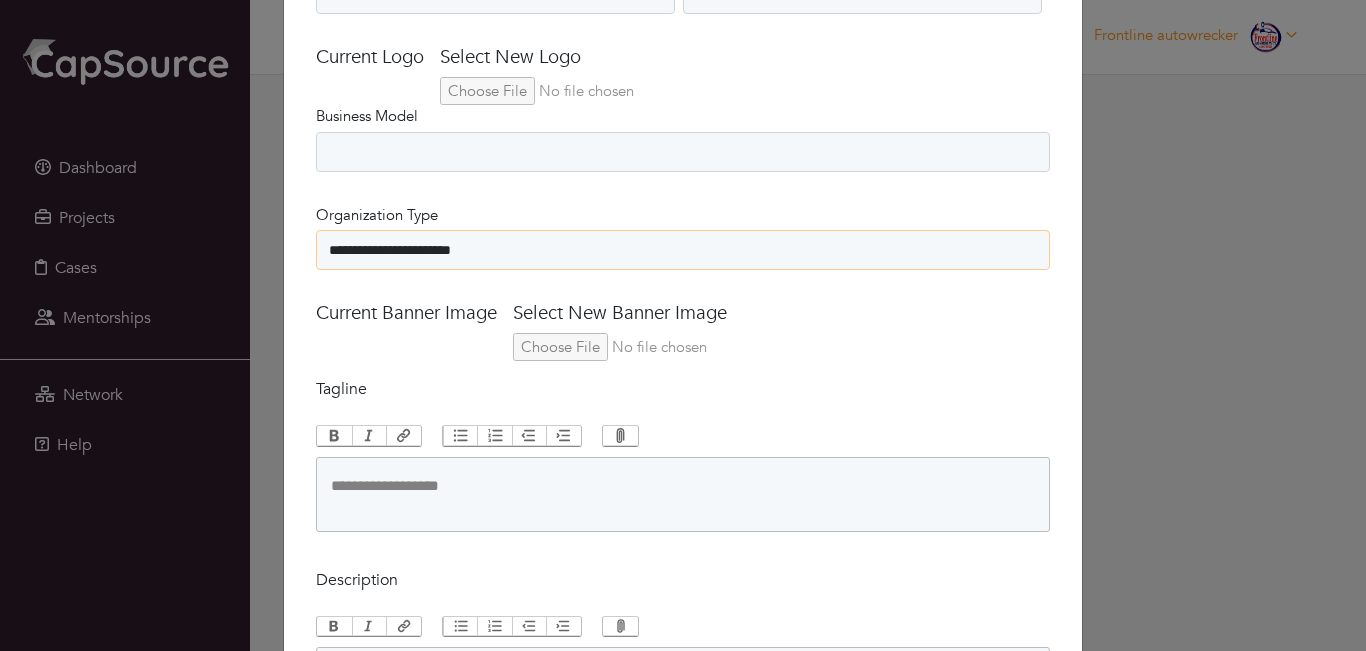 scroll, scrollTop: 1693, scrollLeft: 0, axis: vertical 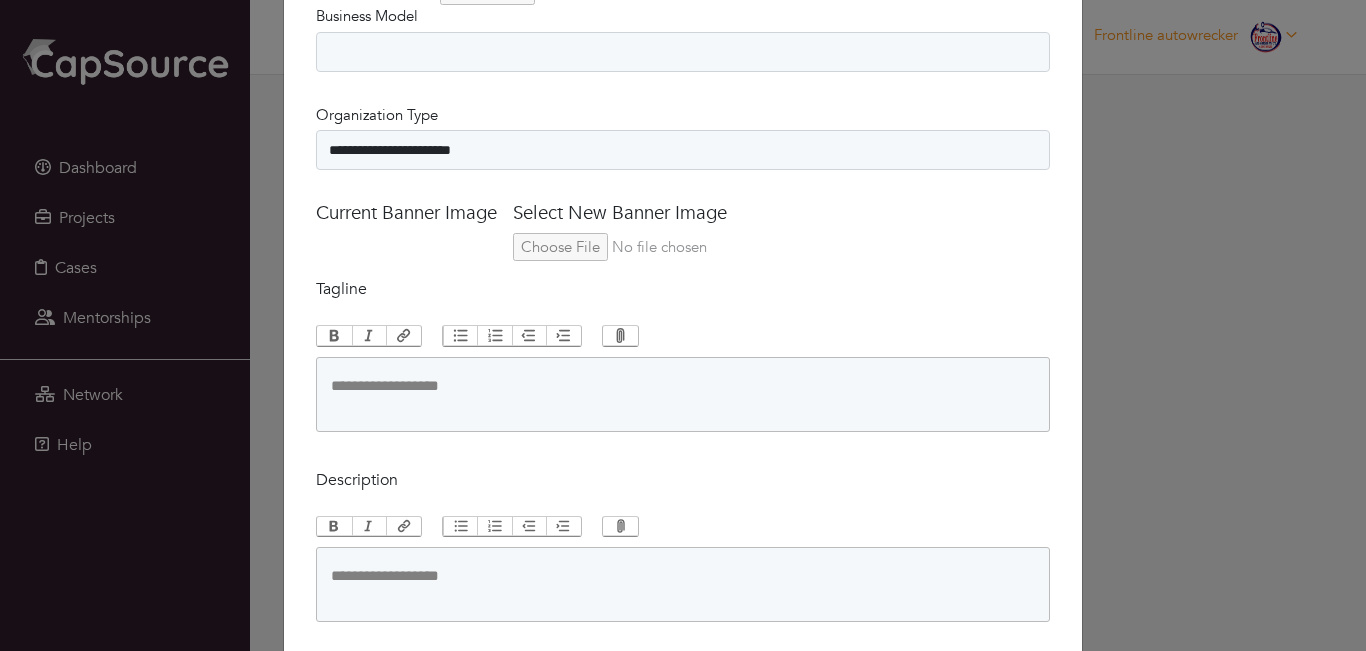 click at bounding box center (649, 247) 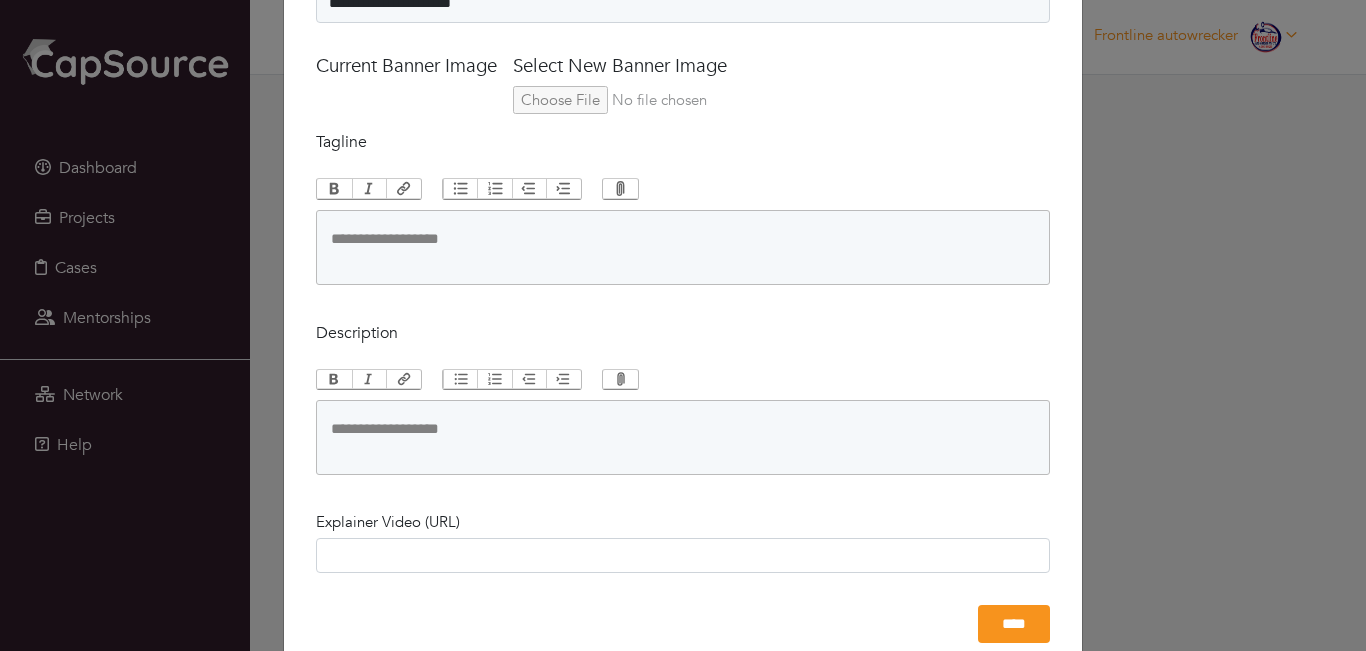 scroll, scrollTop: 1893, scrollLeft: 0, axis: vertical 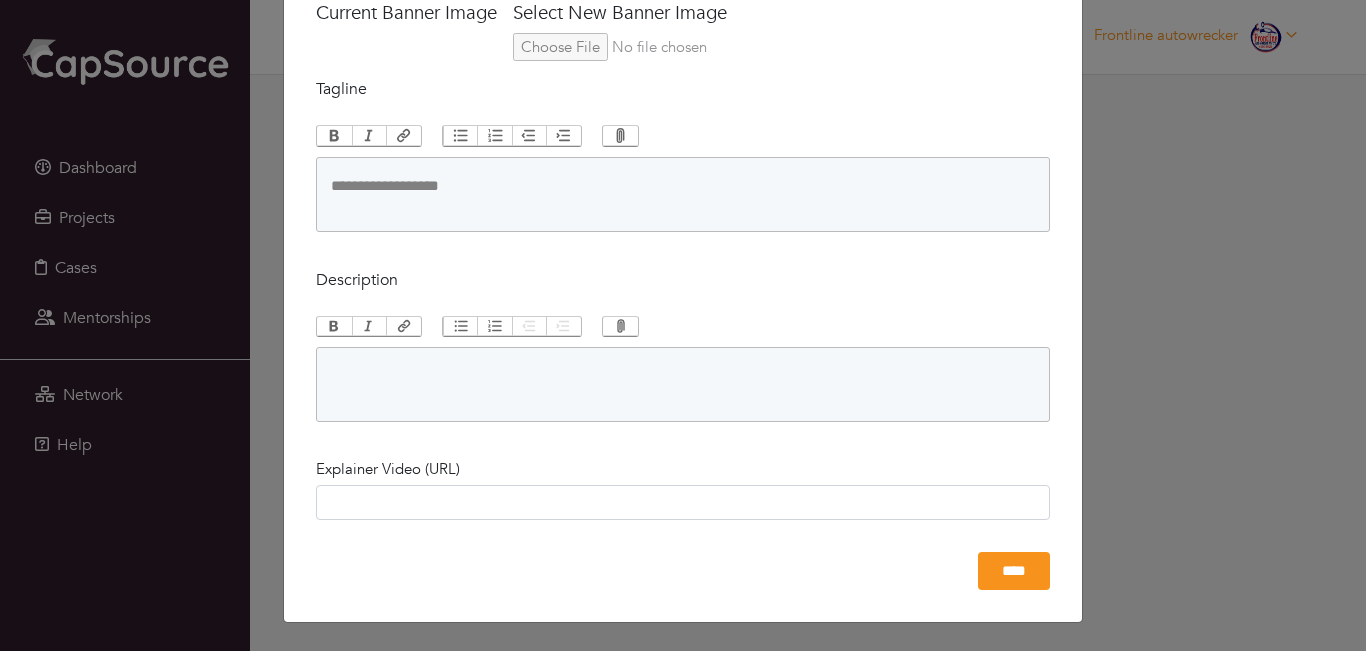 click at bounding box center (683, 384) 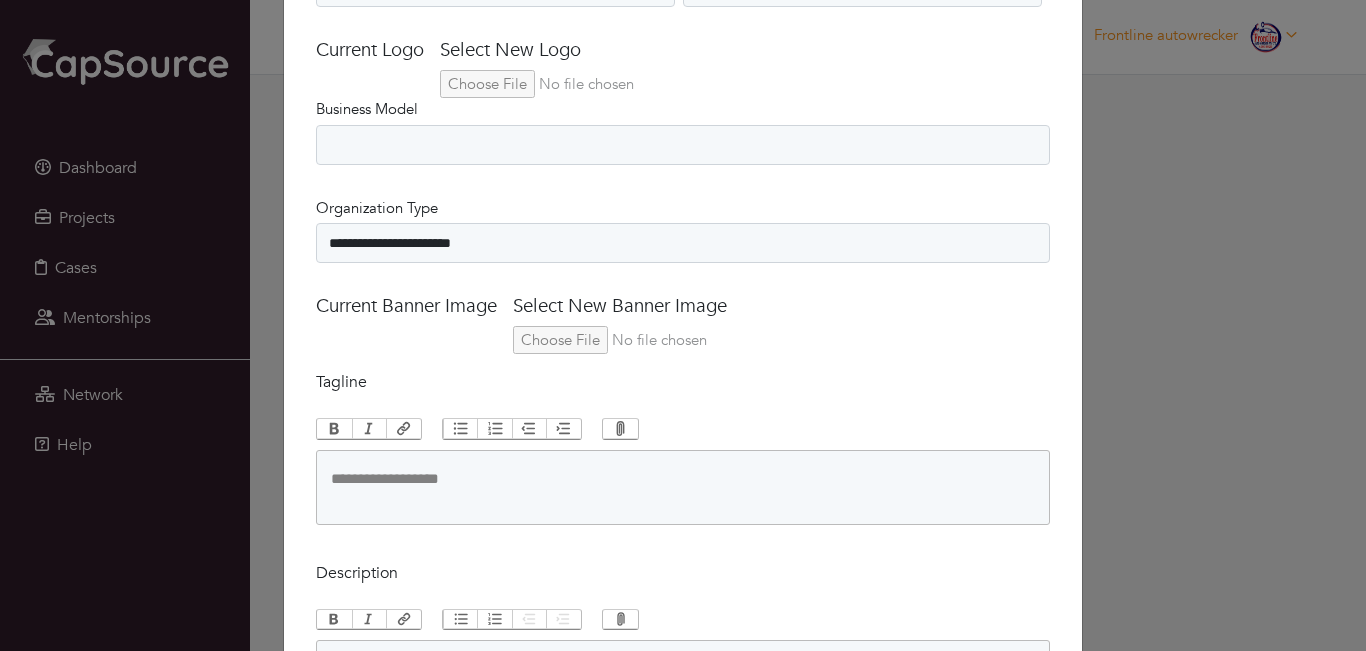 scroll, scrollTop: 1900, scrollLeft: 0, axis: vertical 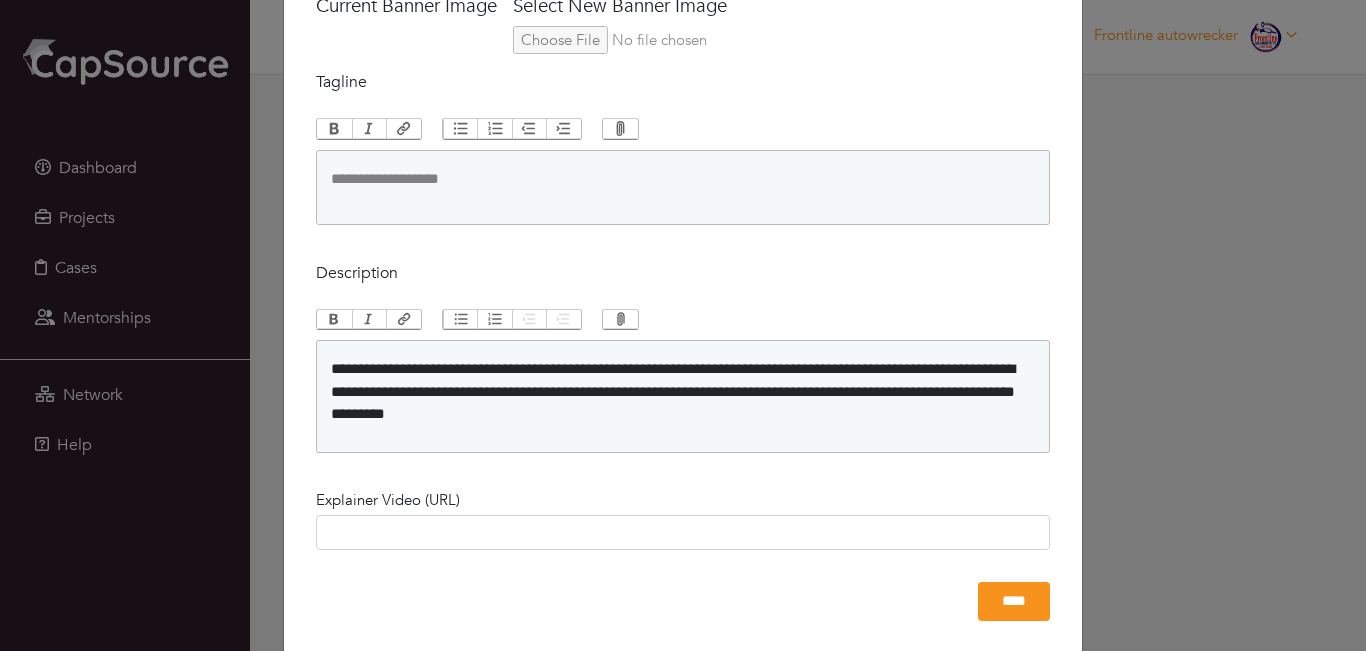 click on "Explainer Video (URL)" at bounding box center [683, 520] 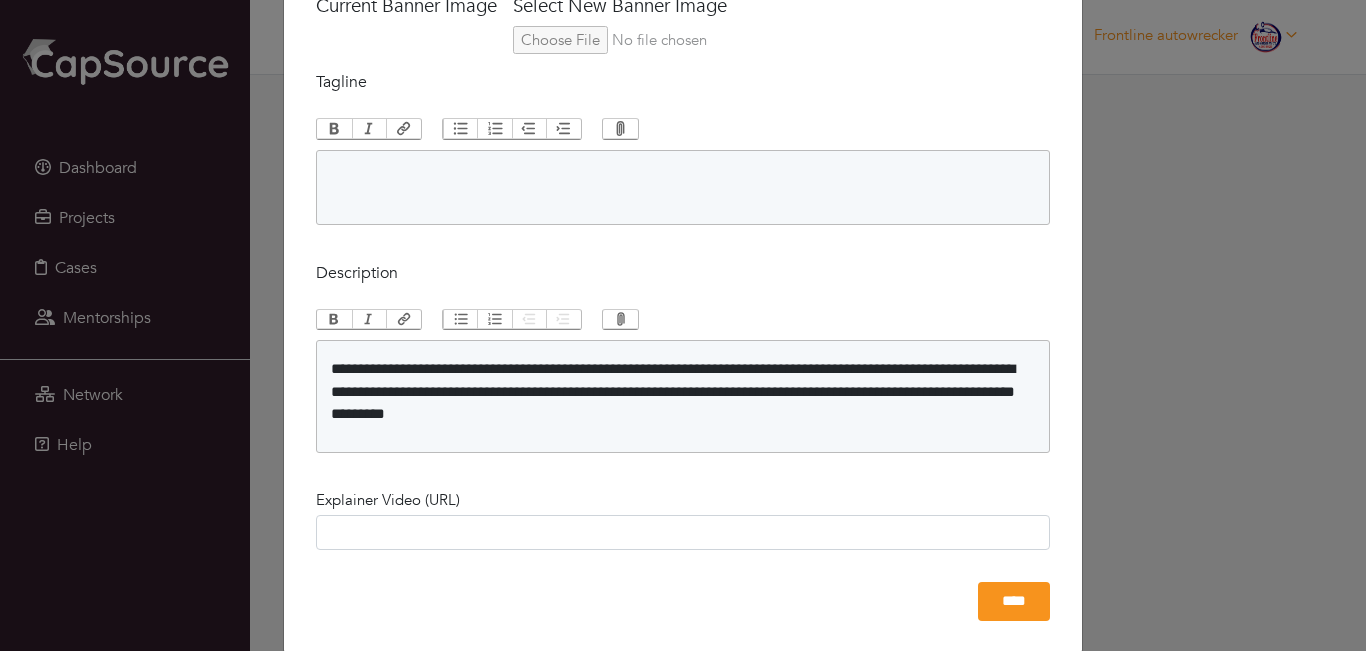 click at bounding box center (683, 187) 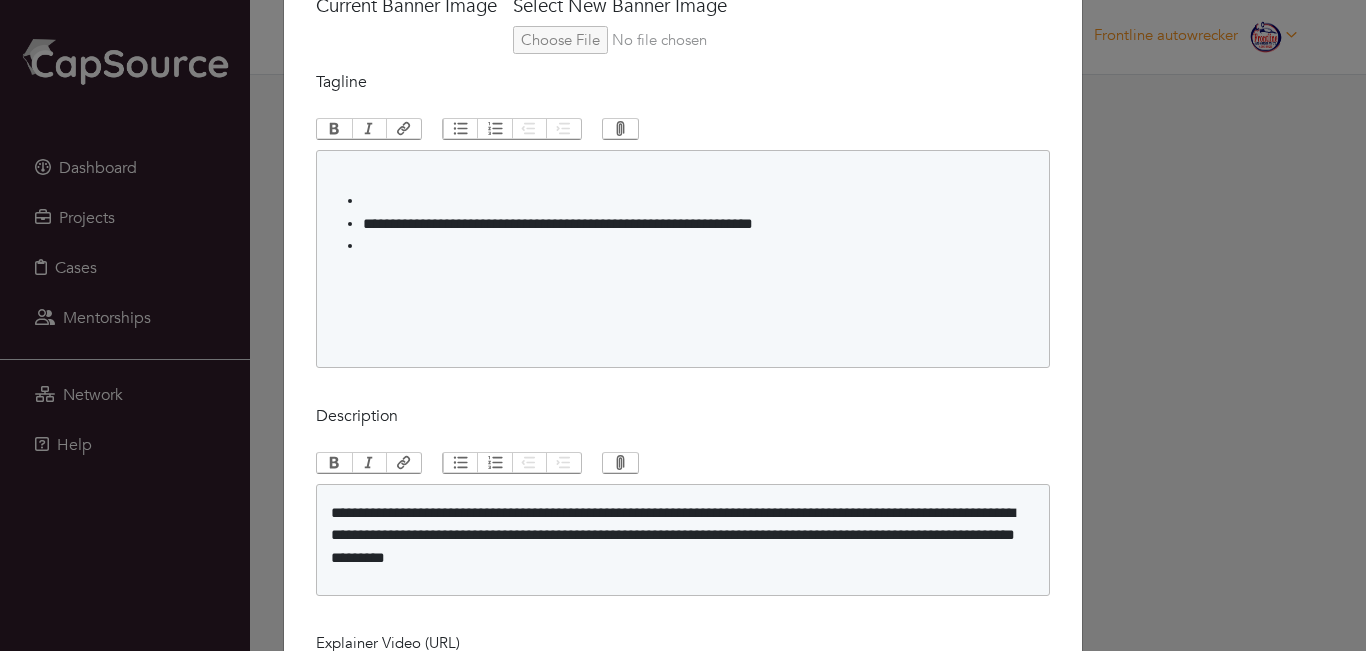 scroll, scrollTop: 2074, scrollLeft: 0, axis: vertical 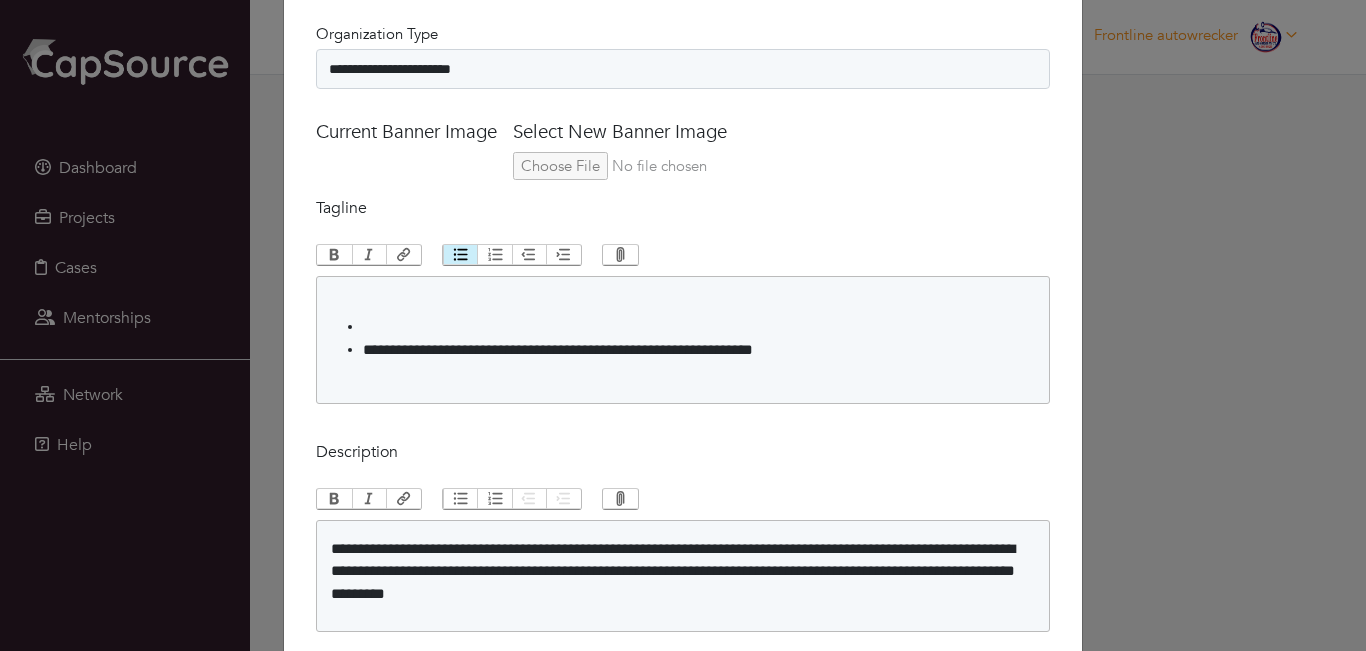 click on "**********" at bounding box center [699, 350] 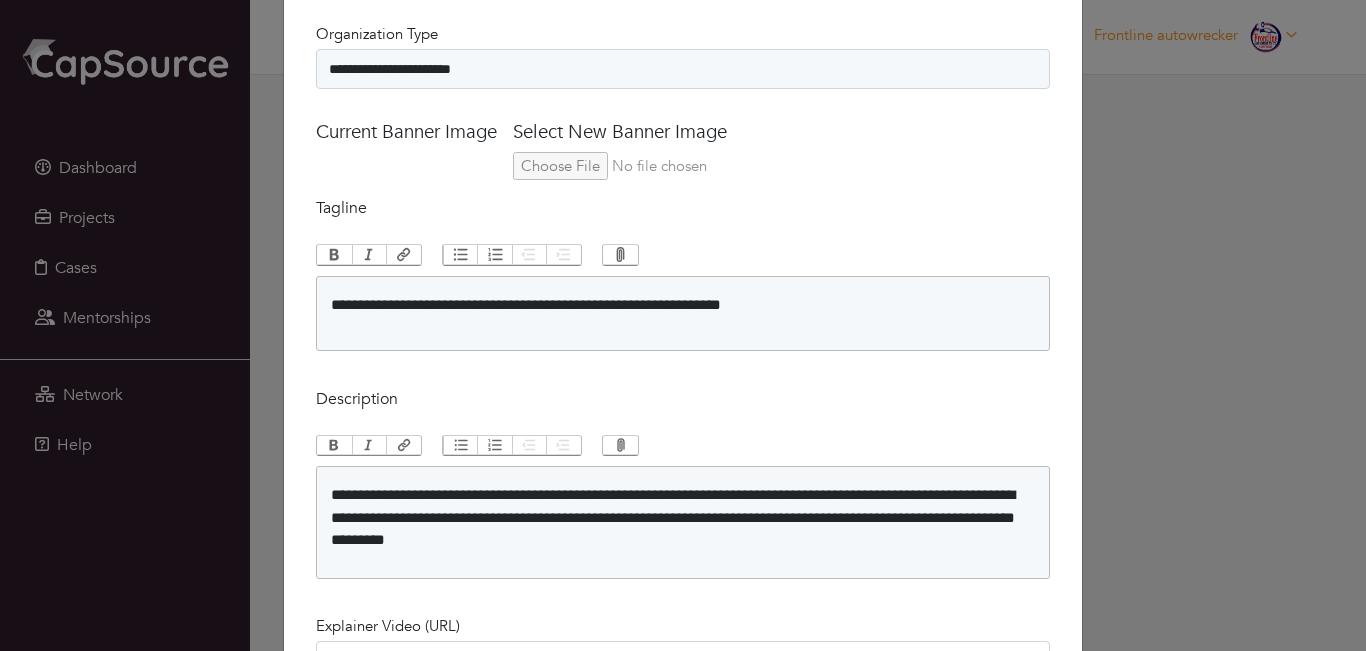 type on "**********" 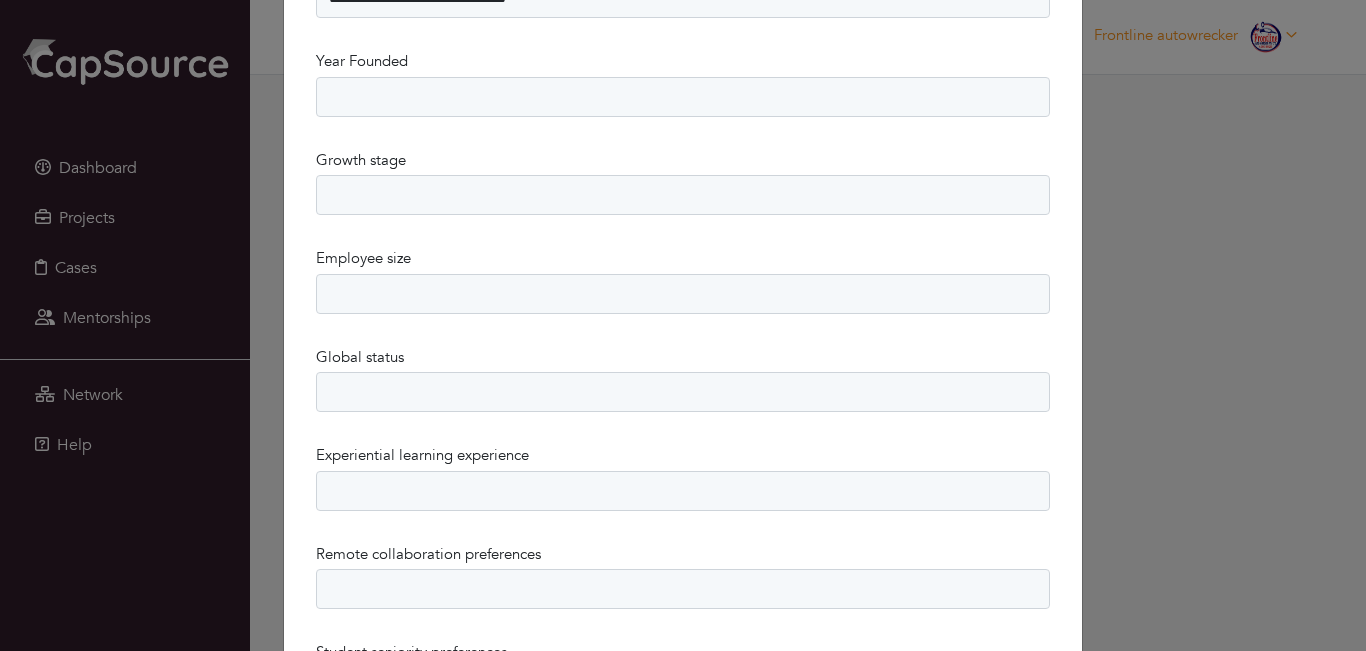 scroll, scrollTop: 374, scrollLeft: 0, axis: vertical 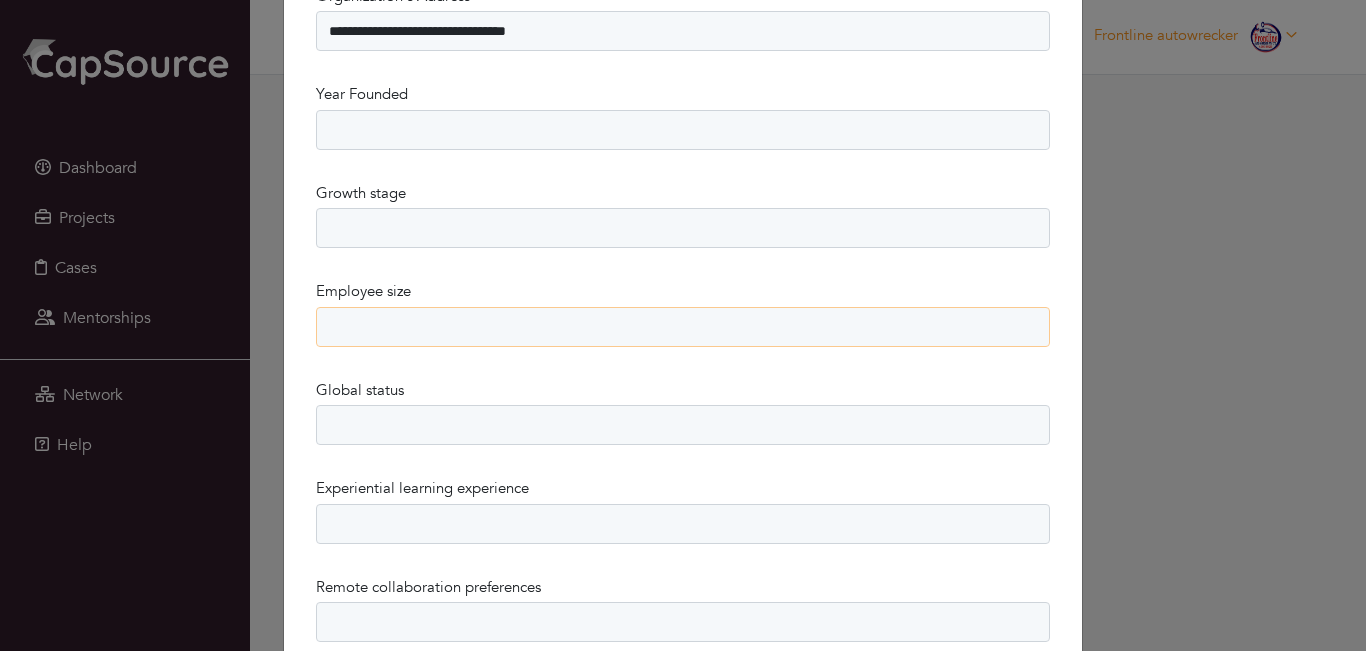 click on "********
***
****
*****
*****
******
*******
********
*****" at bounding box center (683, 327) 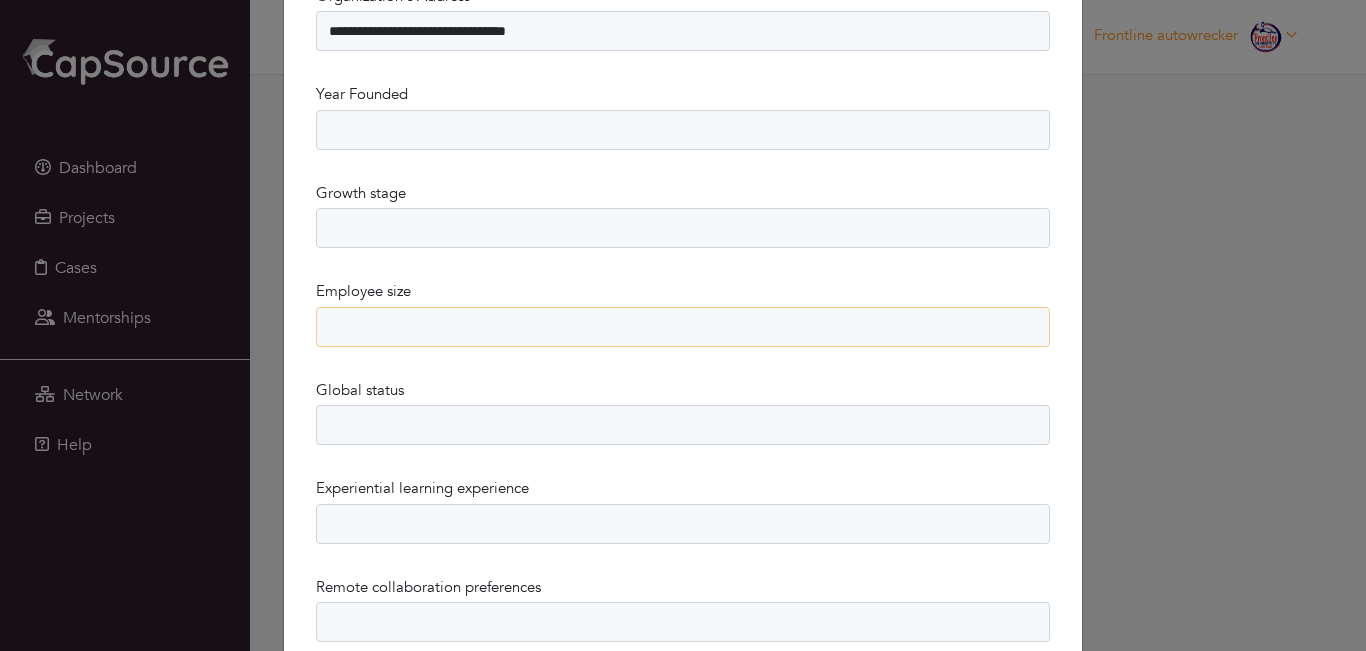 select on "*****" 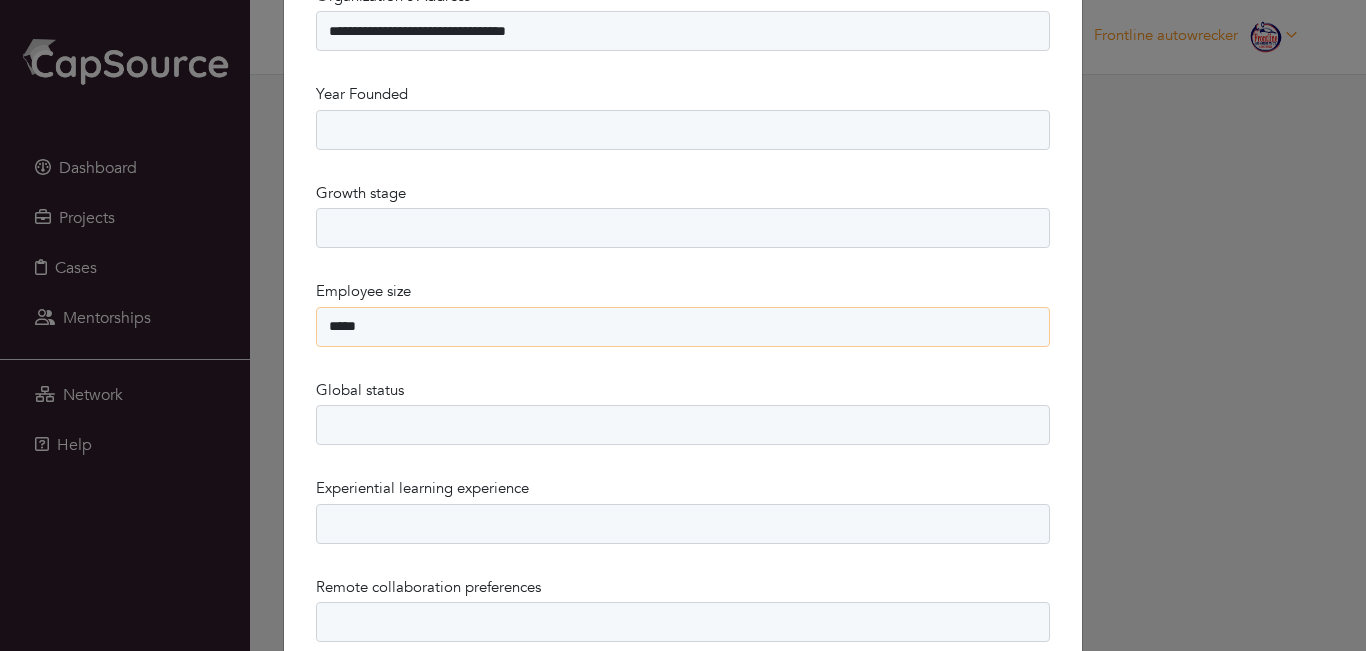 click on "********
***
****
*****
*****
******
*******
********
*****" at bounding box center [683, 327] 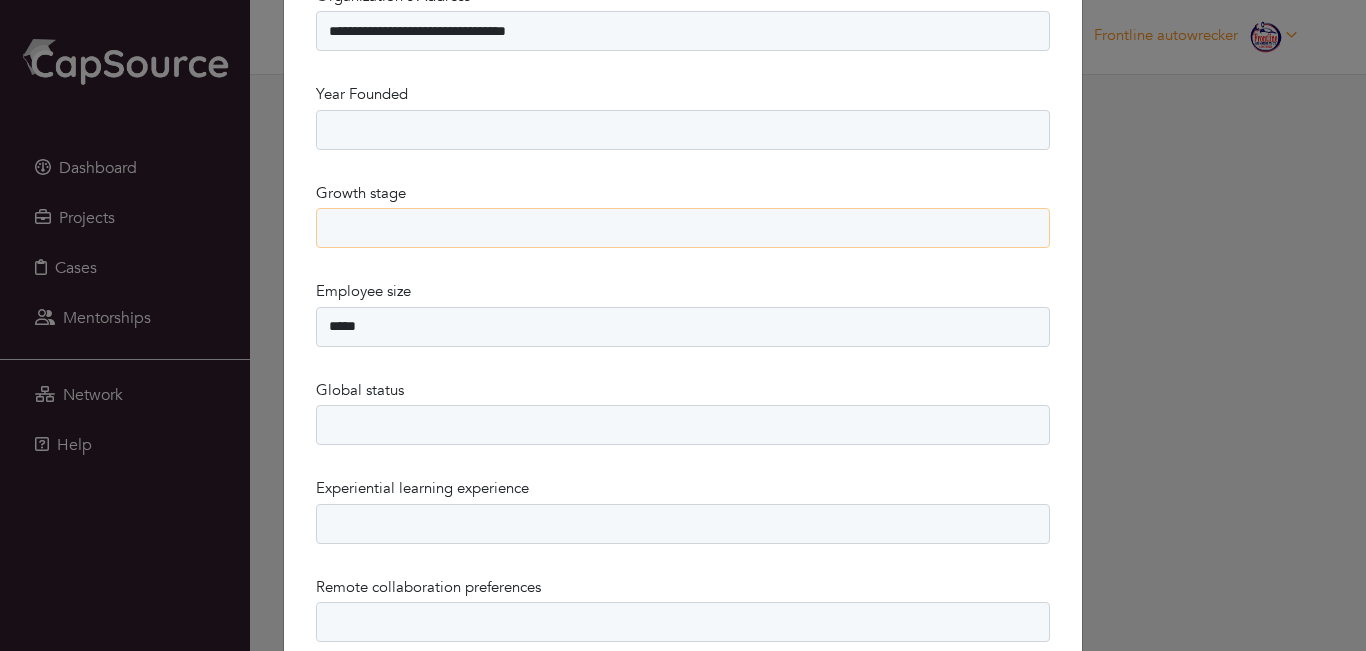 click on "**********" at bounding box center (683, 228) 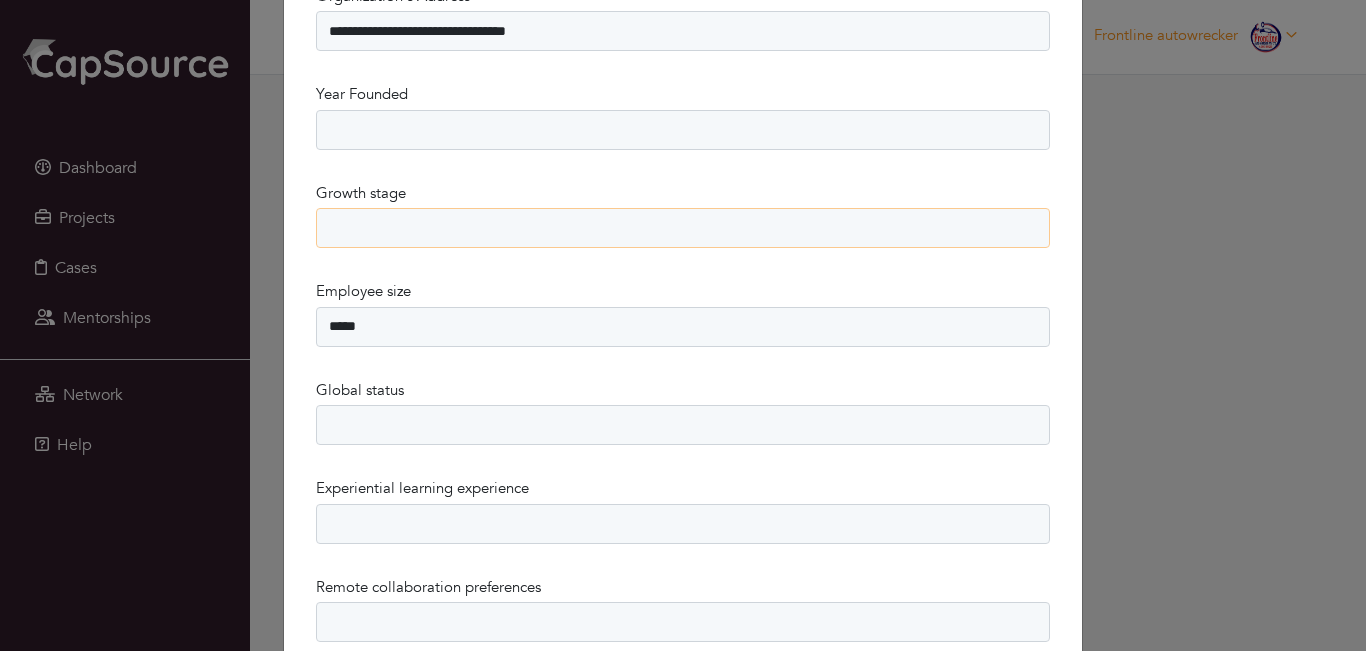 select on "**********" 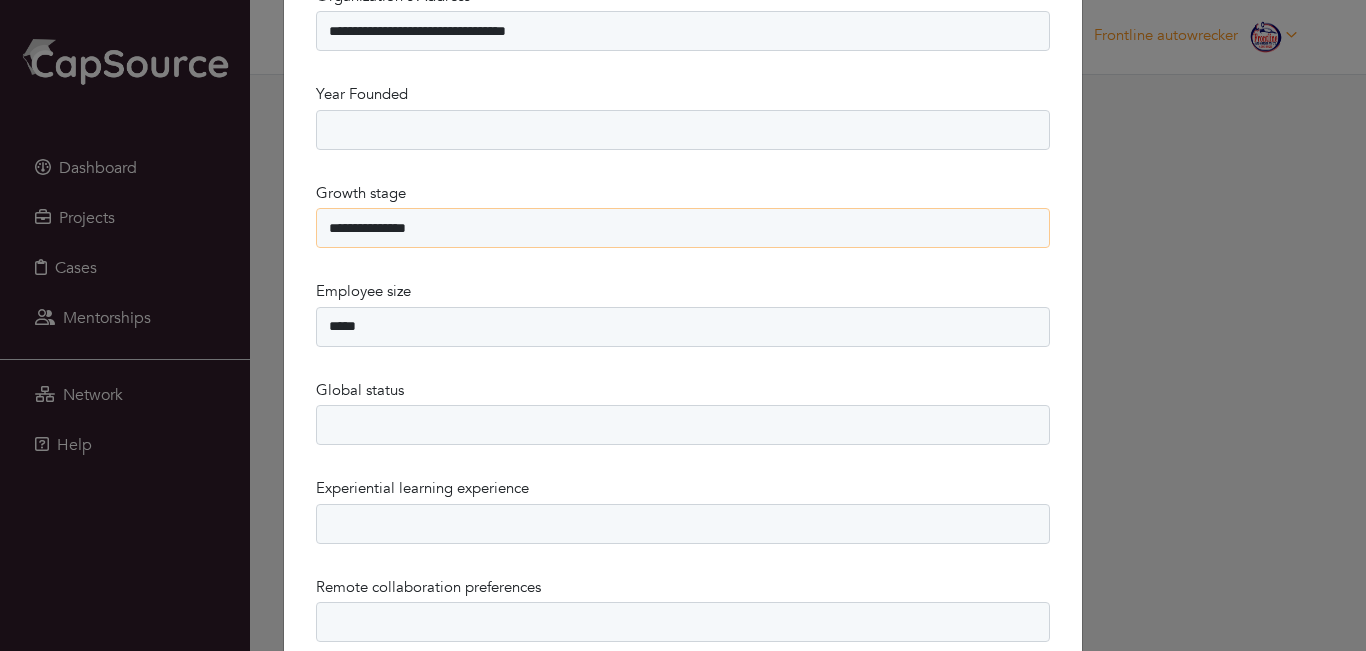 click on "**********" at bounding box center [683, 228] 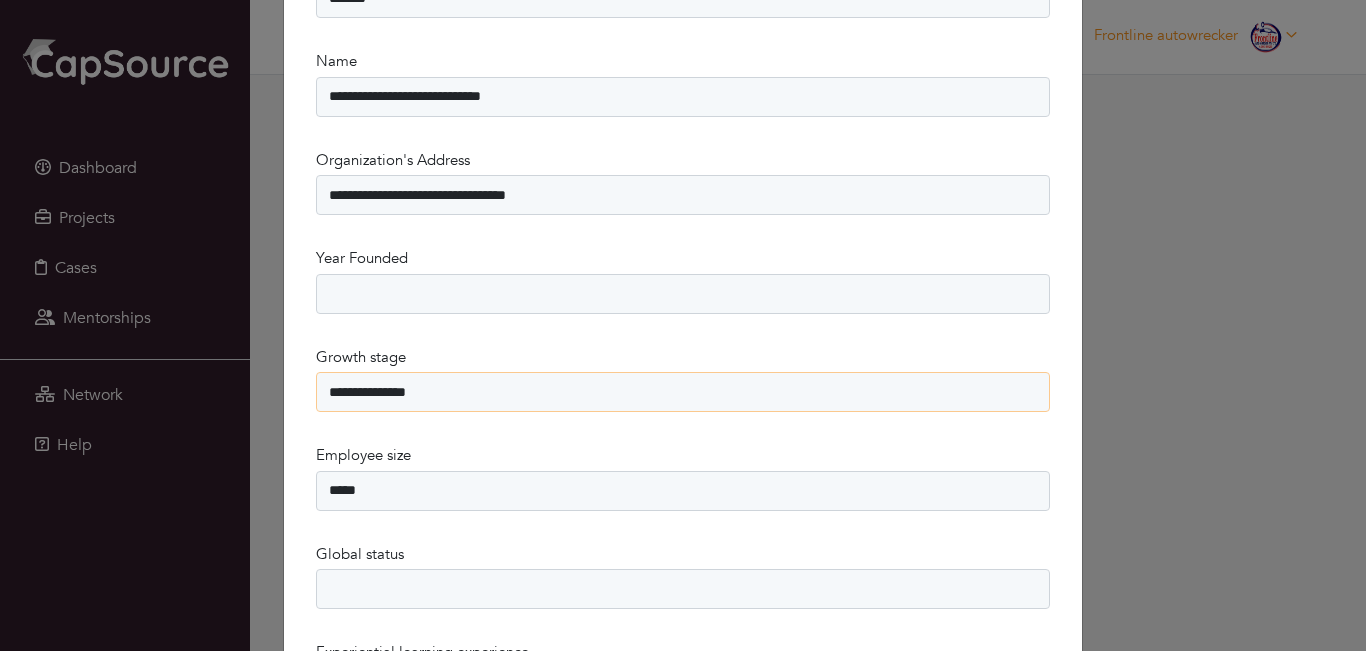 scroll, scrollTop: 174, scrollLeft: 0, axis: vertical 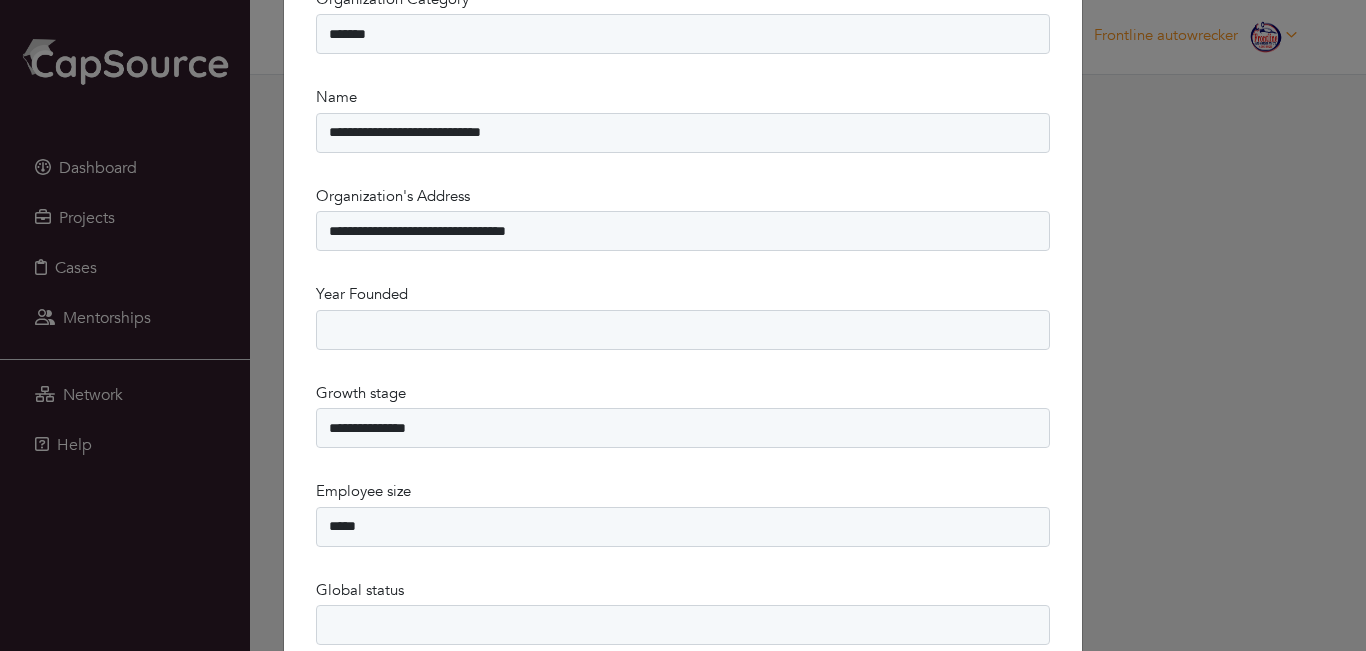 click on "**********" at bounding box center [683, 415] 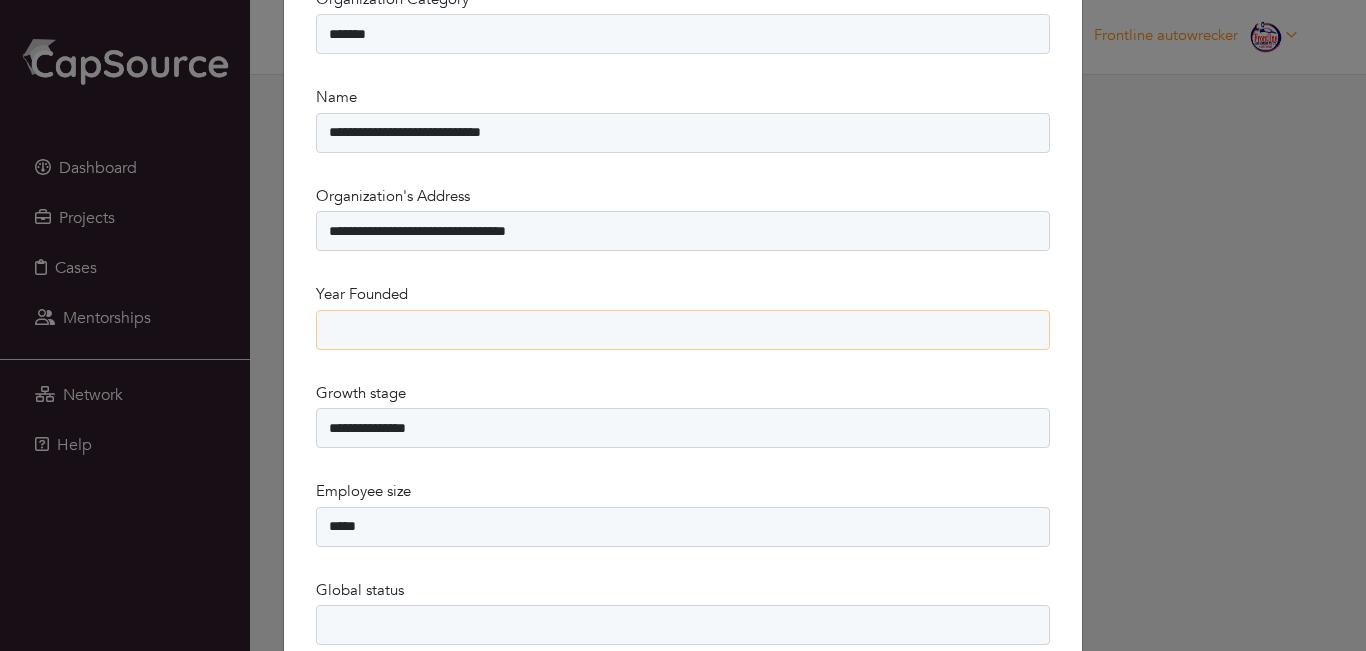 click on "**********" at bounding box center (683, 330) 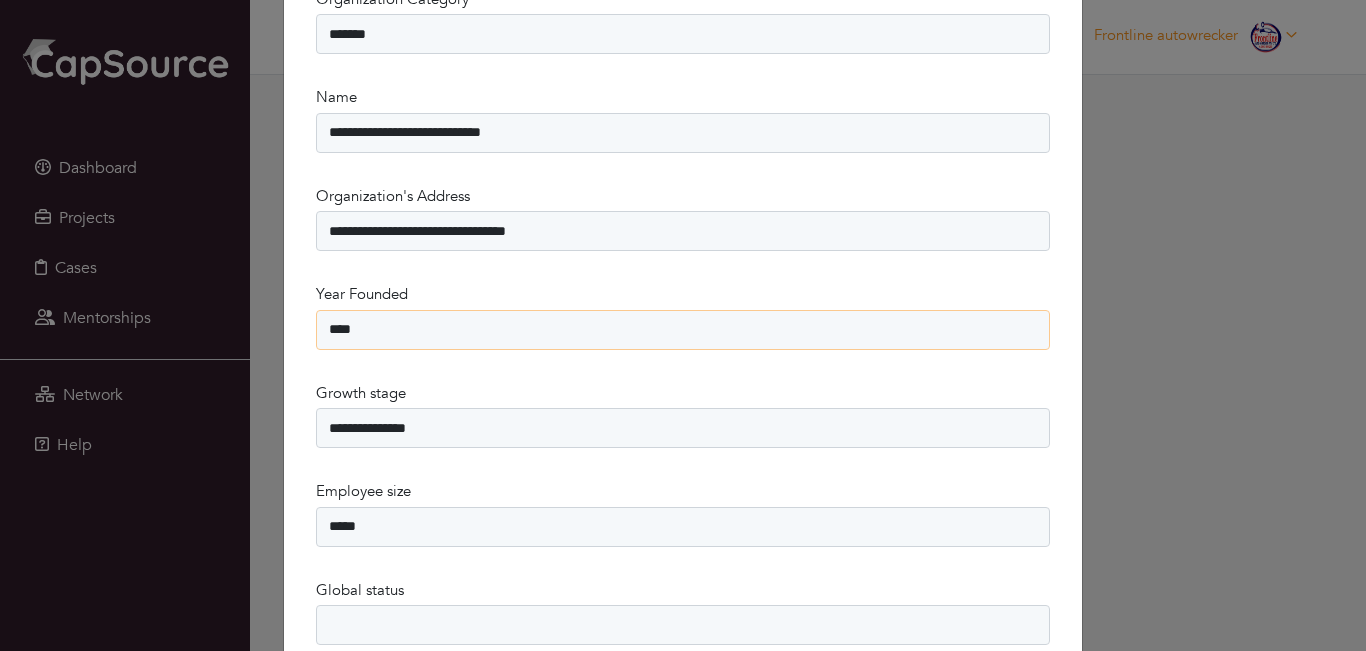 click on "**********" at bounding box center (683, 330) 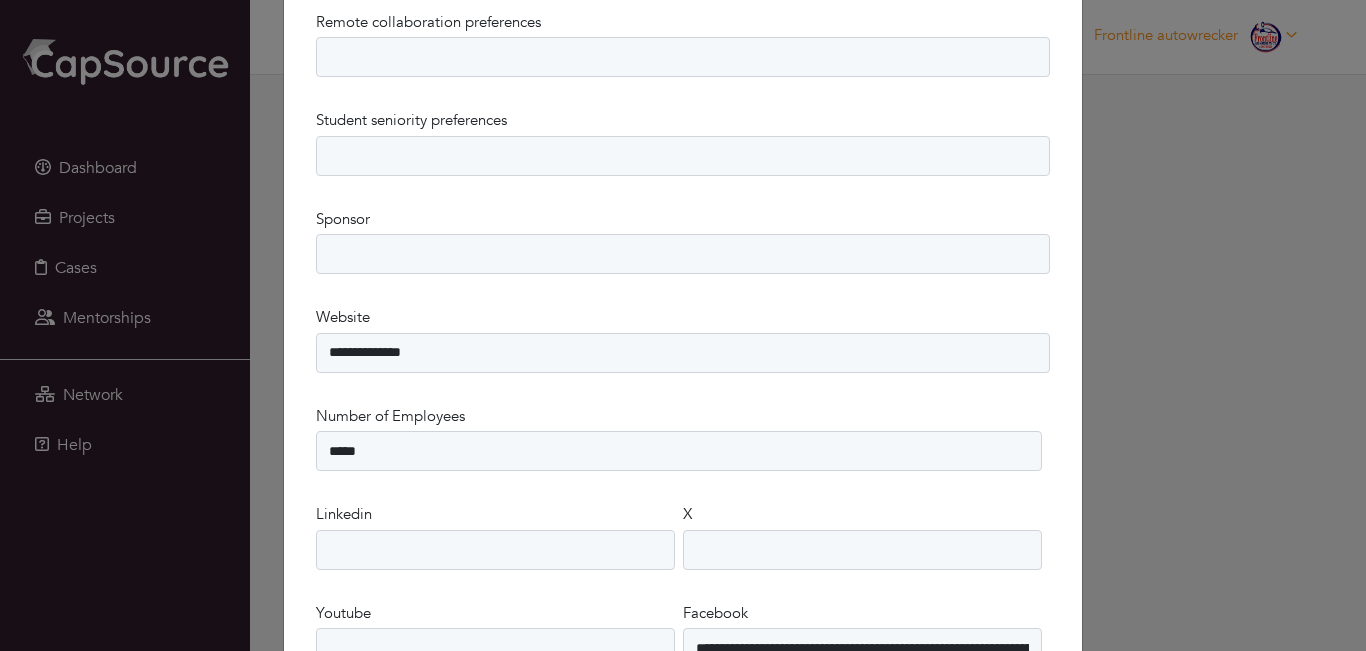 scroll, scrollTop: 974, scrollLeft: 0, axis: vertical 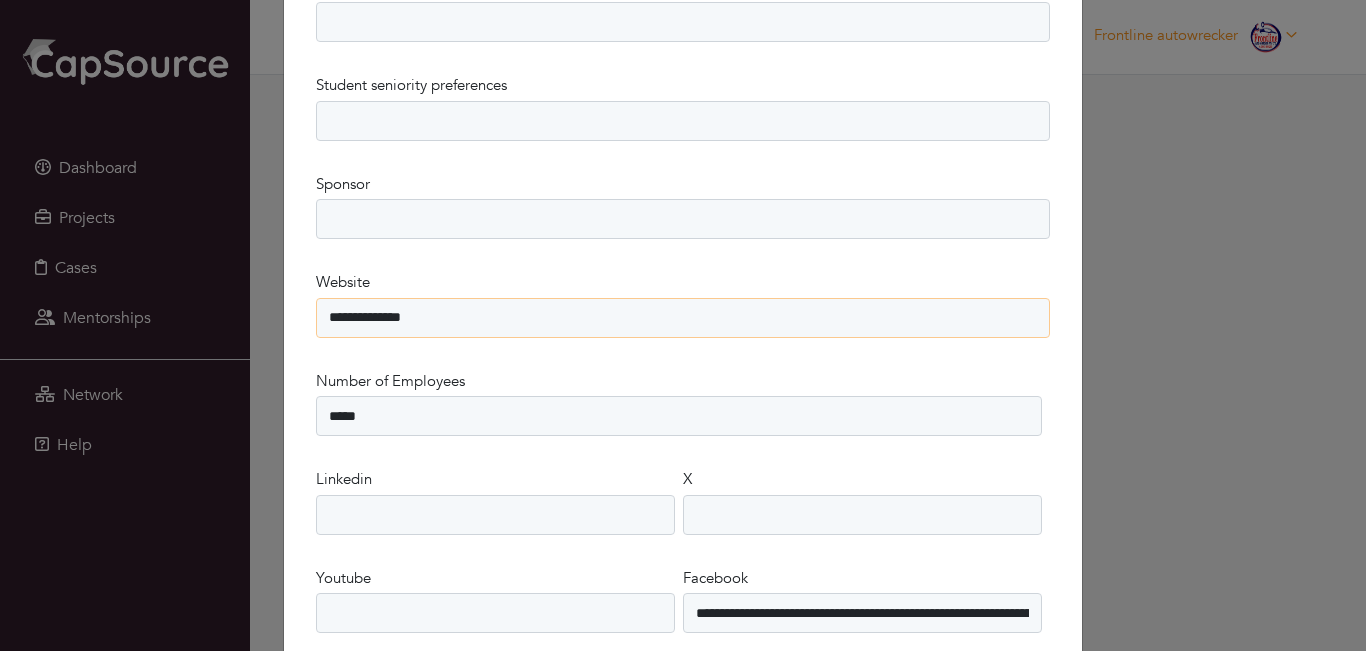click on "**********" at bounding box center [683, 318] 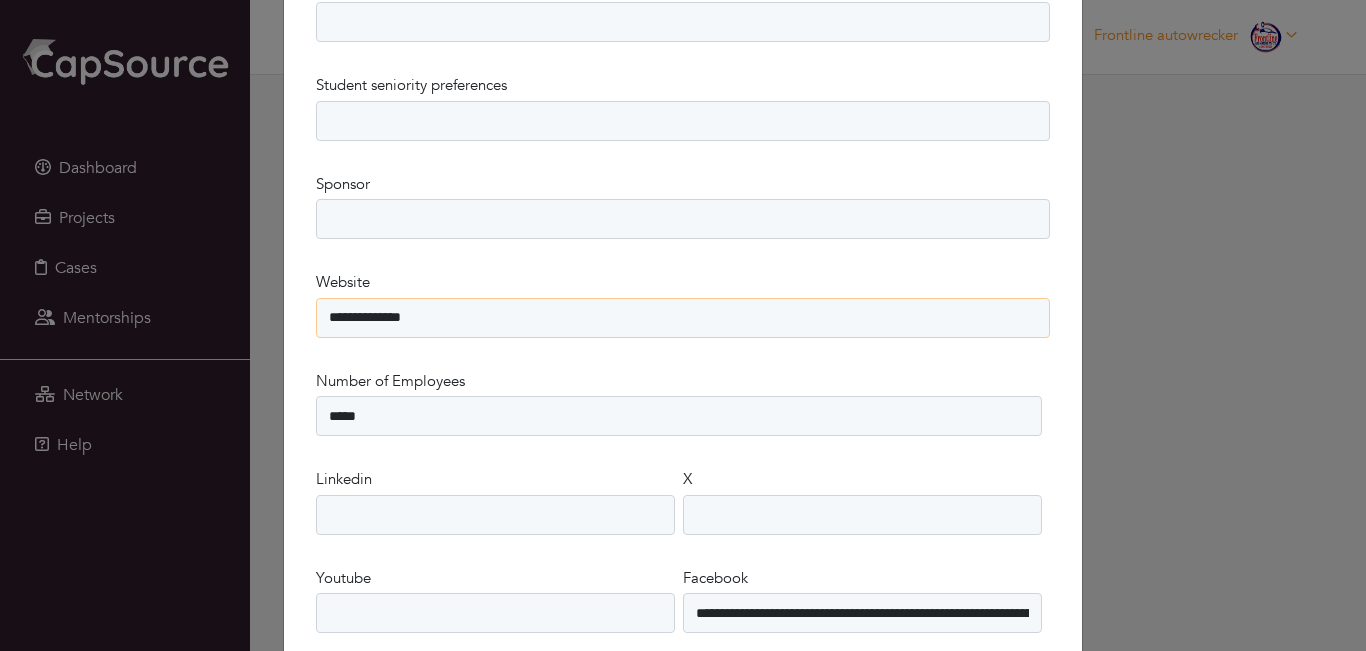 type on "**********" 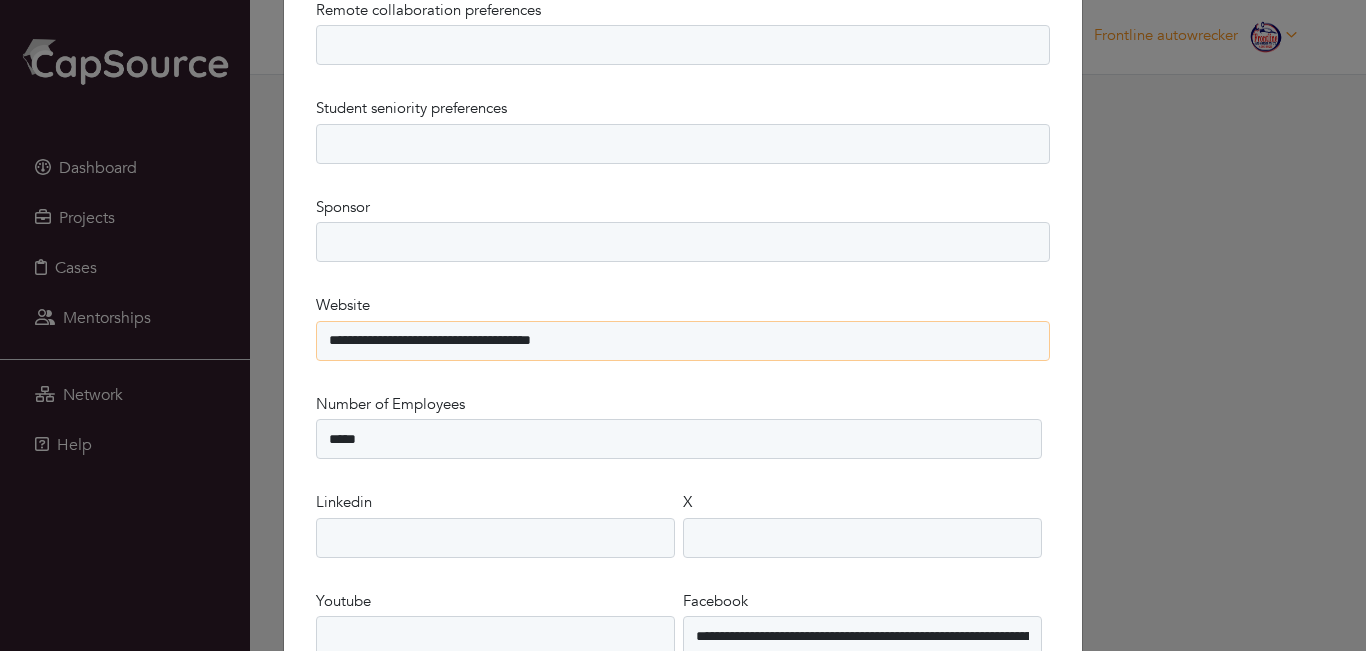 scroll, scrollTop: 874, scrollLeft: 0, axis: vertical 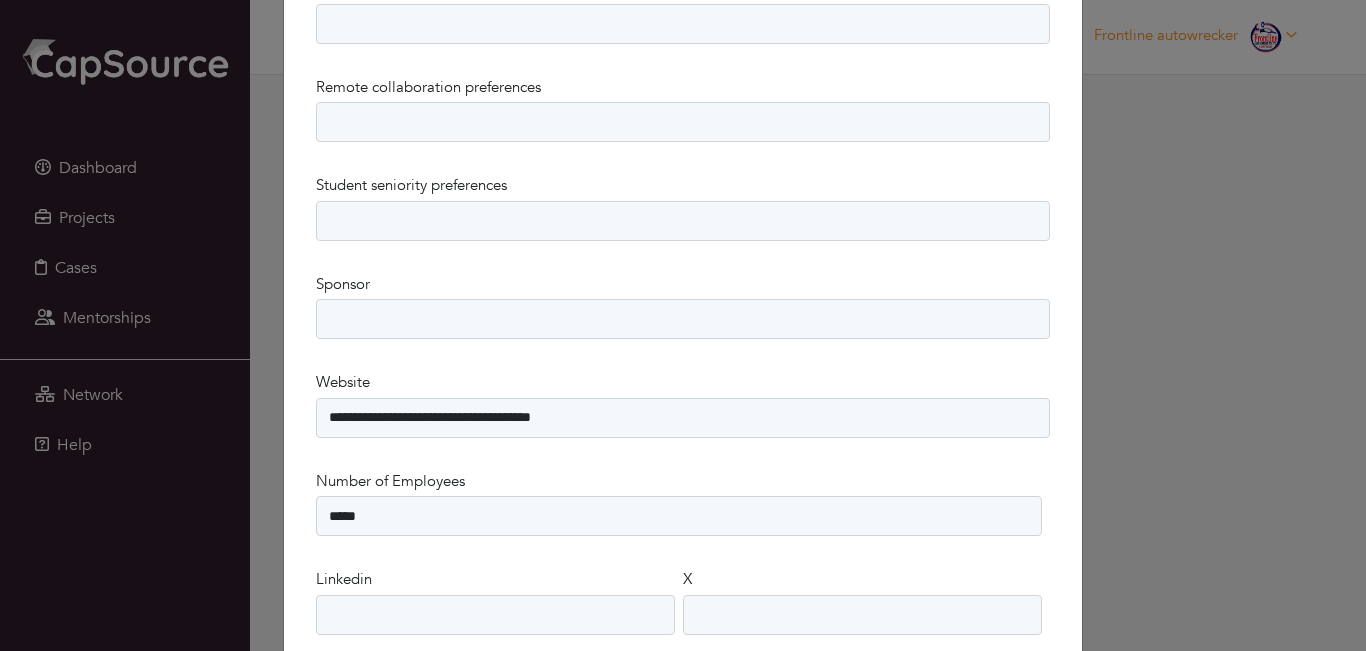 click on "**********" at bounding box center (683, 404) 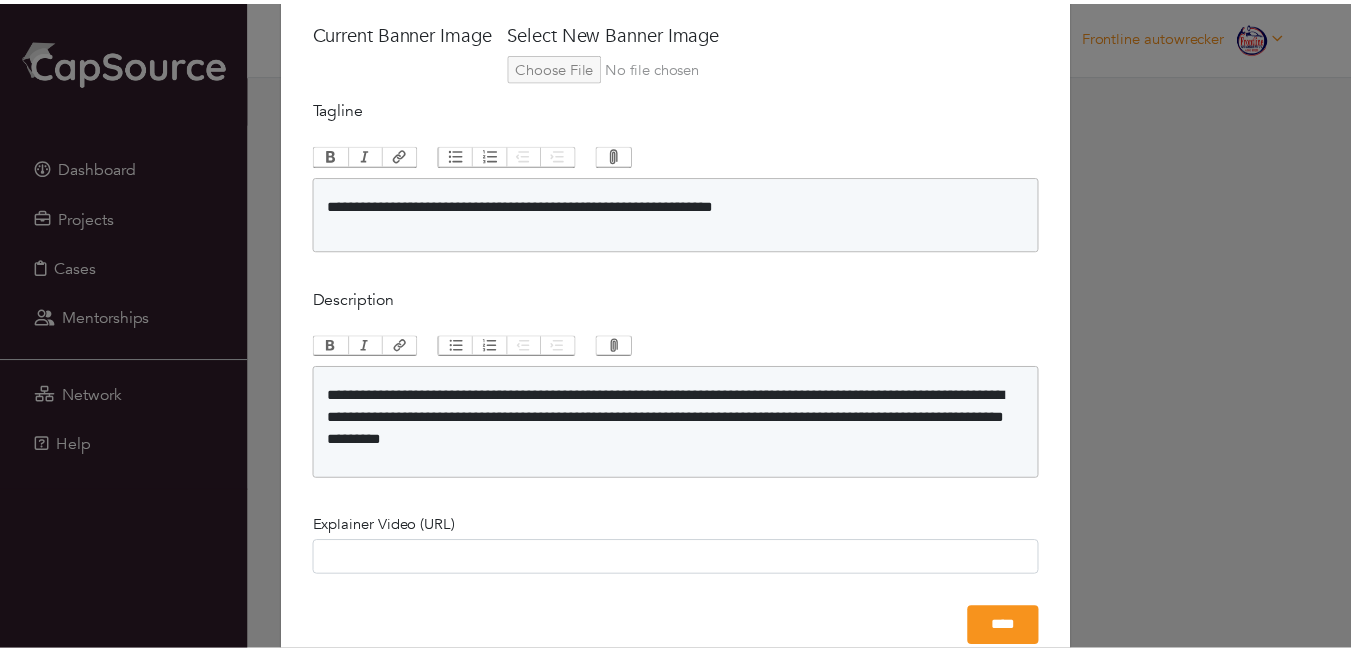 scroll, scrollTop: 1931, scrollLeft: 0, axis: vertical 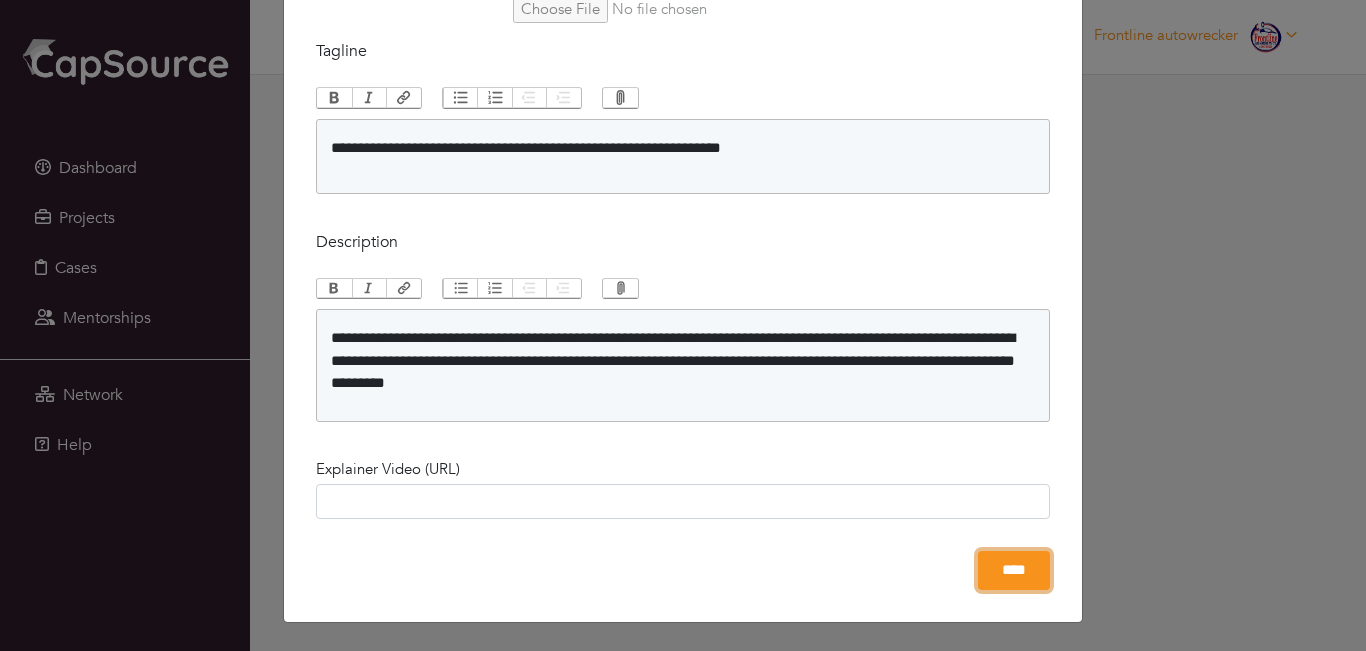 click on "****" at bounding box center (1014, 570) 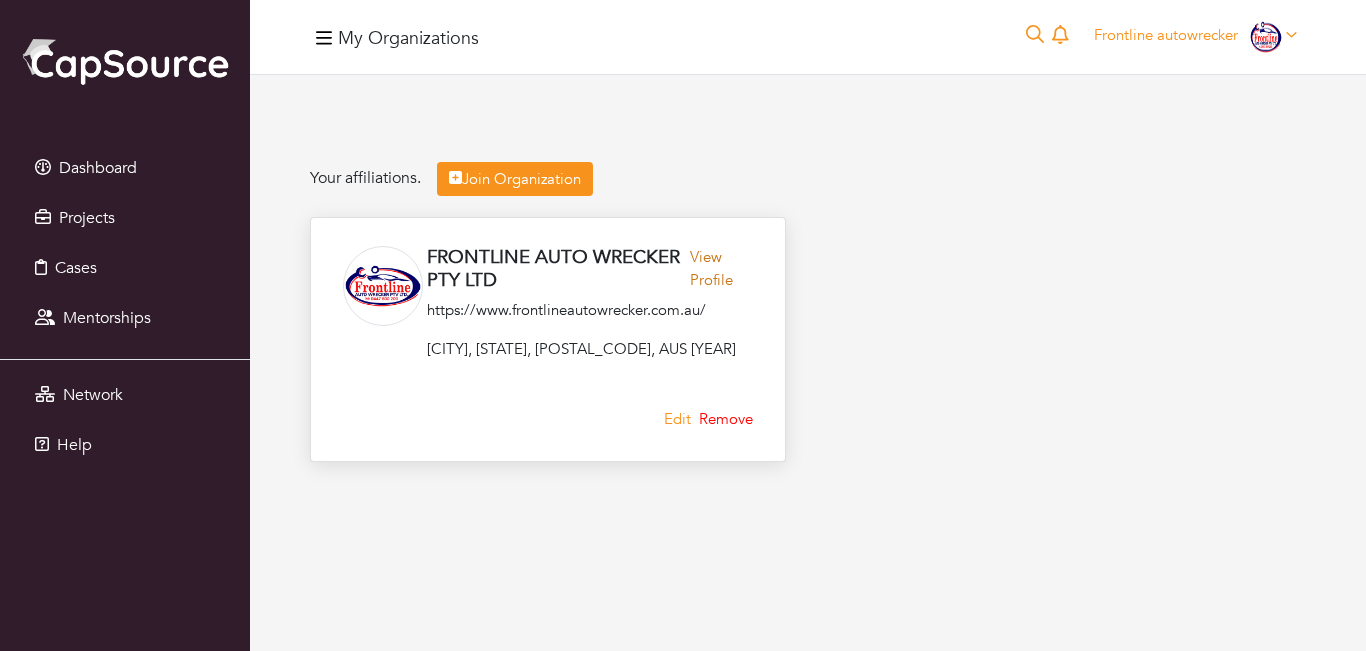 click on "View Profile" at bounding box center (721, 272) 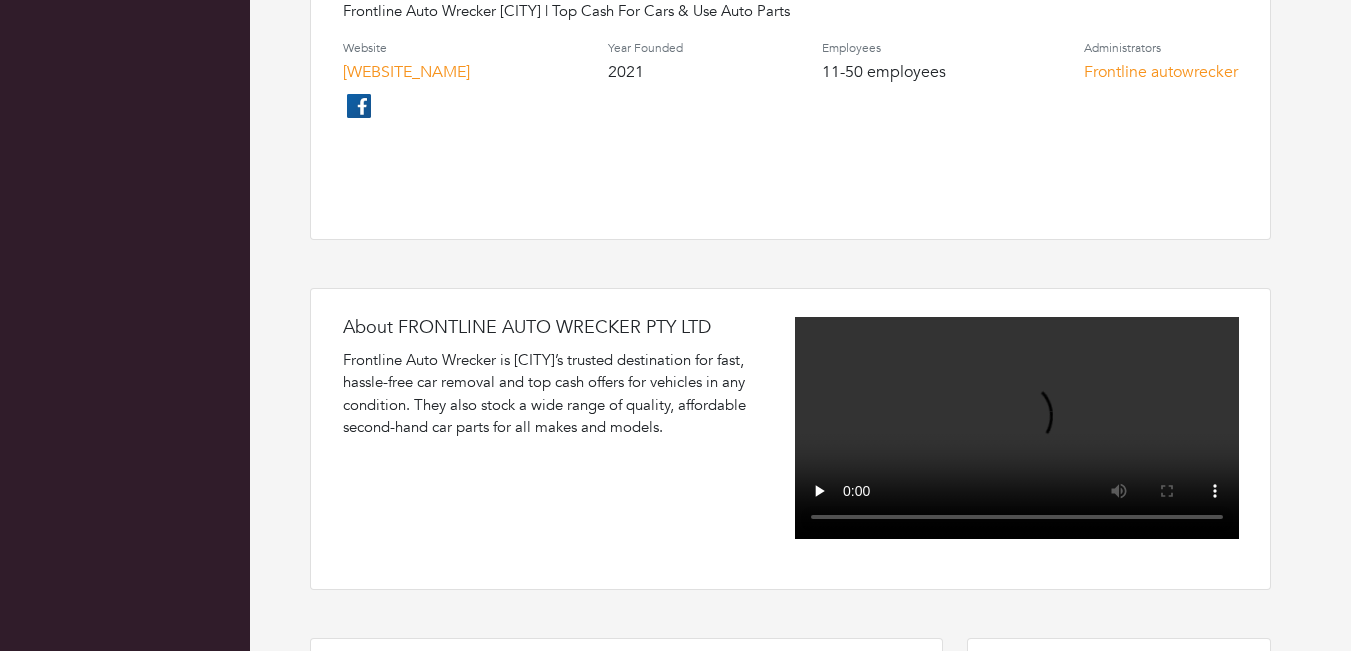 scroll, scrollTop: 600, scrollLeft: 0, axis: vertical 